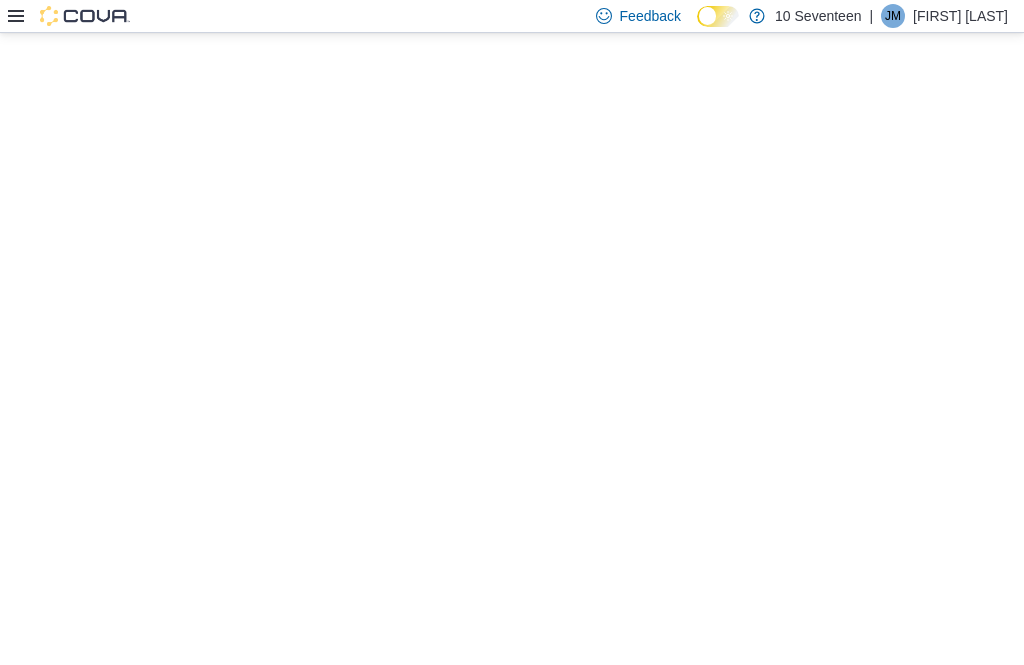 scroll, scrollTop: 0, scrollLeft: 0, axis: both 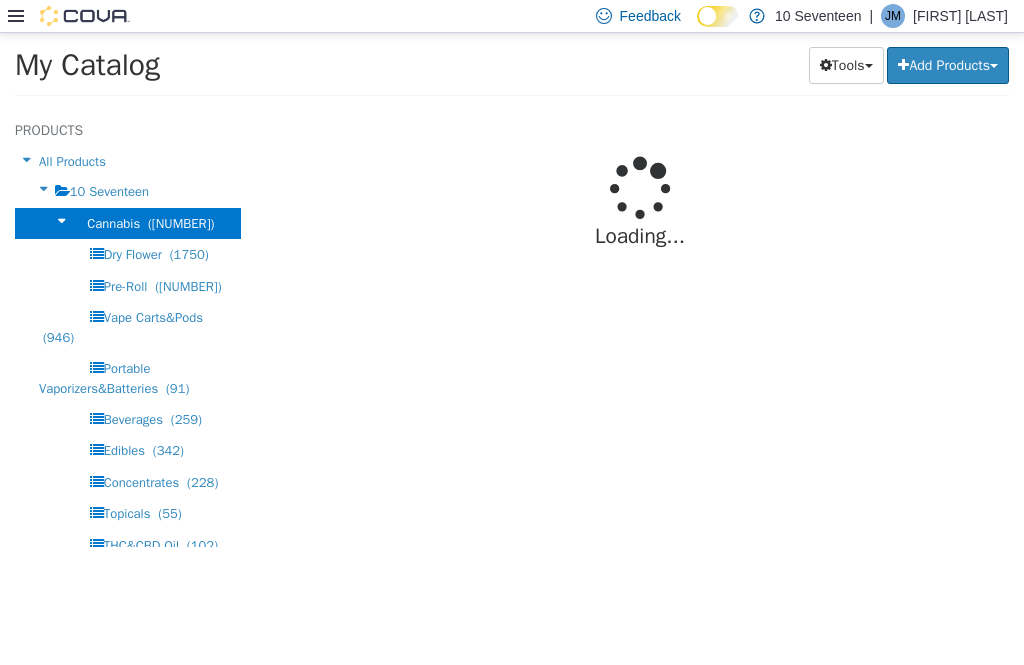 select on "**********" 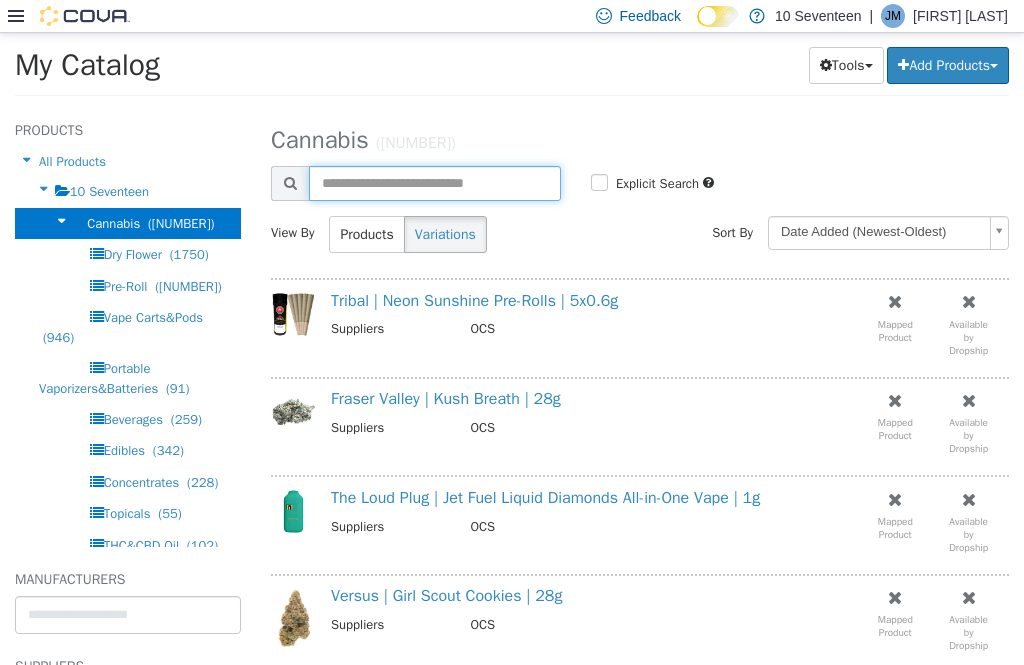 click at bounding box center [435, 183] 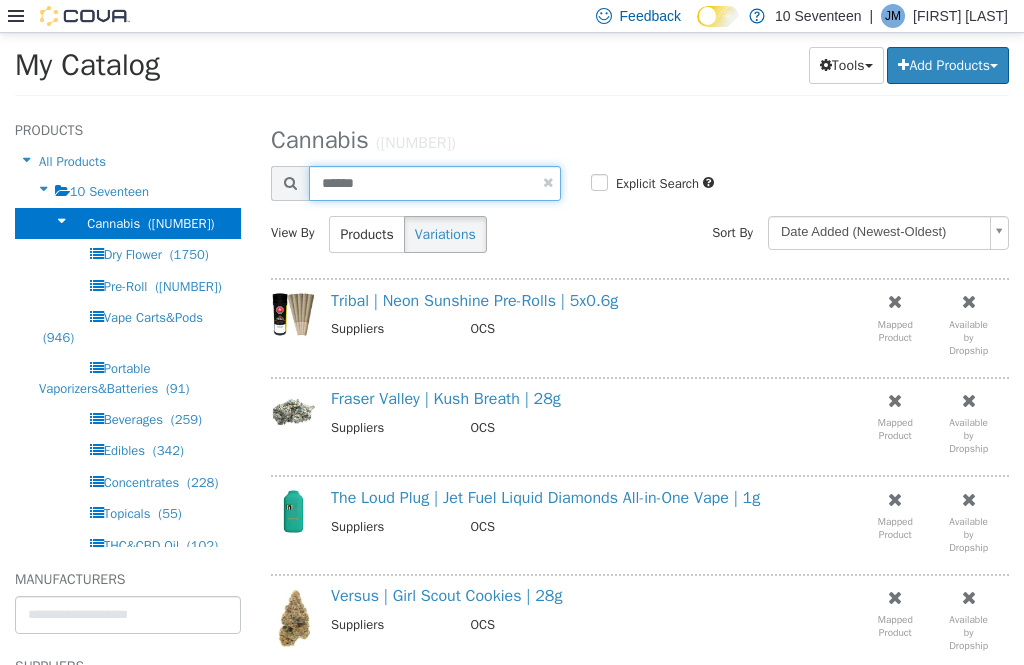 type on "******" 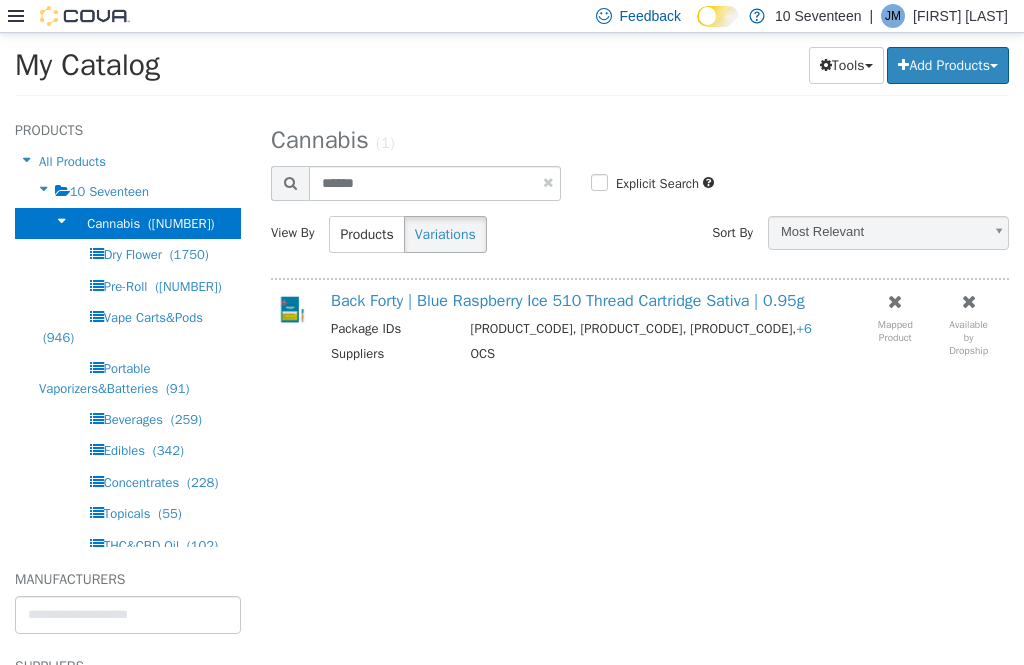 click on "Add Products" at bounding box center (948, 65) 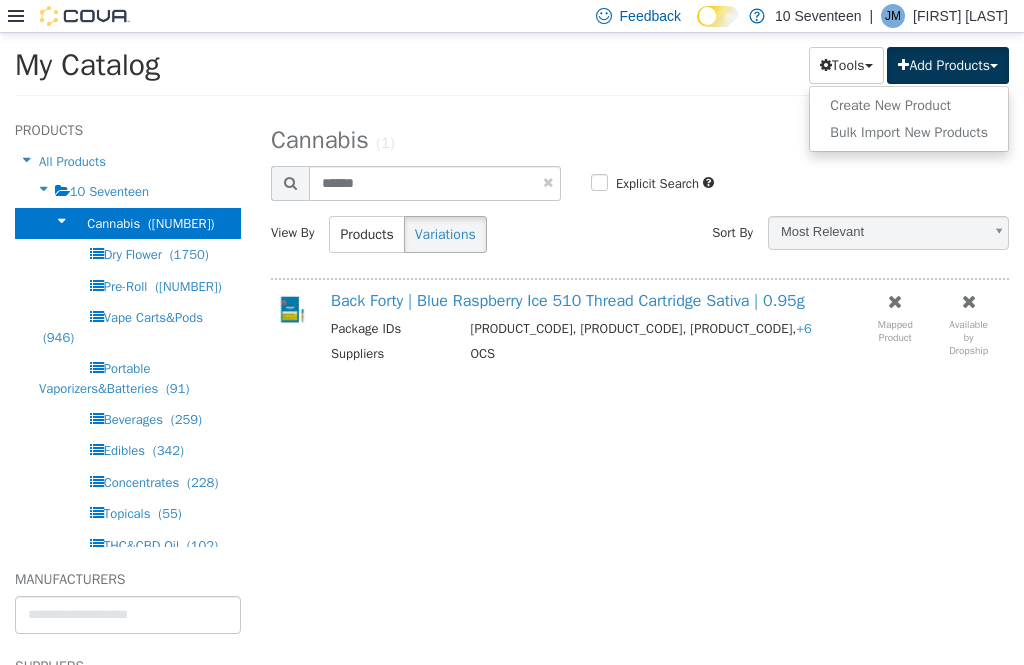 click on "Create New Product" at bounding box center (909, 105) 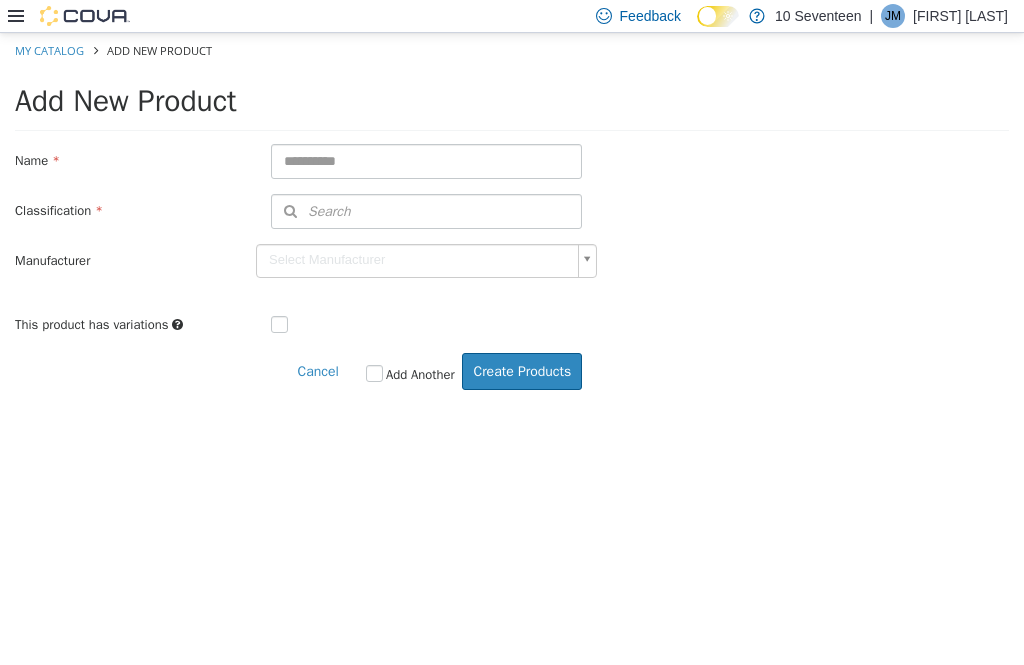 click at bounding box center (426, 161) 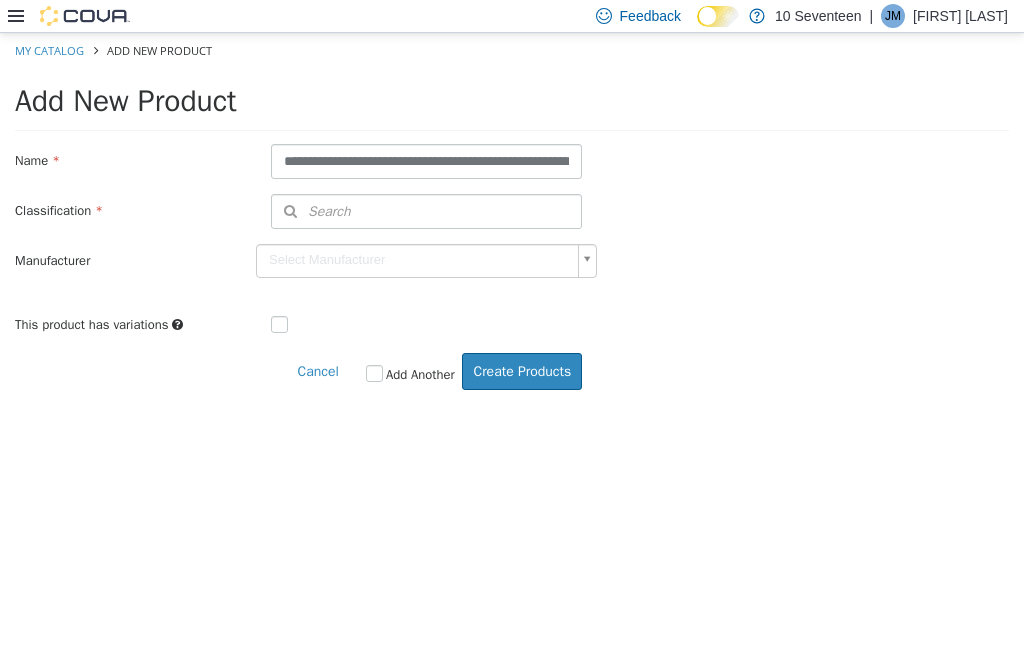type on "**********" 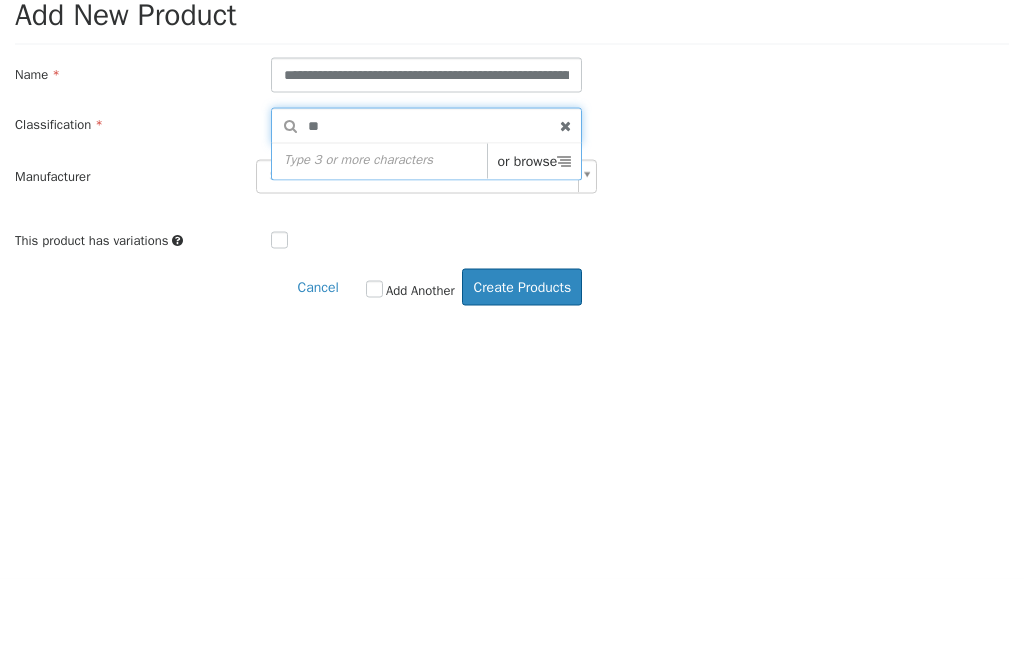 type on "***" 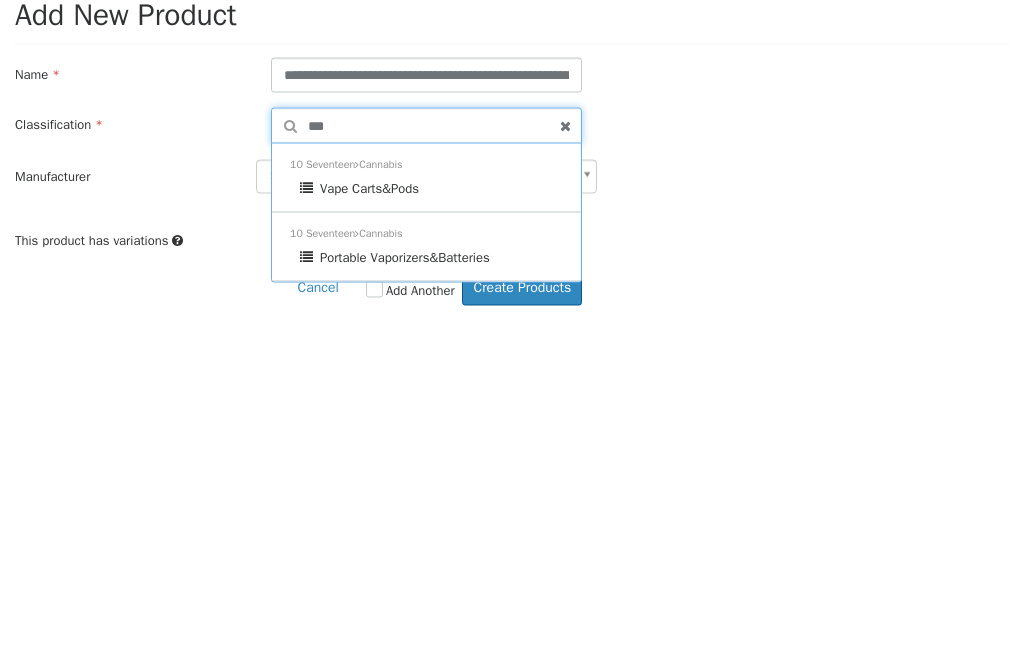 click on "10 Seventeen   Cannabis   Vape Carts&Pods" at bounding box center (426, 178) 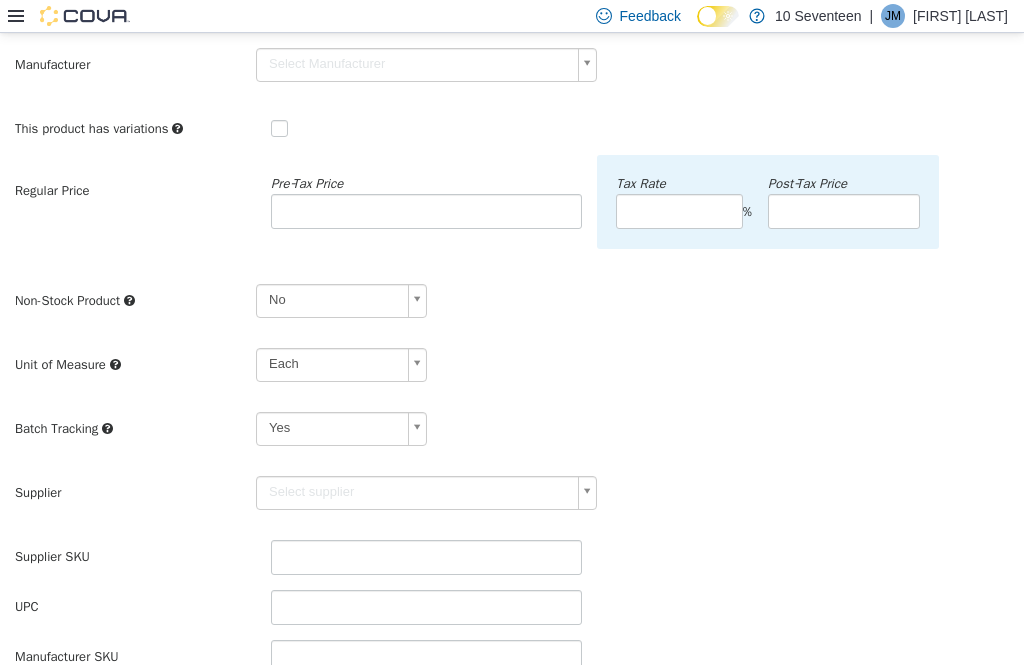 scroll, scrollTop: 244, scrollLeft: 0, axis: vertical 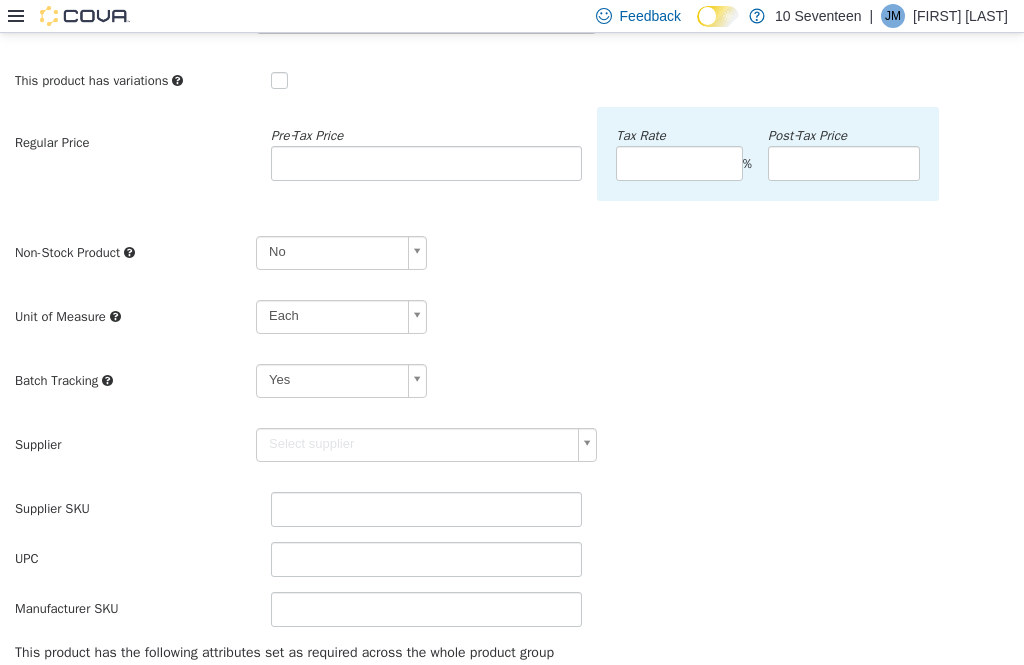 click on "**********" at bounding box center [512, 368] 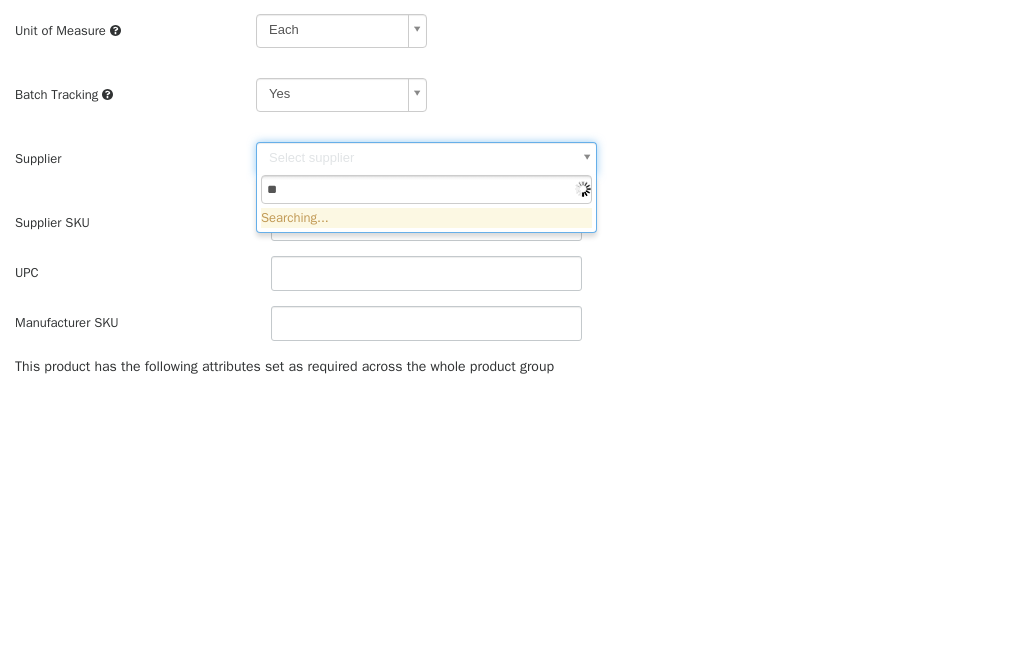 type on "***" 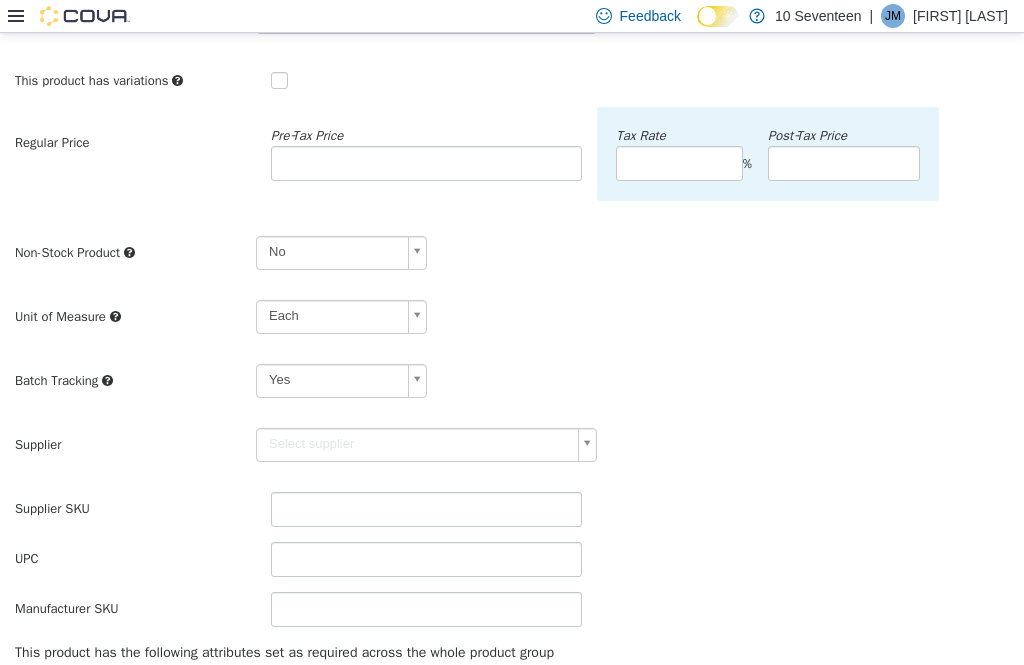 type on "******" 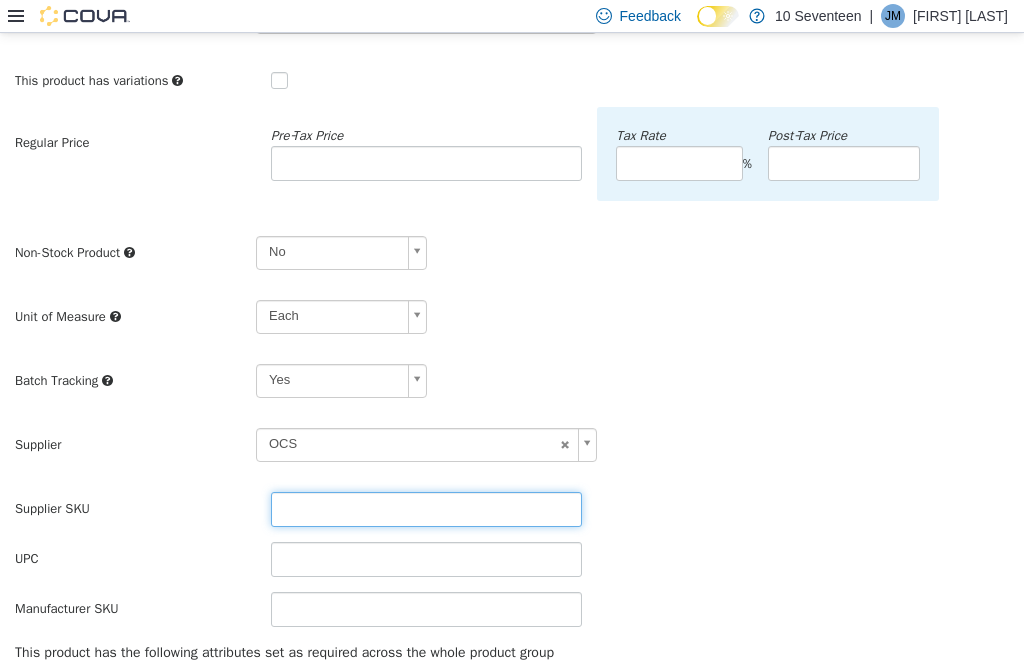 click at bounding box center (426, 509) 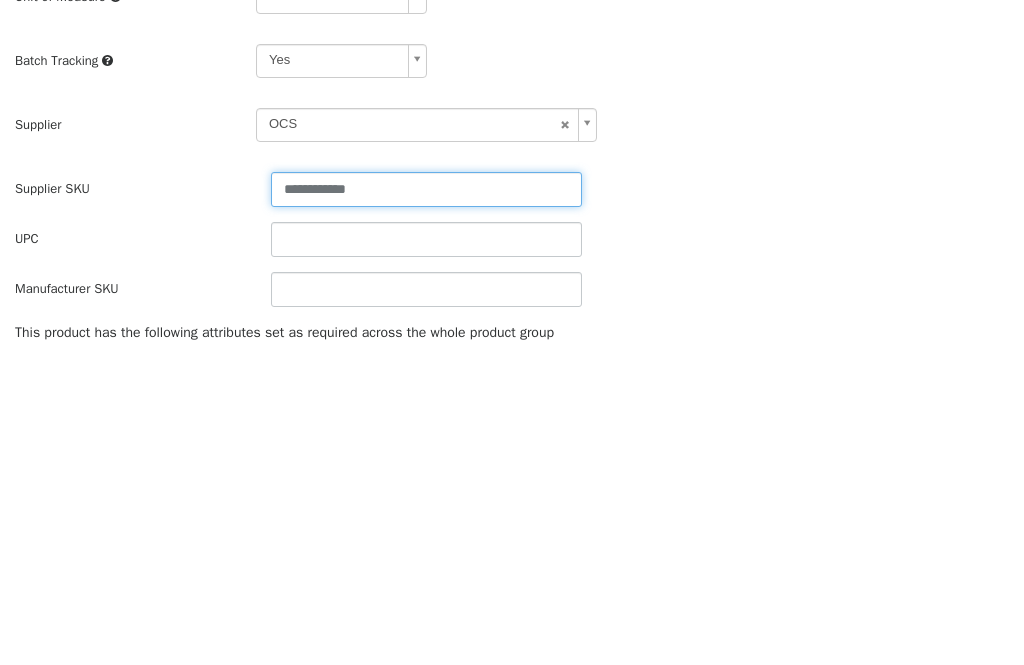 type on "**********" 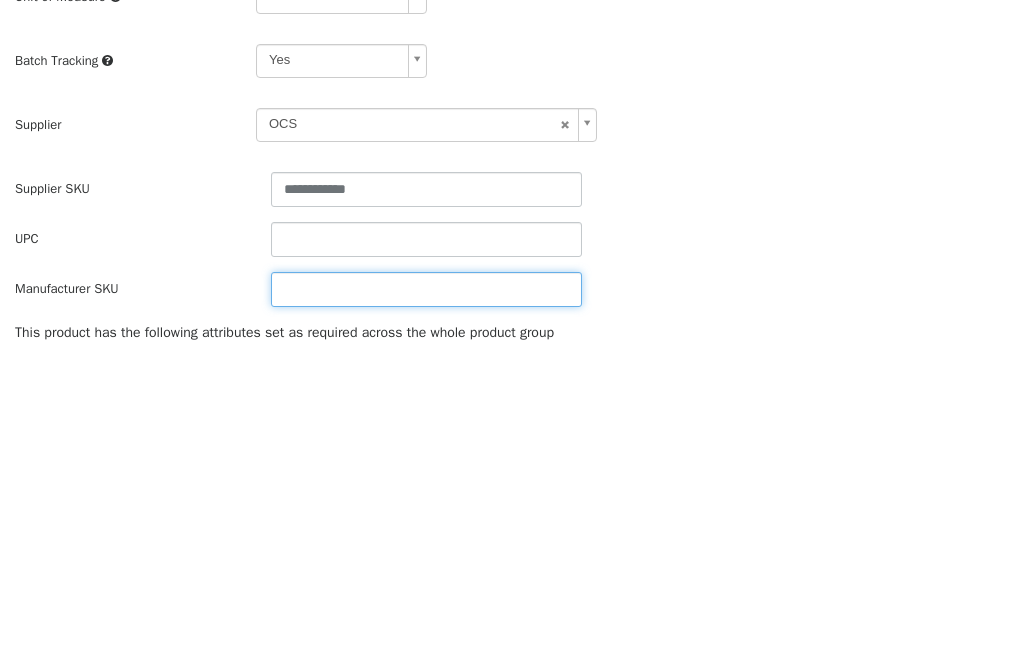 click at bounding box center [426, 290] 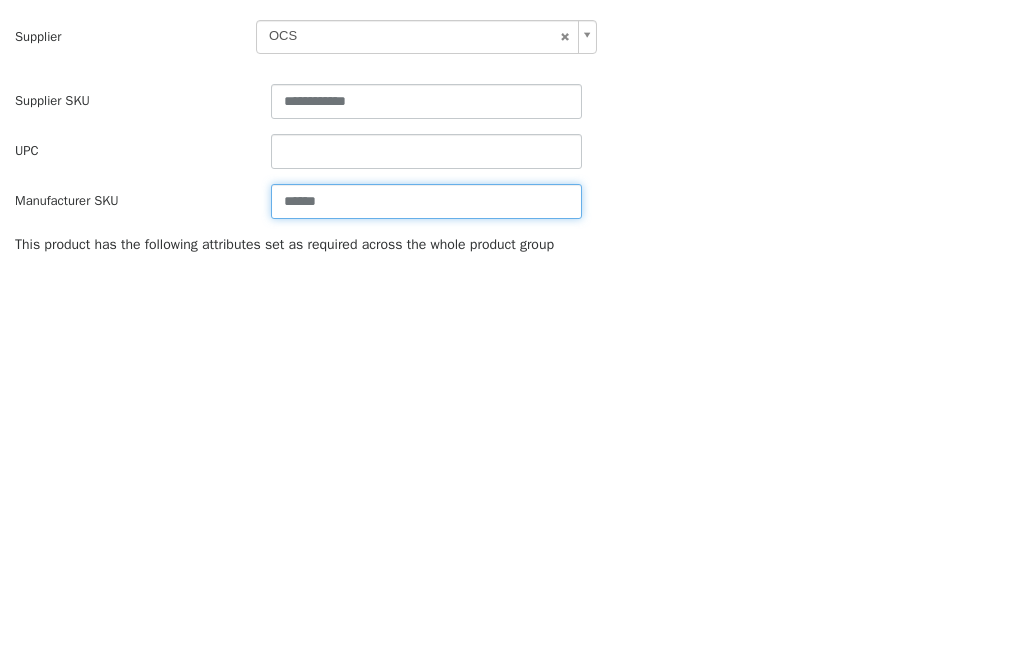 type on "******" 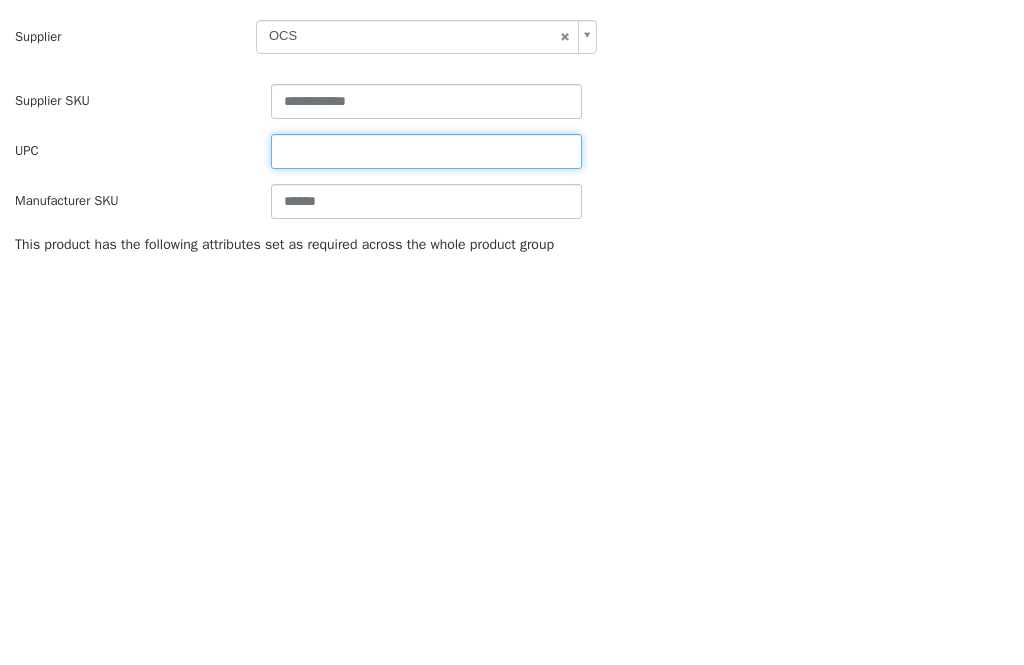 click at bounding box center (426, 152) 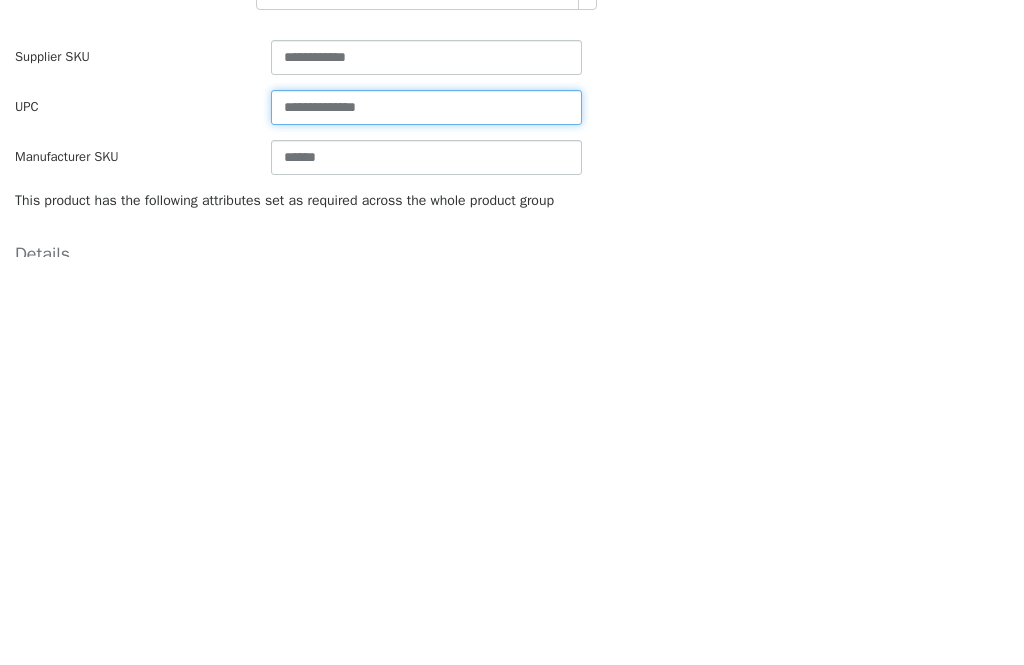 scroll, scrollTop: 330, scrollLeft: 0, axis: vertical 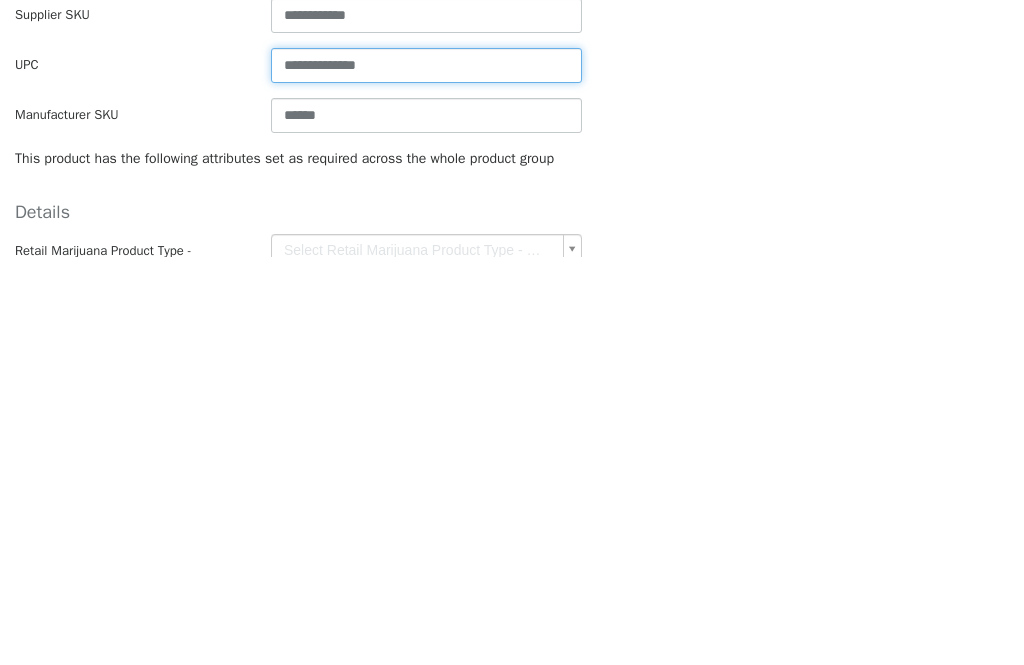 type on "**********" 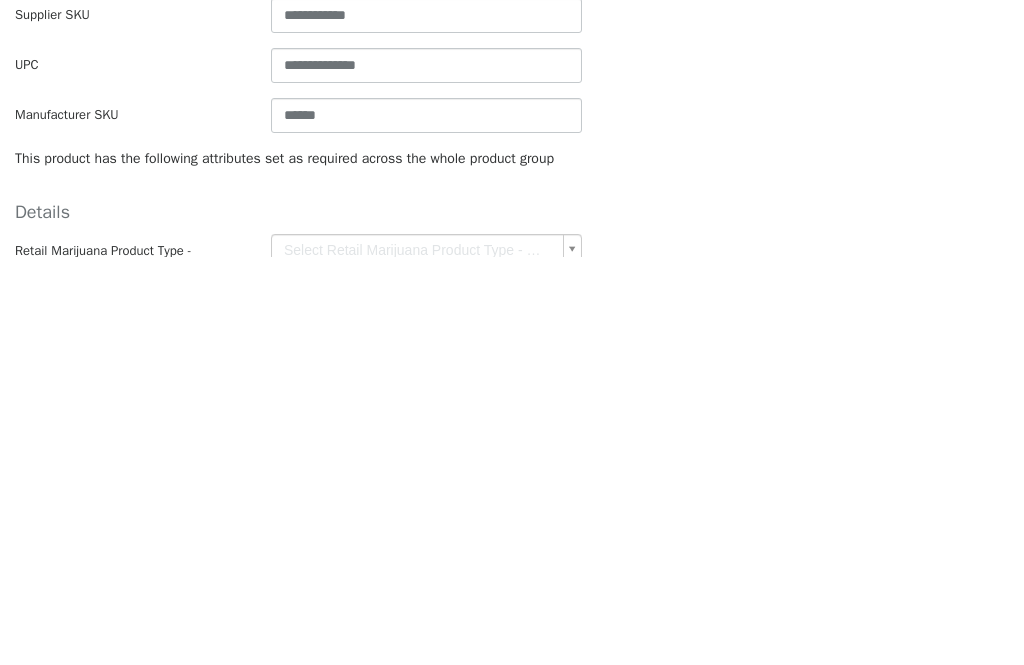 click on "**********" at bounding box center (512, -125) 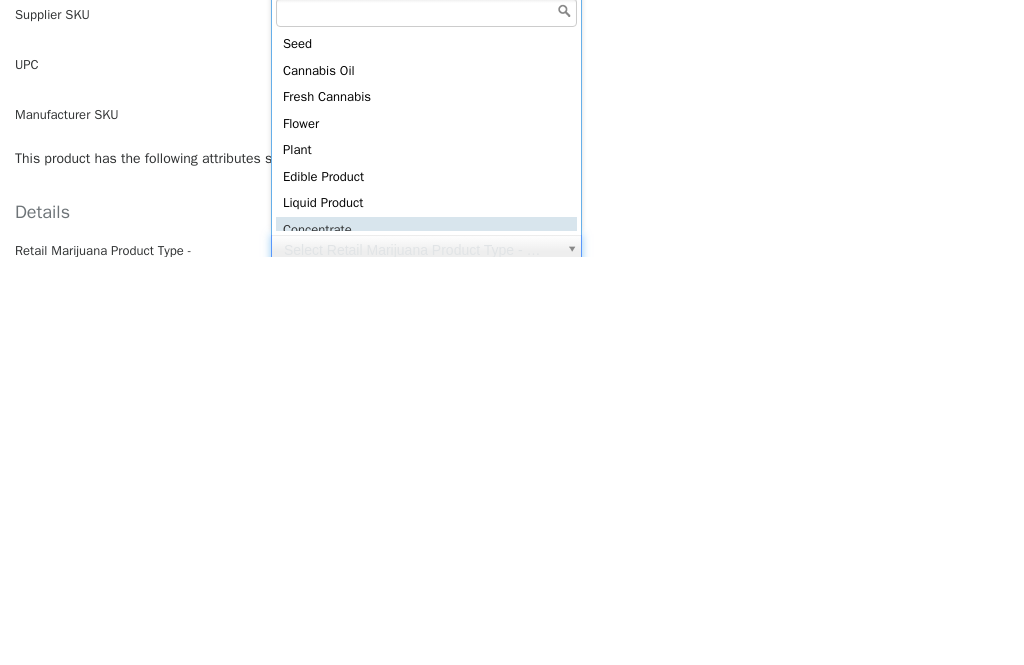 type on "**********" 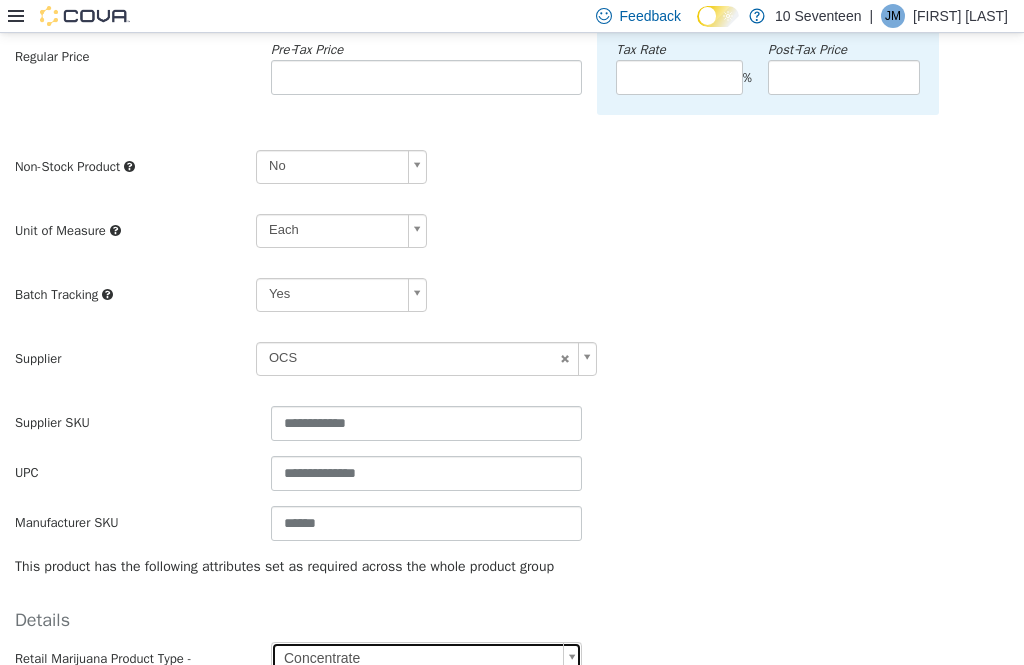 scroll, scrollTop: 3, scrollLeft: 0, axis: vertical 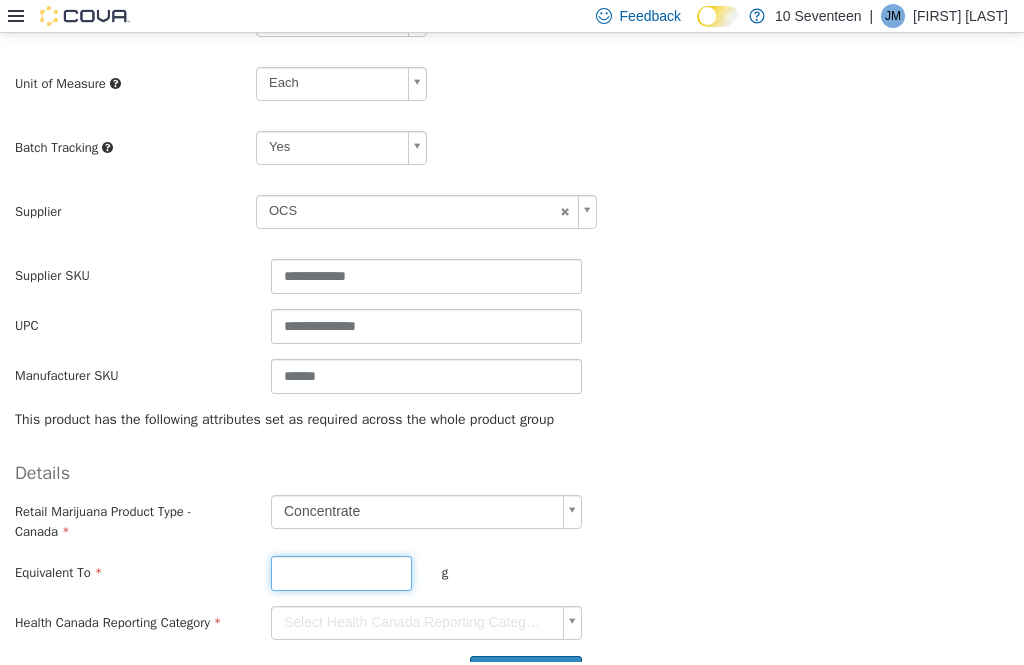 click at bounding box center (341, 573) 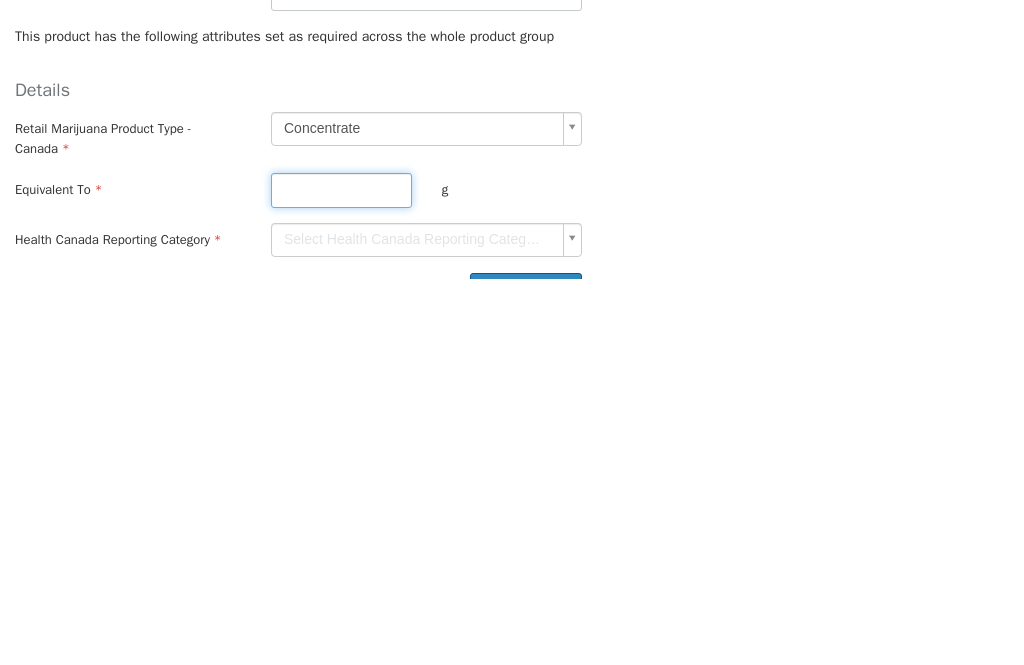 type on "*" 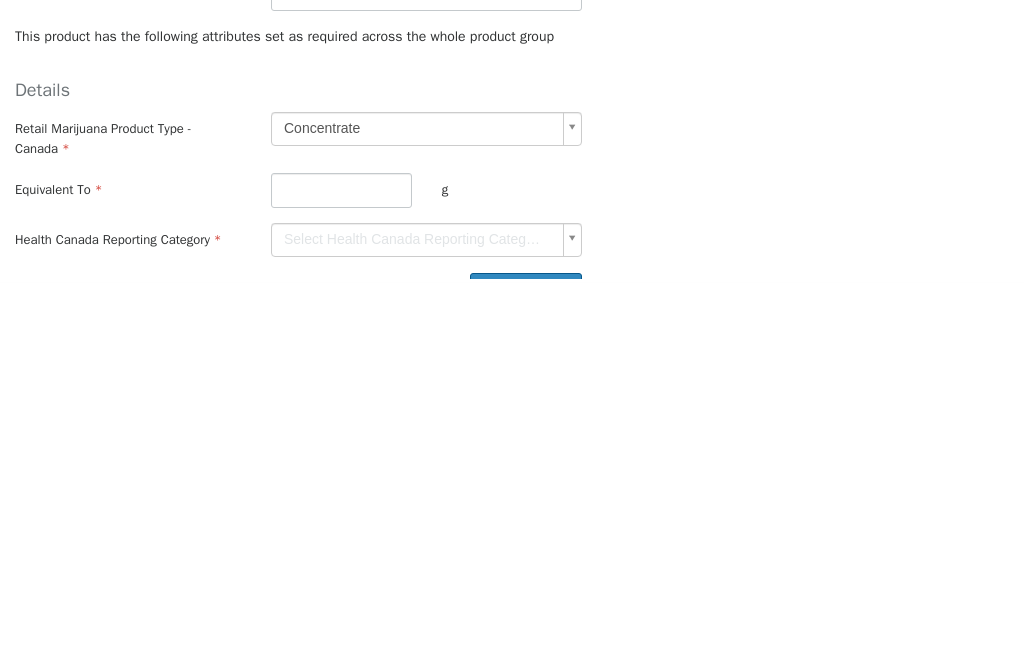 click on "**********" at bounding box center (512, -247) 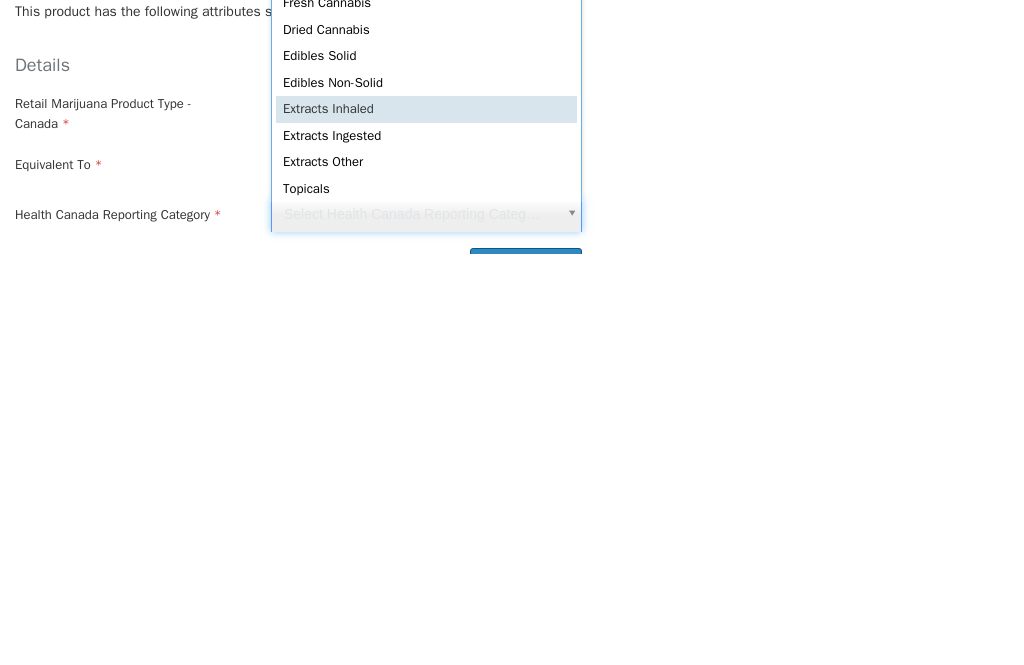 scroll, scrollTop: 60, scrollLeft: 0, axis: vertical 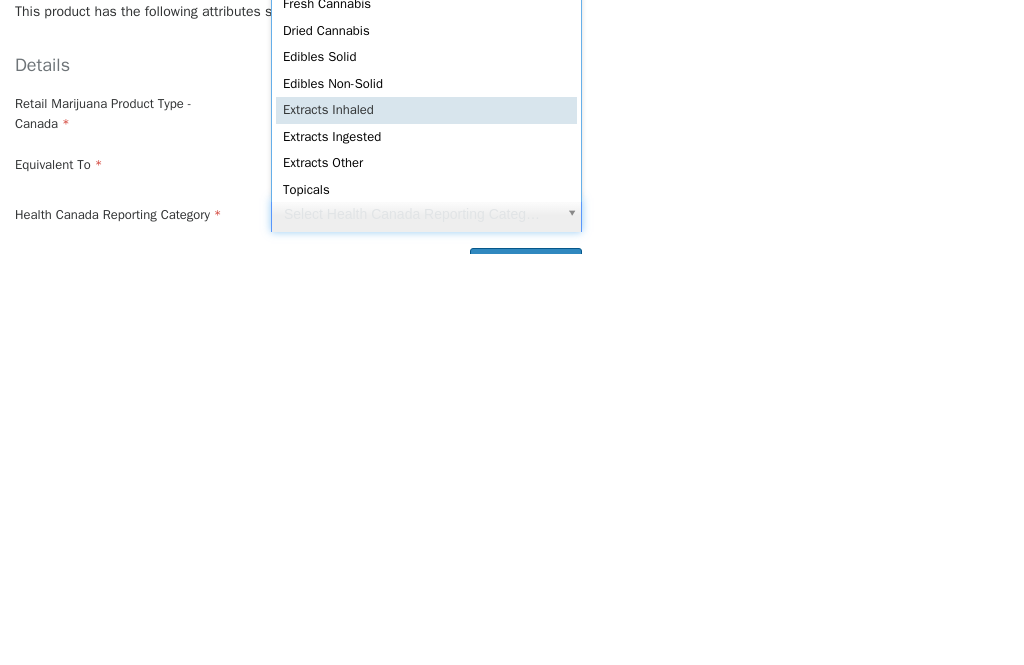 type on "**********" 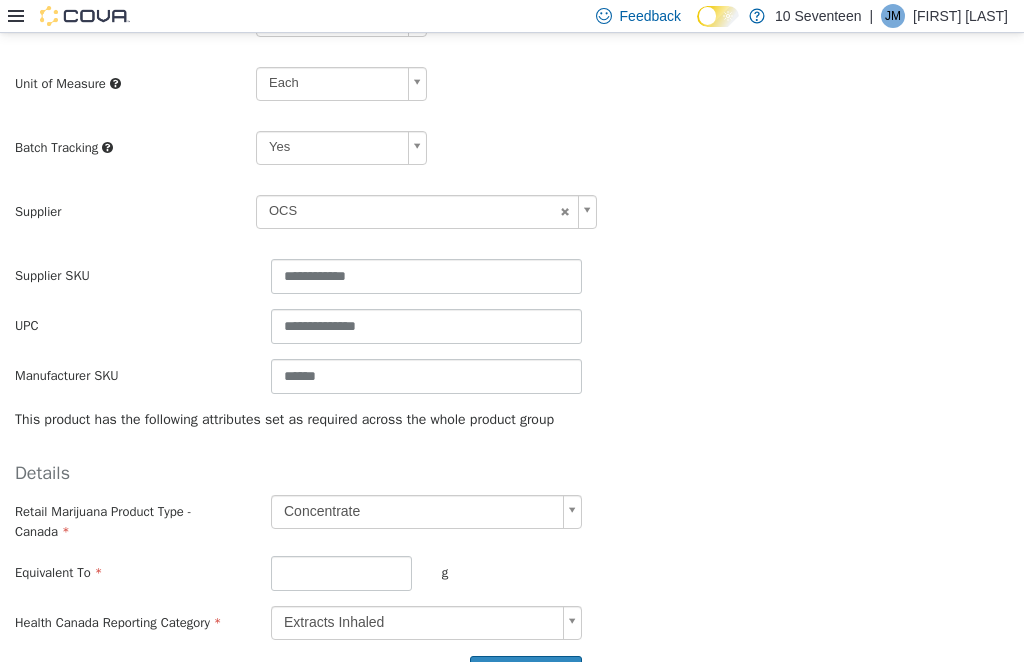 click on "Create Product" at bounding box center [526, 674] 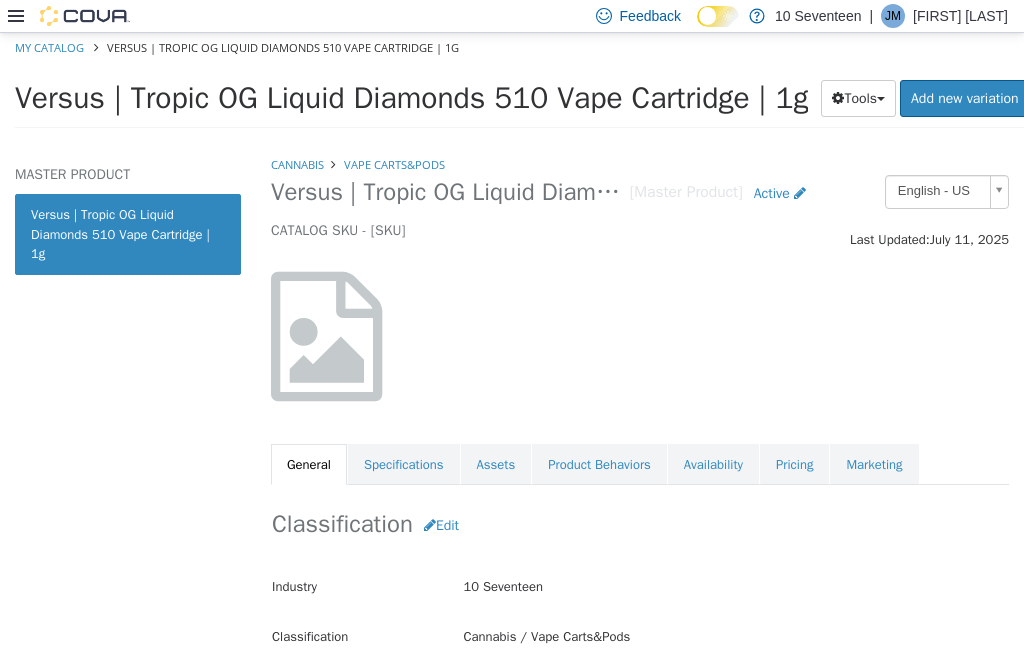 scroll, scrollTop: 0, scrollLeft: 0, axis: both 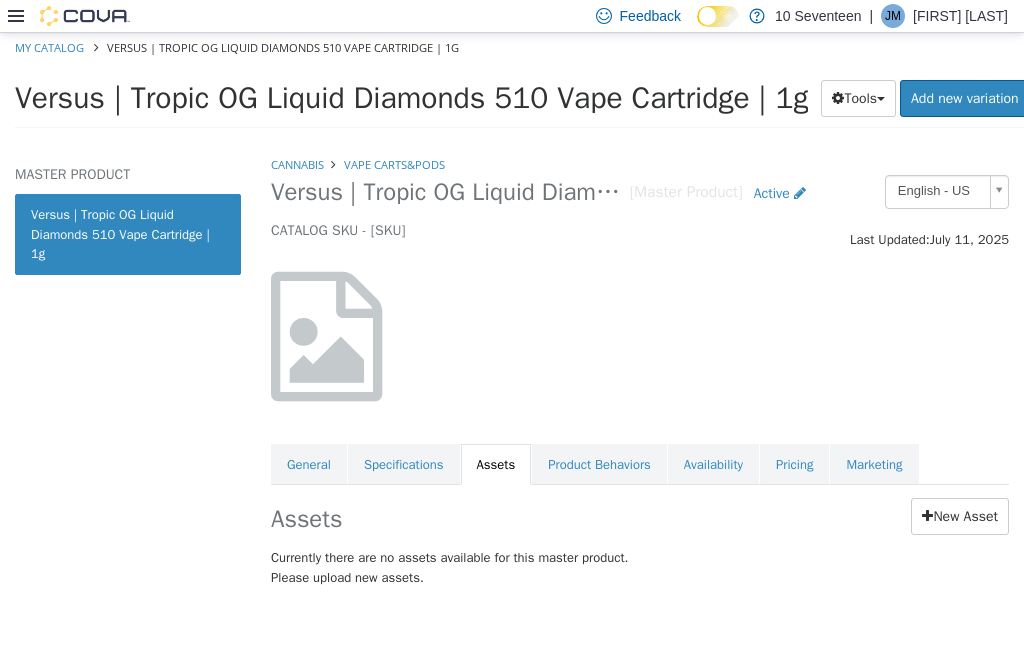 click on "New Asset" at bounding box center [960, 516] 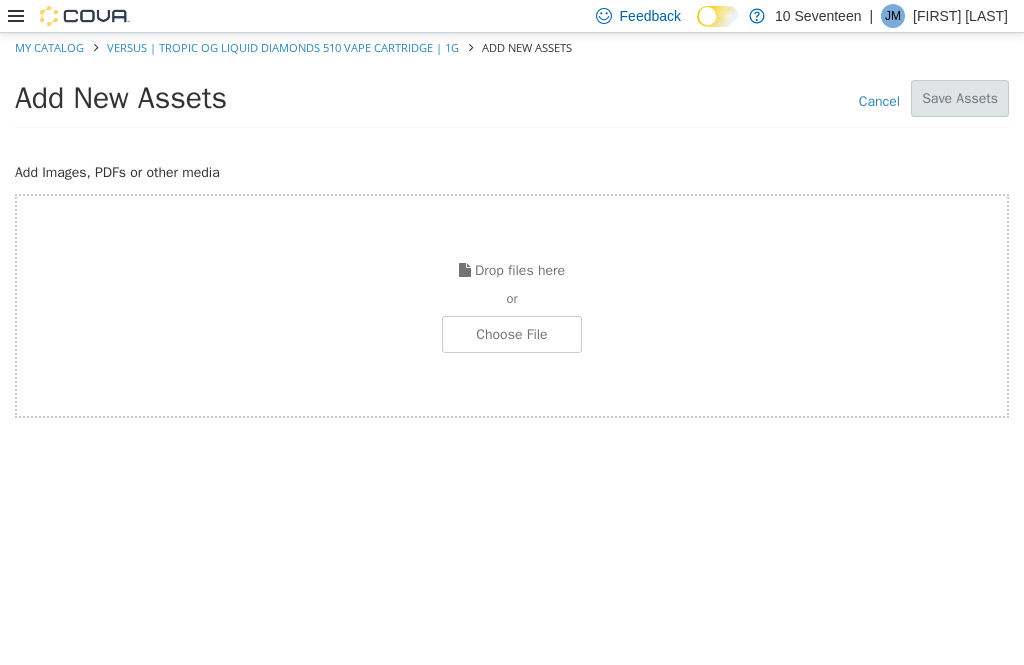 click at bounding box center [-535, 334] 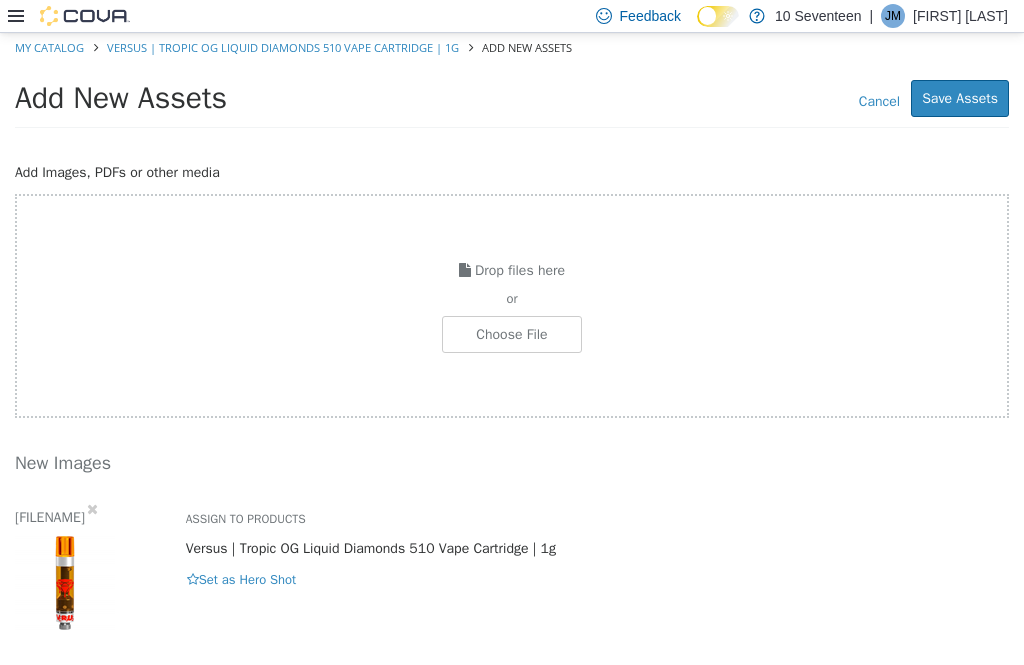 click on "Save Assets" at bounding box center [960, 98] 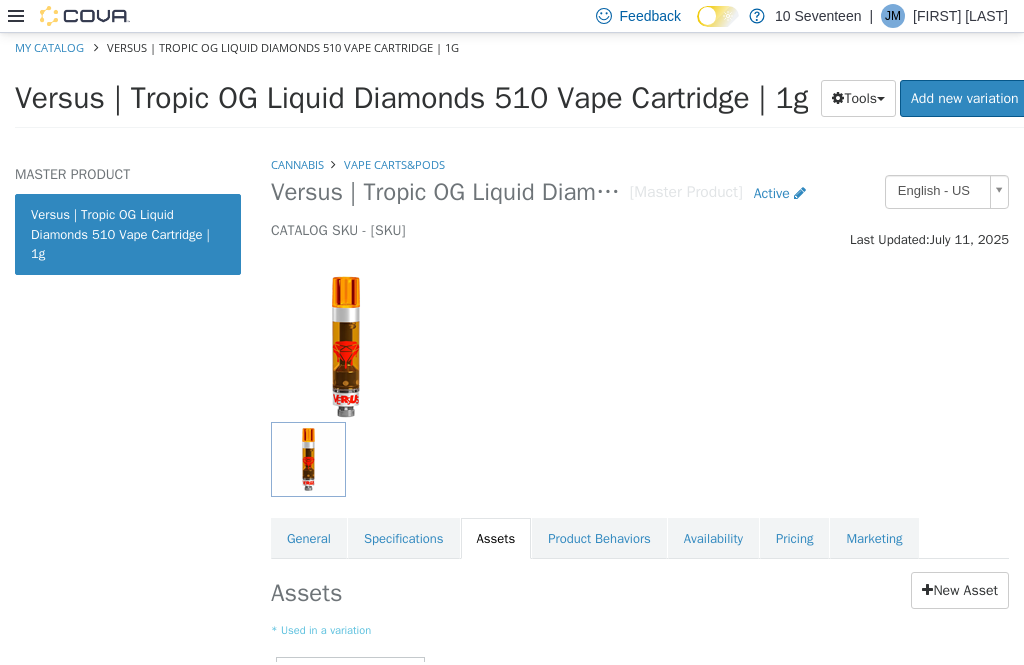 click on "Pricing" at bounding box center (794, 539) 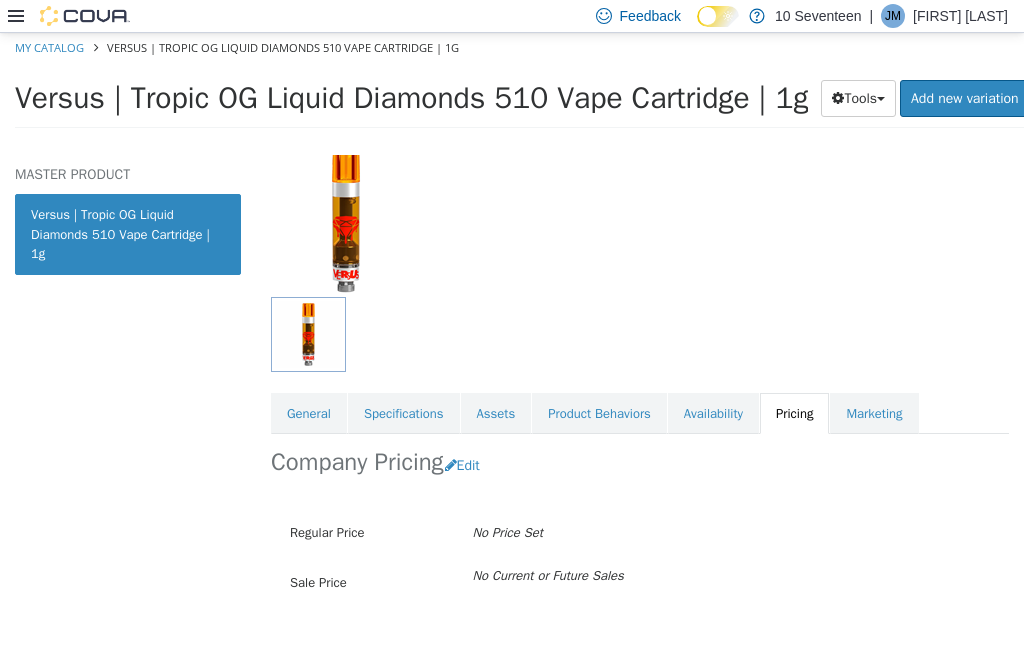 scroll, scrollTop: 122, scrollLeft: 0, axis: vertical 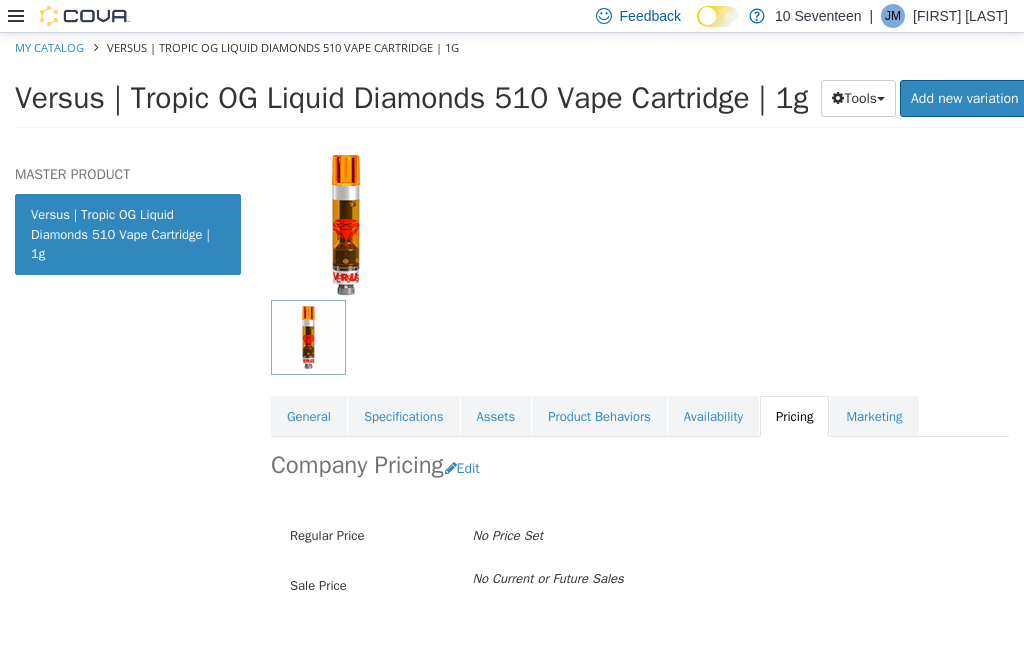 click on "Edit" at bounding box center [467, 468] 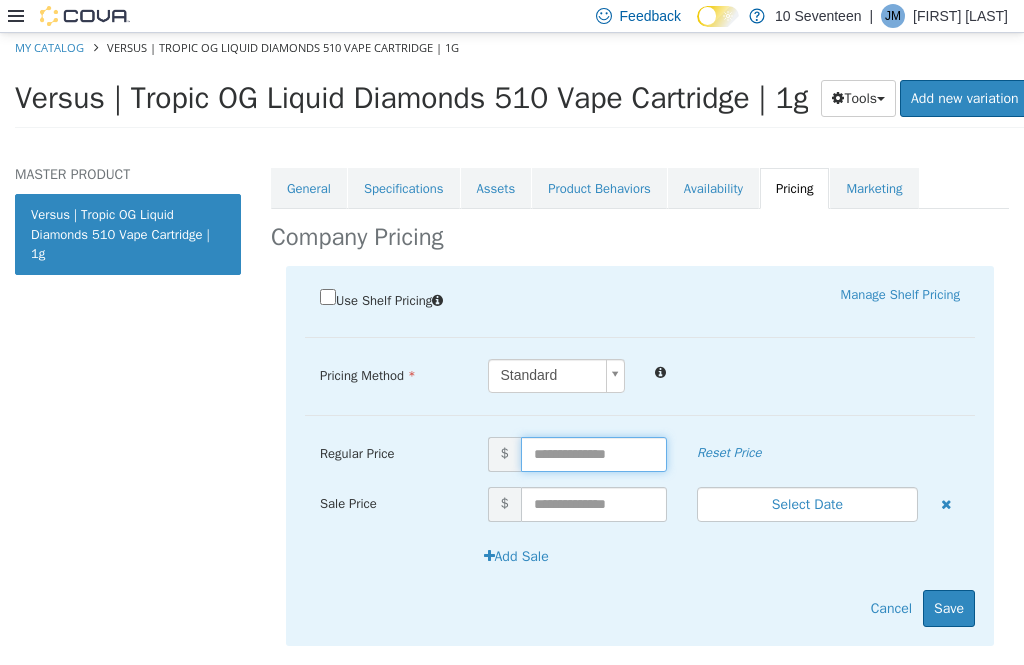 click at bounding box center (594, 454) 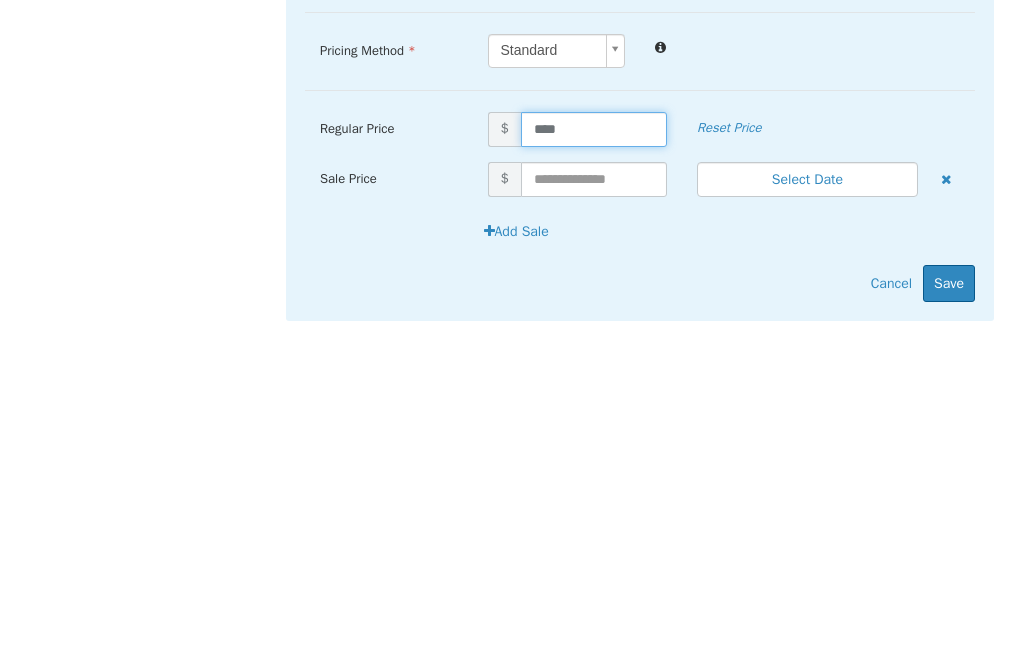 type on "*****" 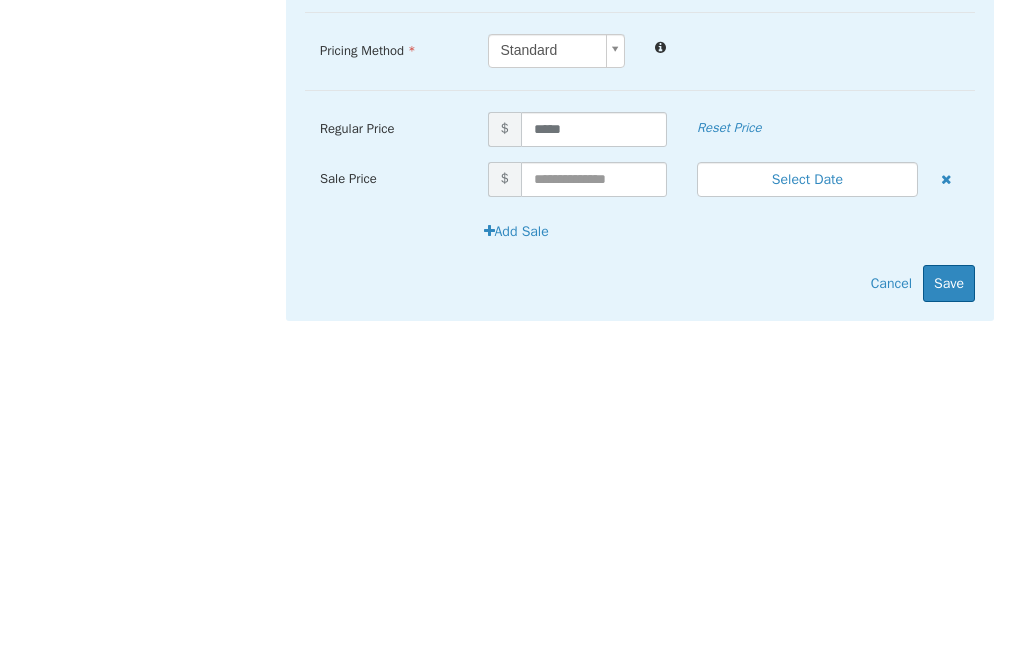 scroll, scrollTop: 64, scrollLeft: 0, axis: vertical 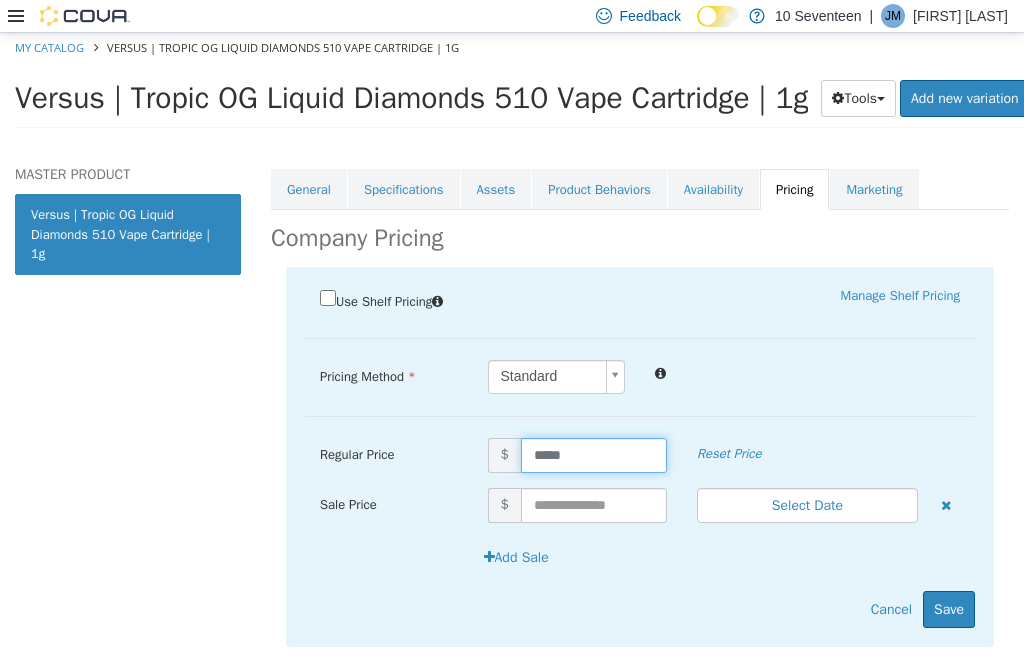 click on "Use Shelf Pricing    Manage Shelf Pricing Shelf Price     Select a Shelf Price                             Shelf Price is required Pricing Method     Standard                             * Regular Price $ ***** Reset Price Sale Price $ Select Date     (UTC-4) Toronto                                Add Sale Cancel Save" at bounding box center (640, 457) 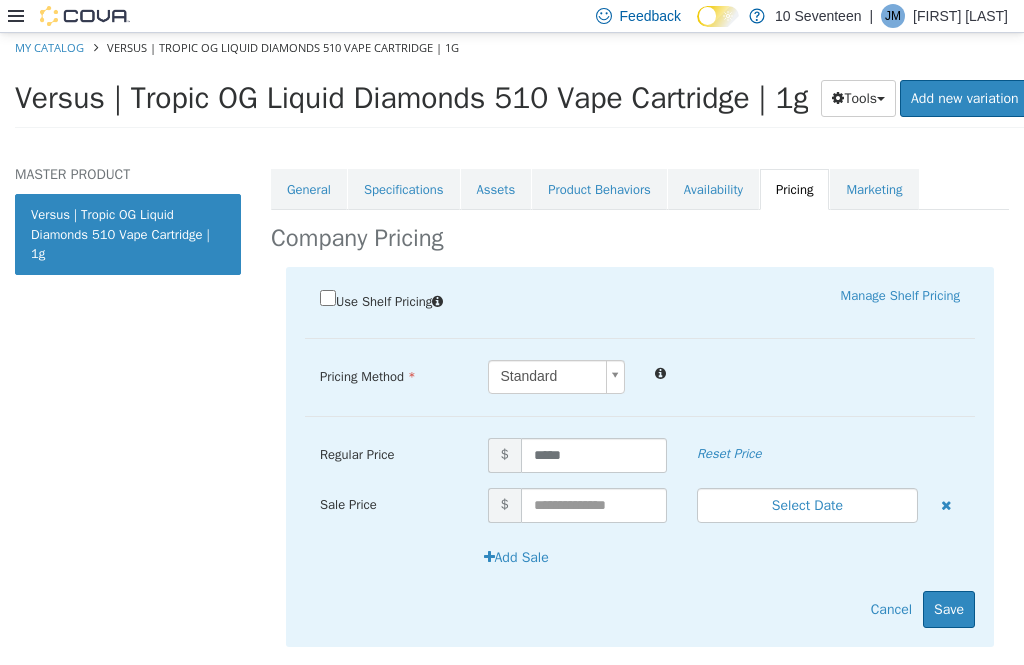 click on "Save" at bounding box center [949, 609] 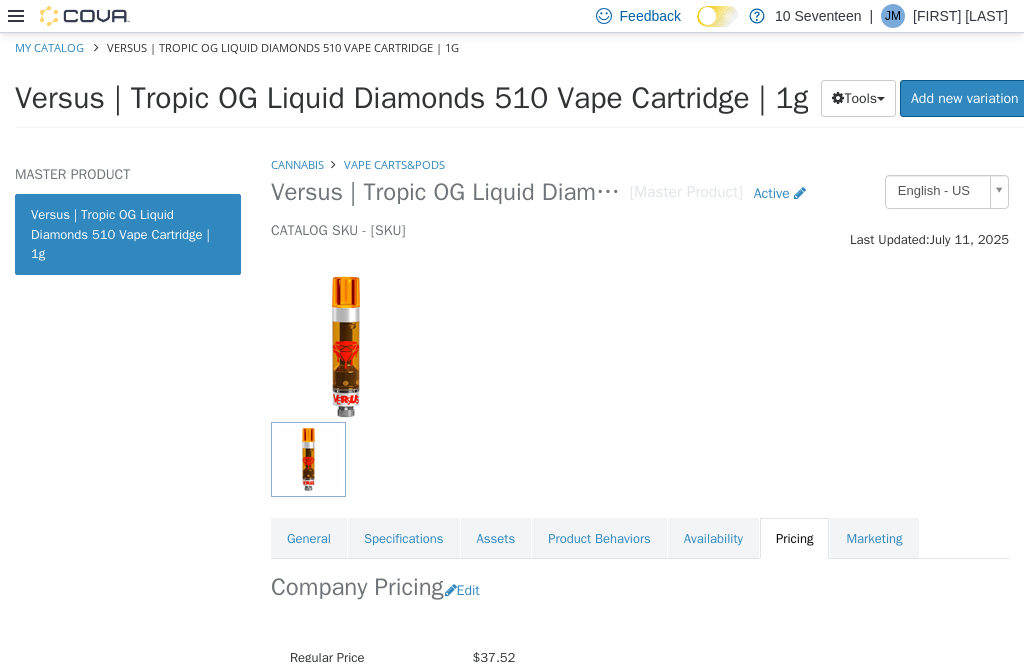 scroll, scrollTop: 0, scrollLeft: 0, axis: both 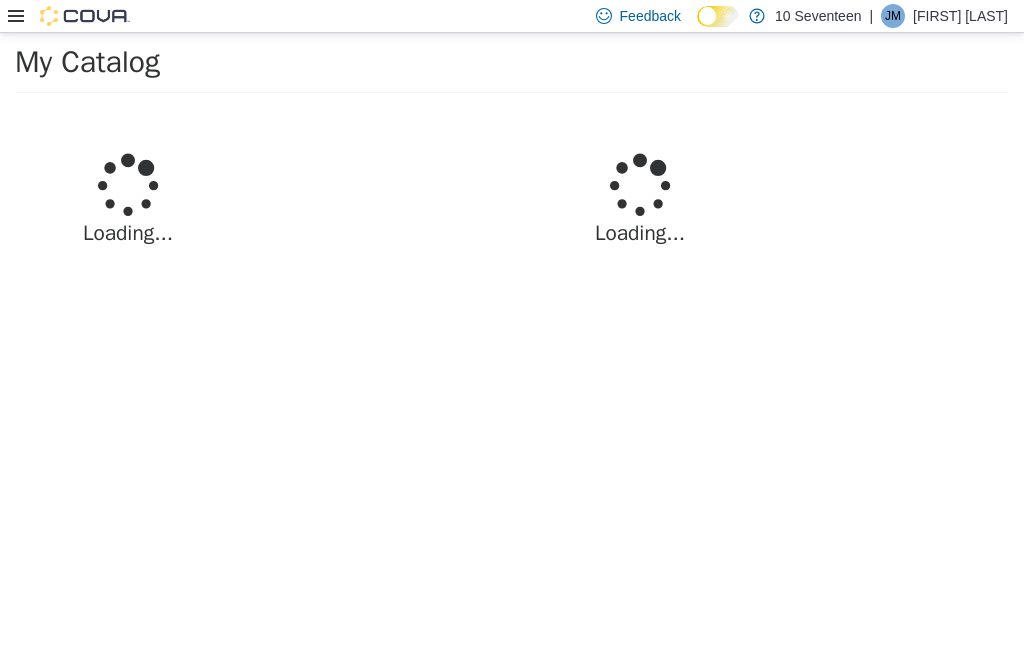 select on "**********" 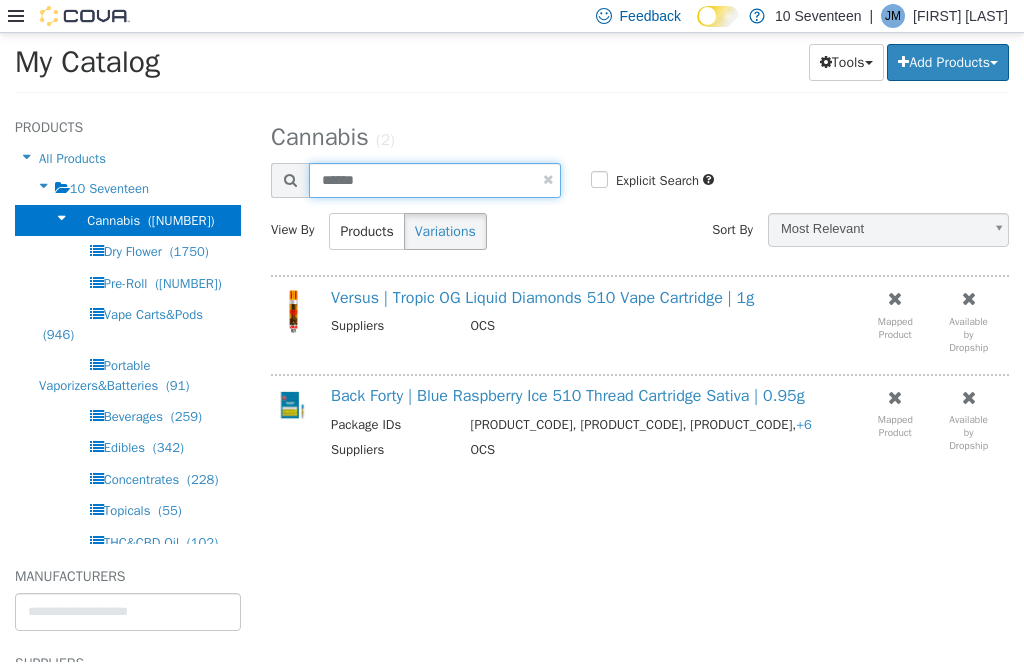 click on "******" at bounding box center [435, 180] 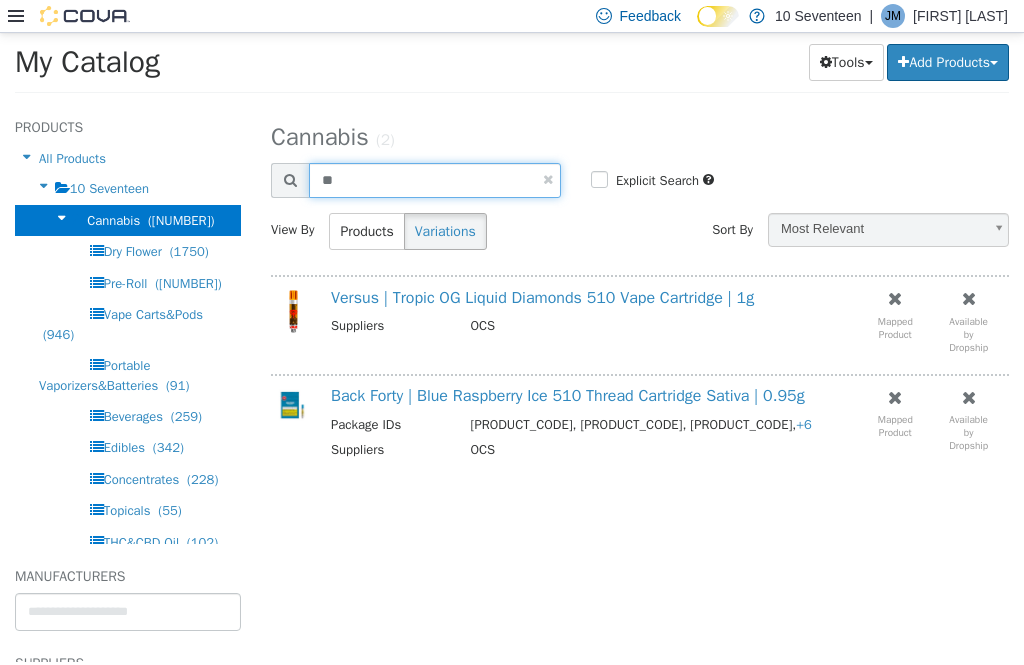 type on "*" 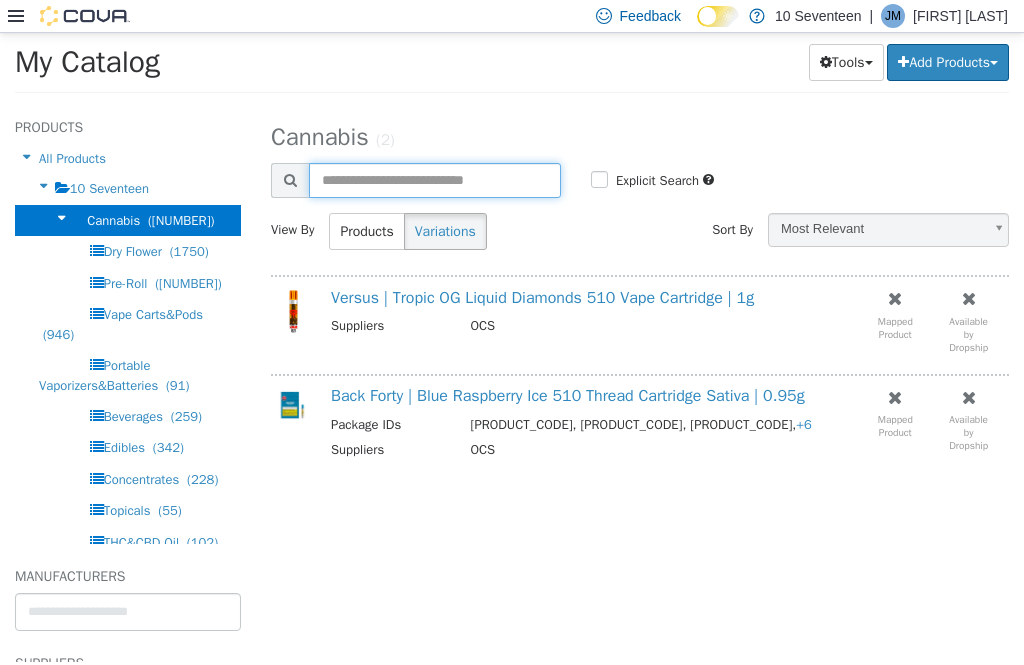 type 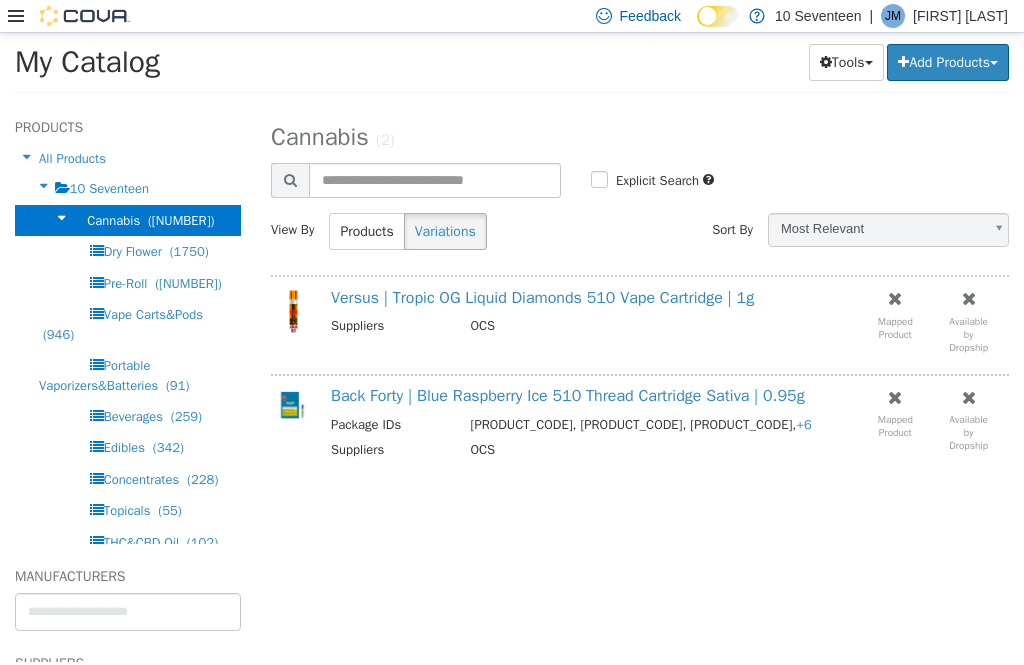 click on "Versus | Tropic OG Liquid Diamonds 510 Vape Cartridge | 1g" at bounding box center [542, 298] 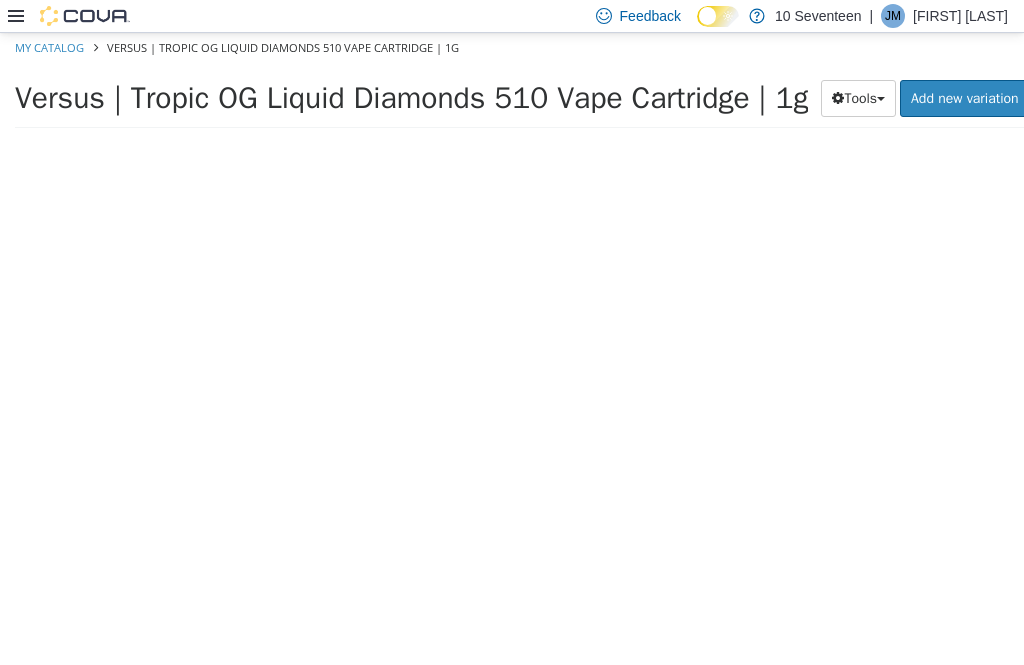 click at bounding box center (640, 408) 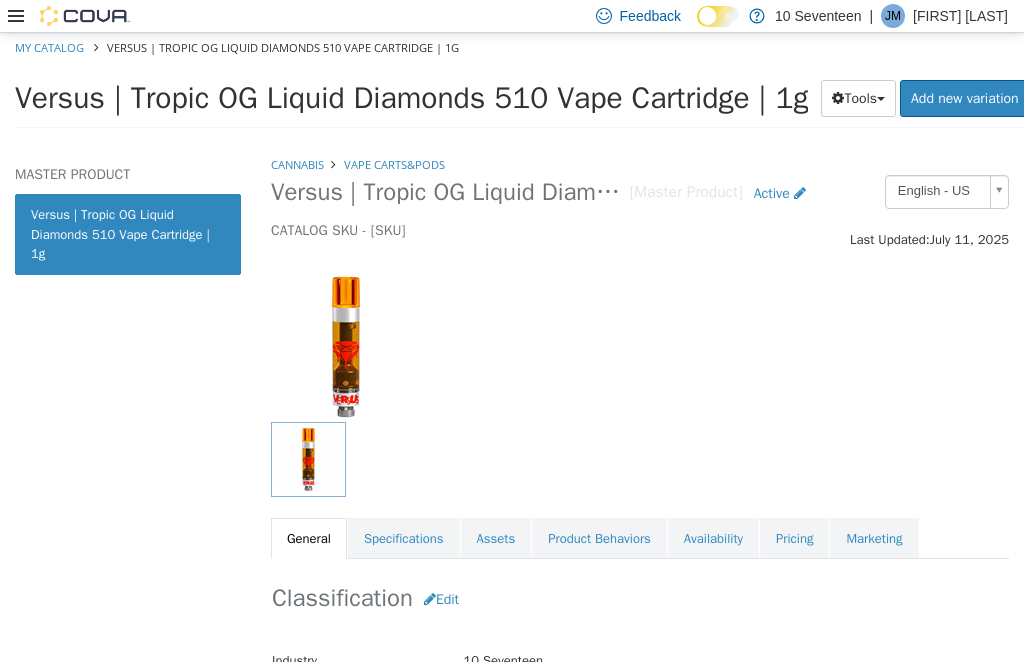 click on "Pricing" at bounding box center (794, 539) 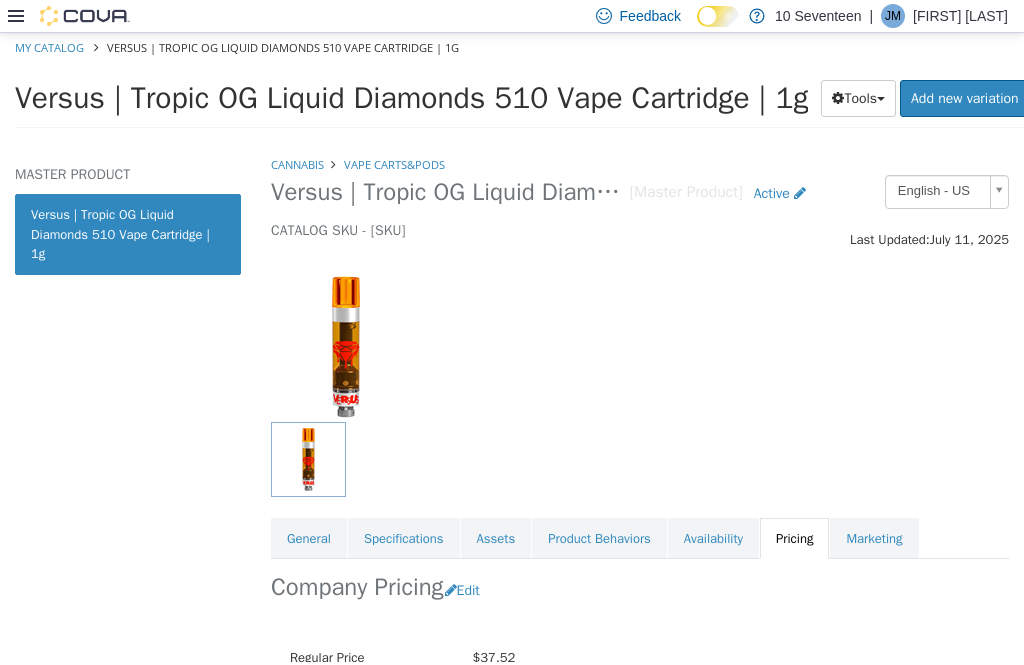 click on "Versus | Tropic OG Liquid Diamonds 510 Vape Cartridge | 1g" at bounding box center (450, 192) 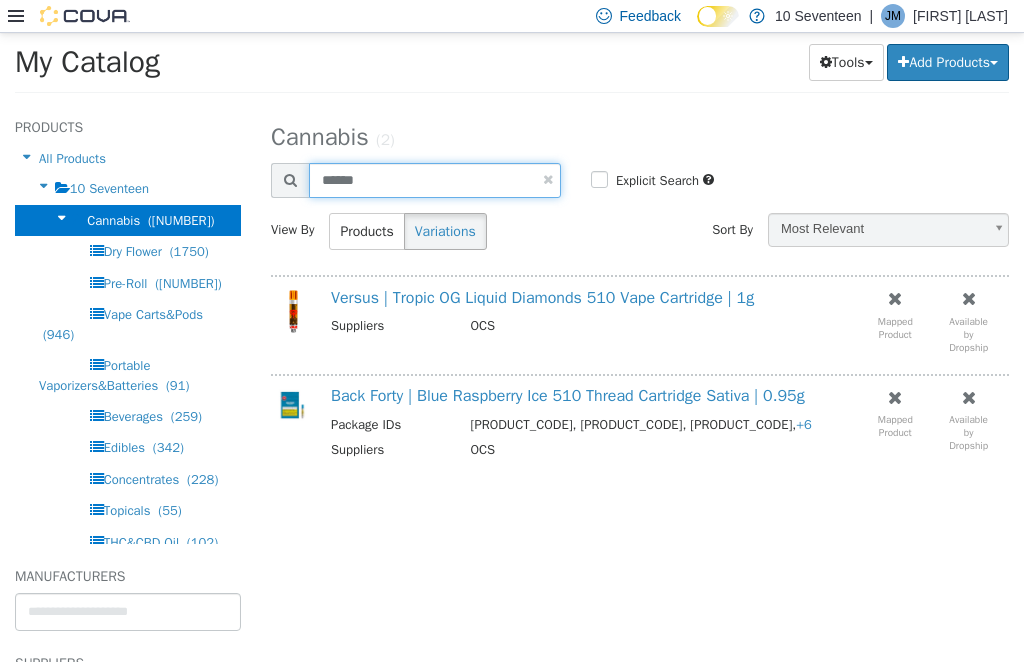 click on "******" at bounding box center (435, 180) 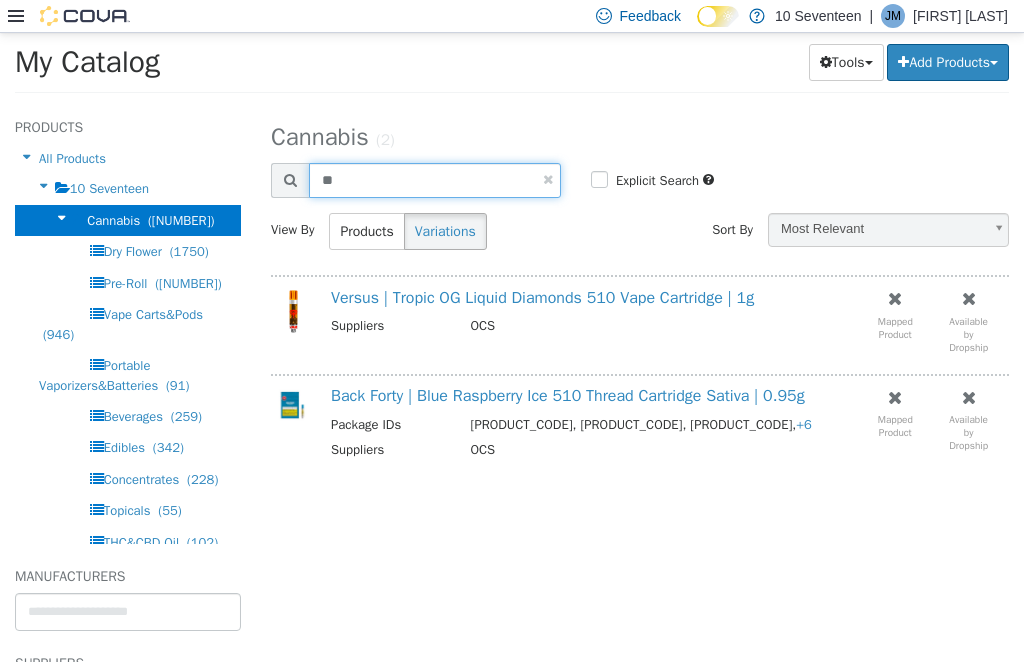 type on "*" 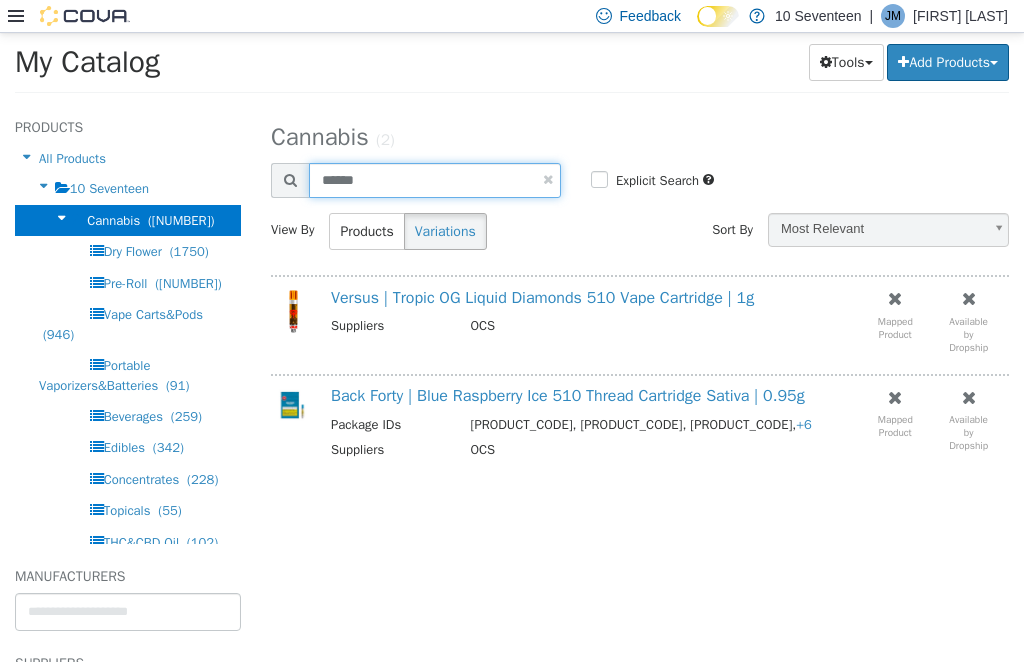 type on "******" 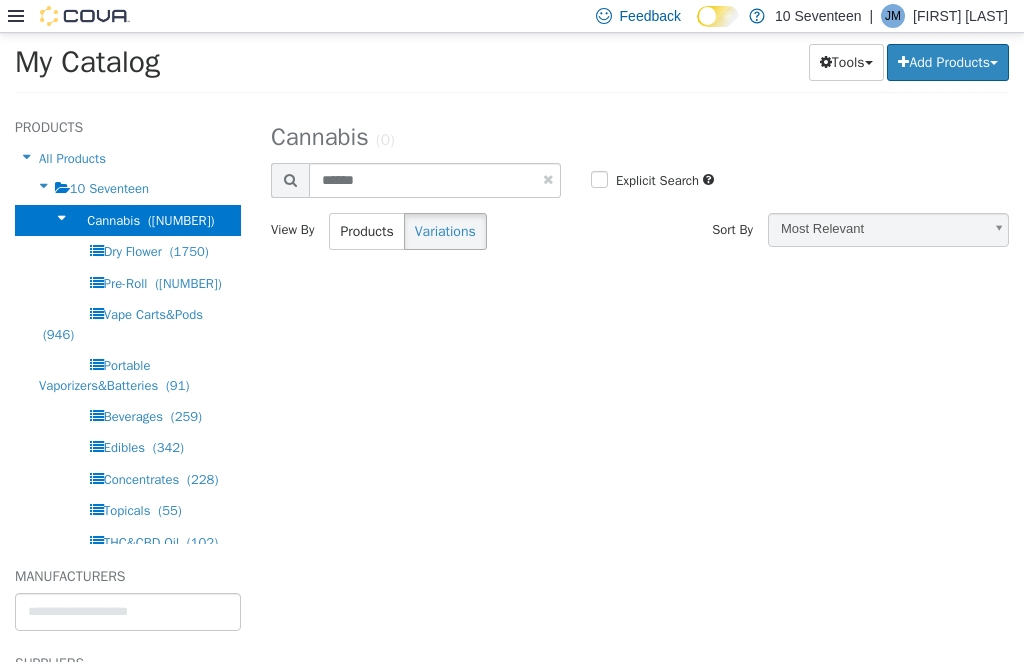 scroll, scrollTop: 0, scrollLeft: 0, axis: both 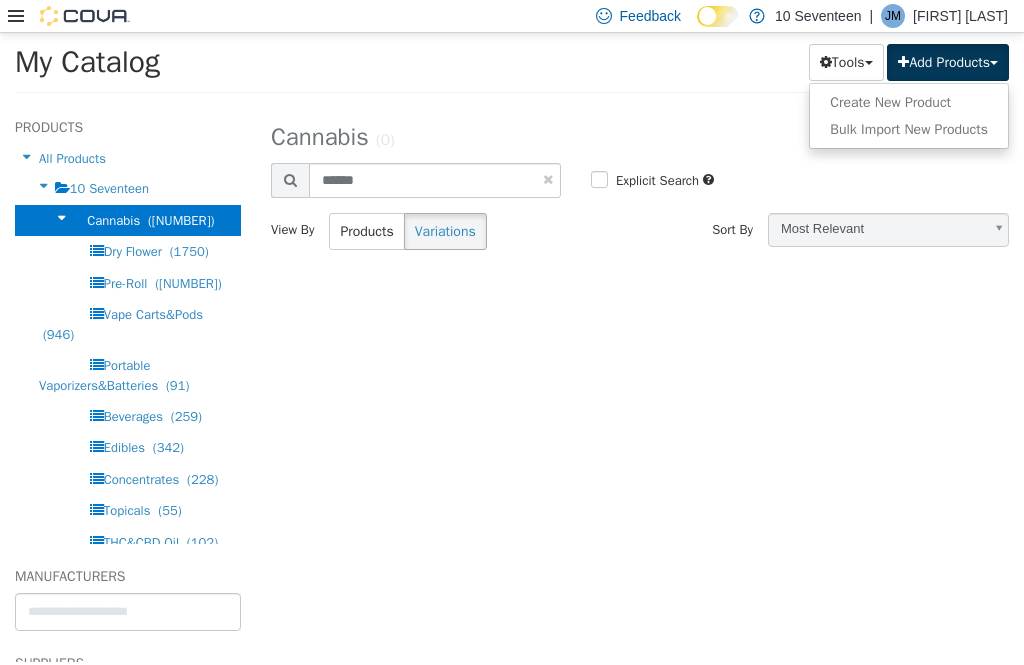 click on "Create New Product" at bounding box center (909, 102) 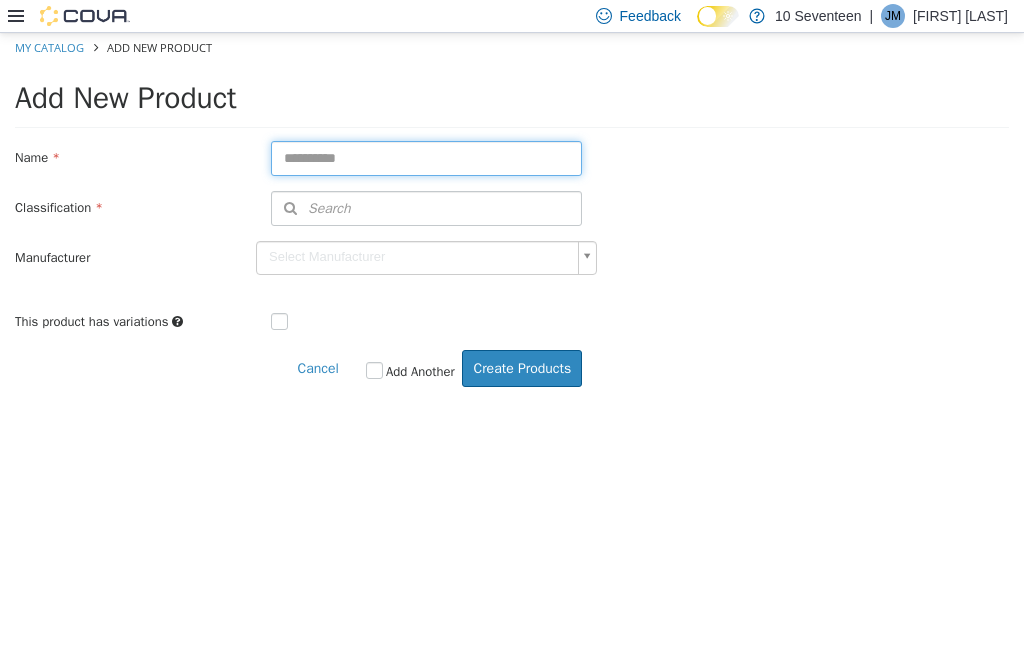 click at bounding box center (426, 158) 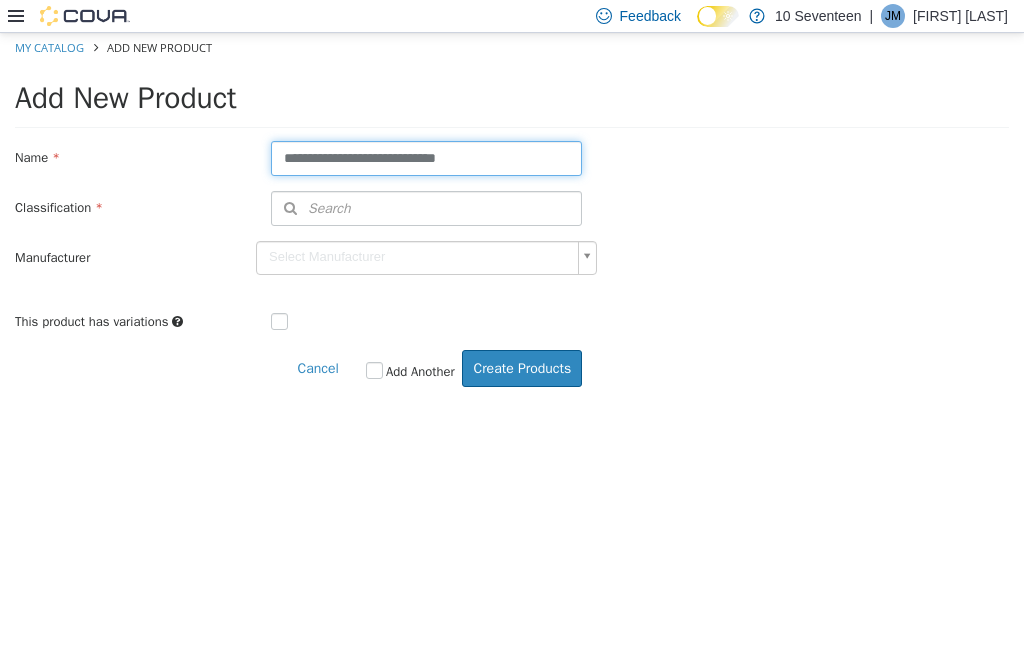 type on "**********" 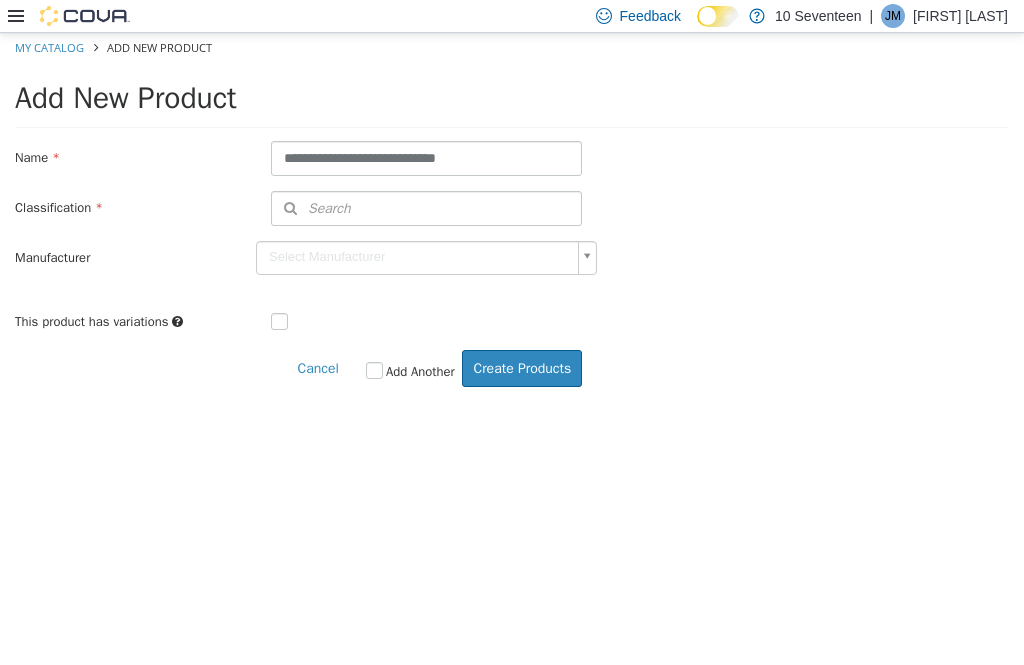click on "Search" at bounding box center [426, 208] 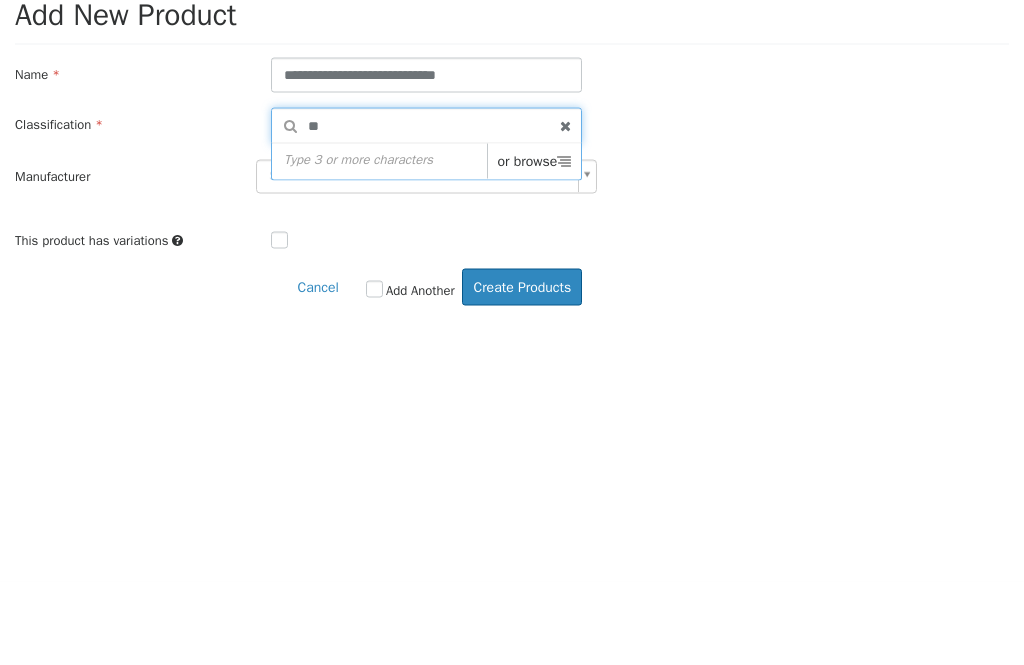 type on "***" 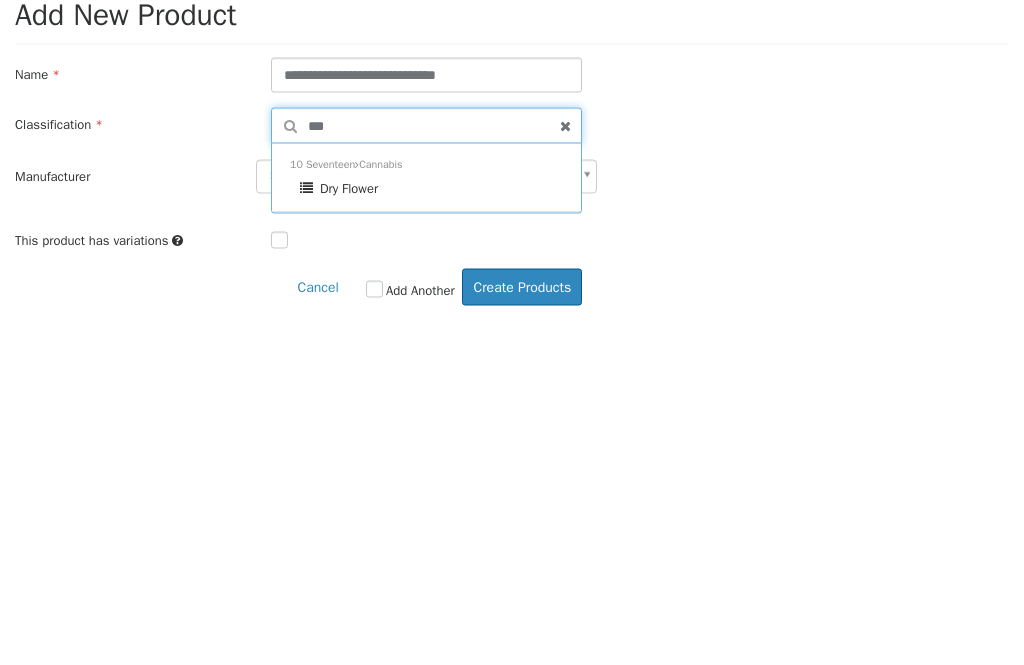 click on "Dry Flower" at bounding box center [431, 189] 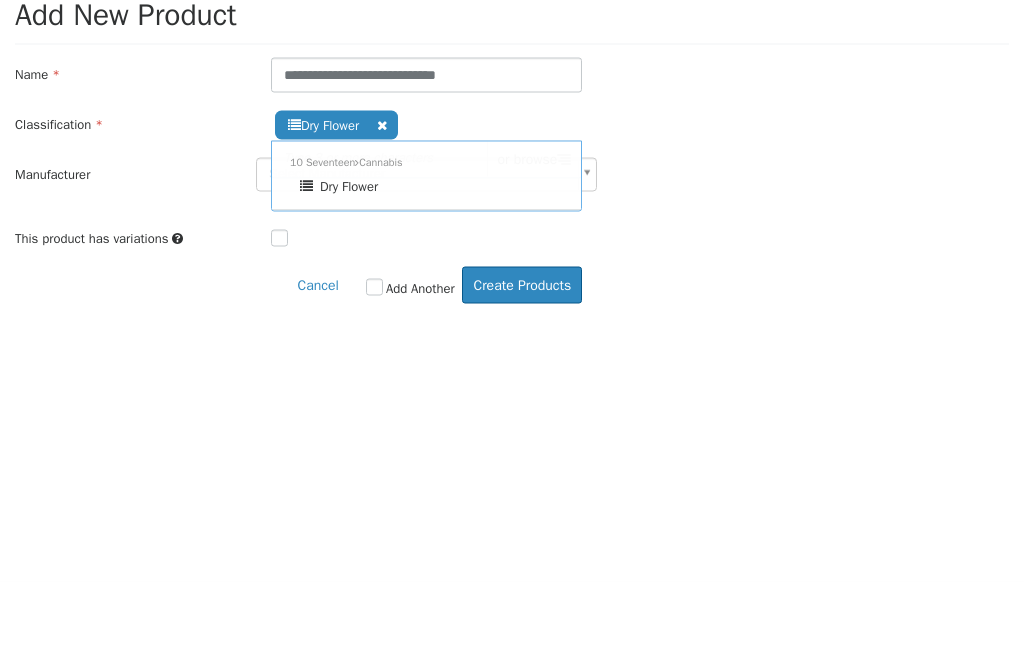 scroll, scrollTop: 64, scrollLeft: 0, axis: vertical 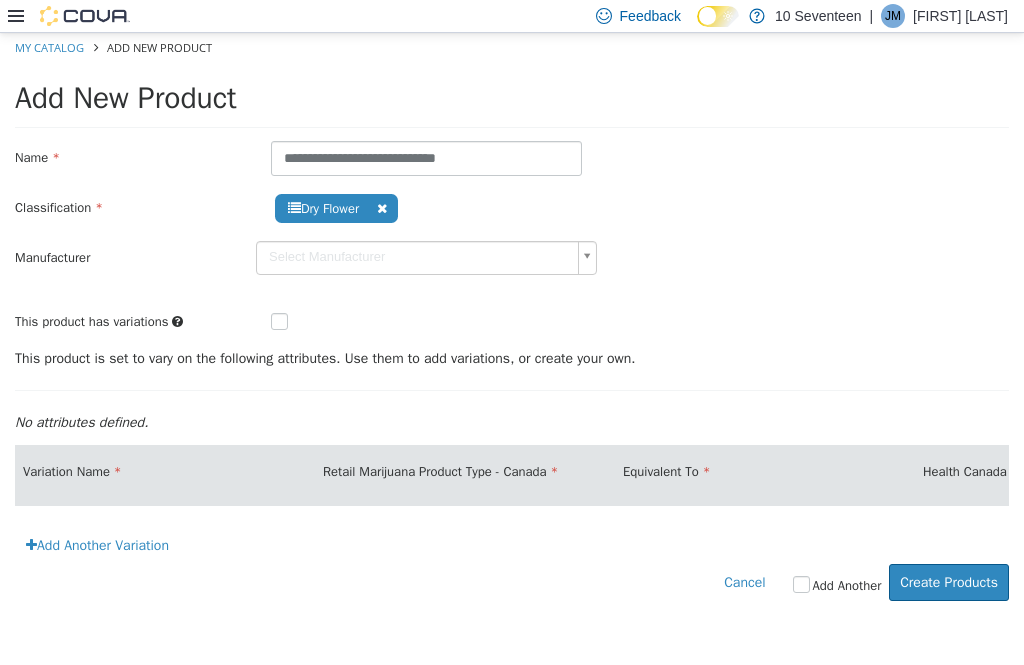 click at bounding box center (341, 319) 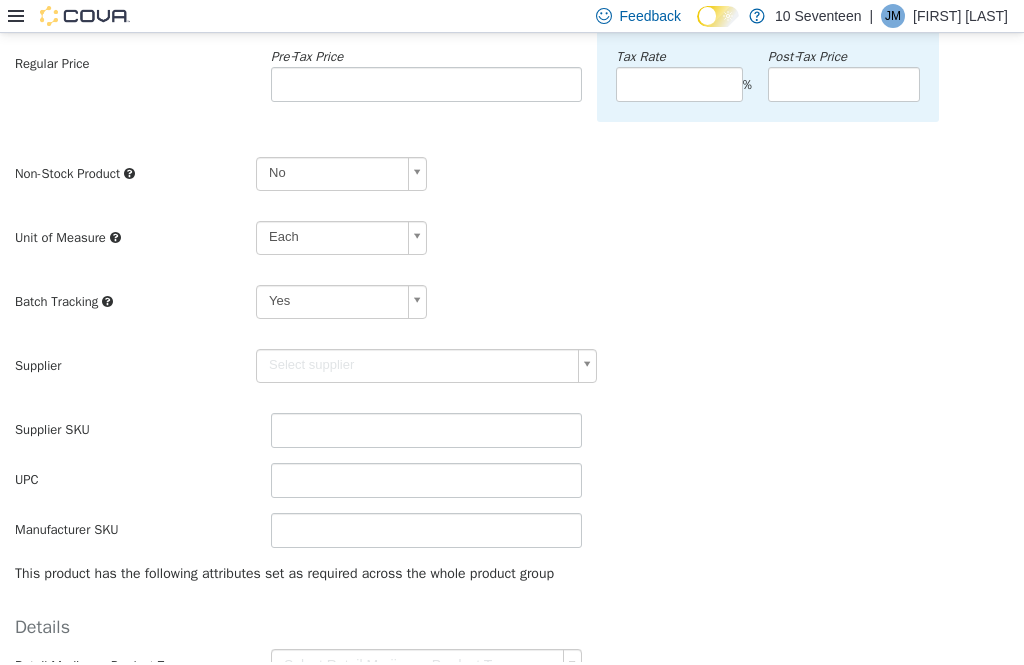 scroll, scrollTop: 392, scrollLeft: 0, axis: vertical 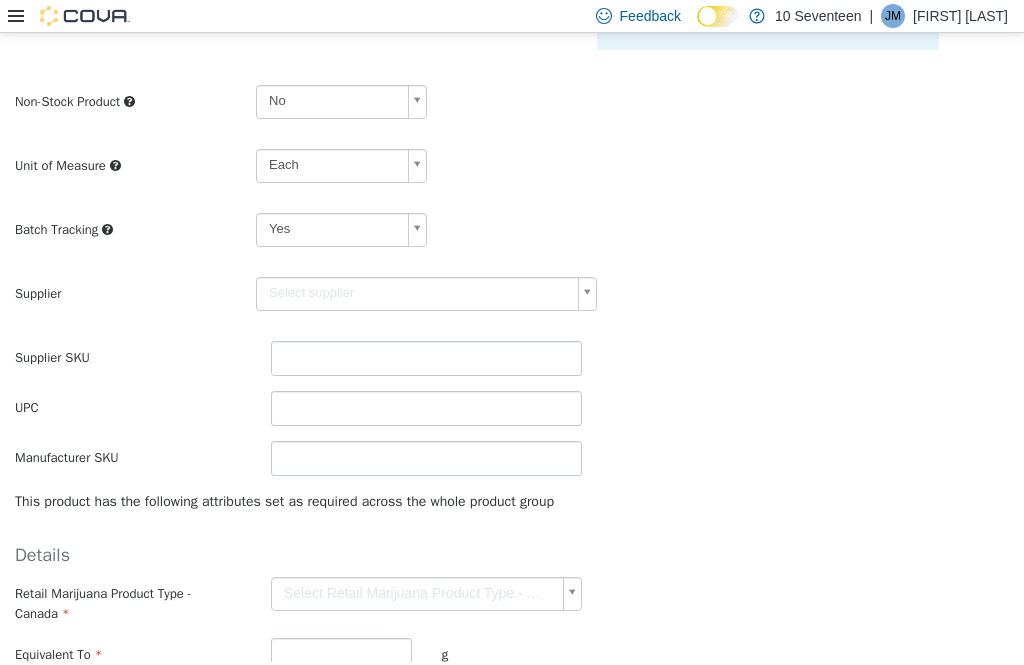 click on "**********" at bounding box center [512, 217] 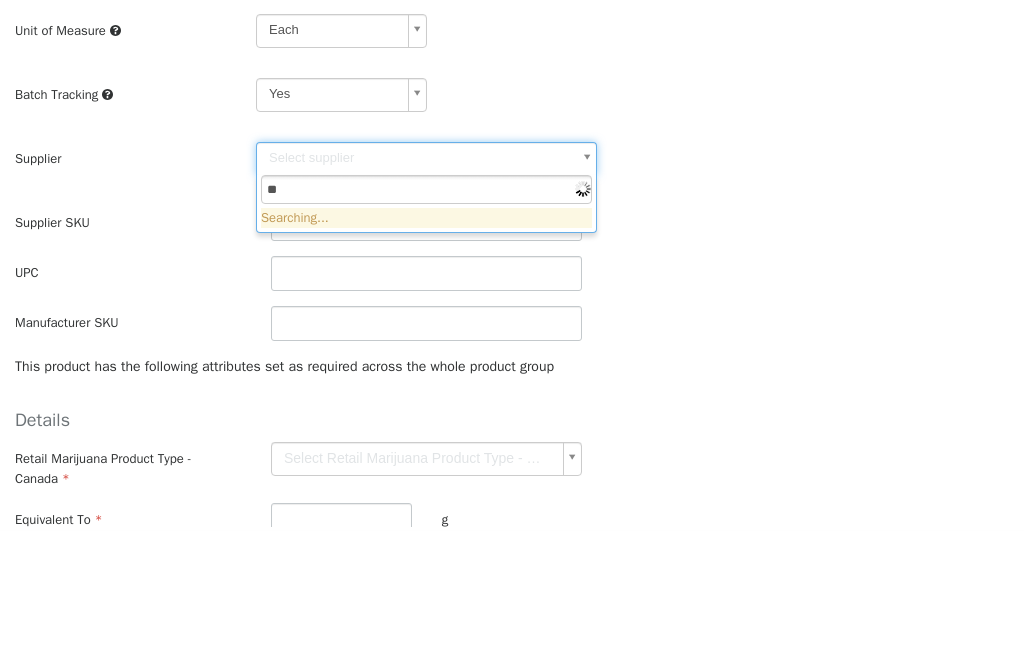 type on "***" 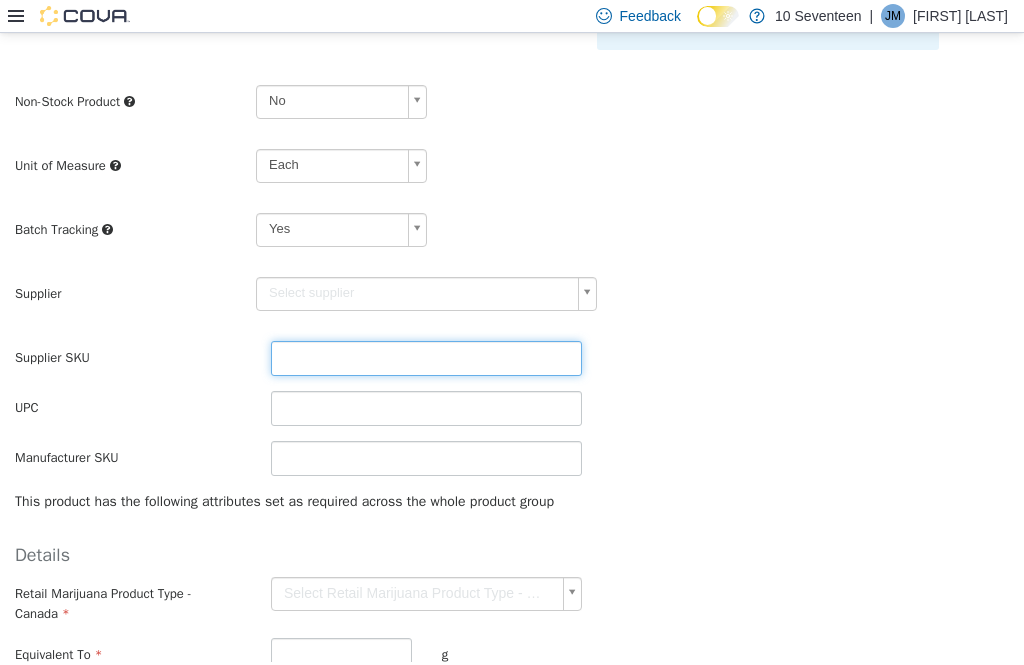 click at bounding box center (426, 358) 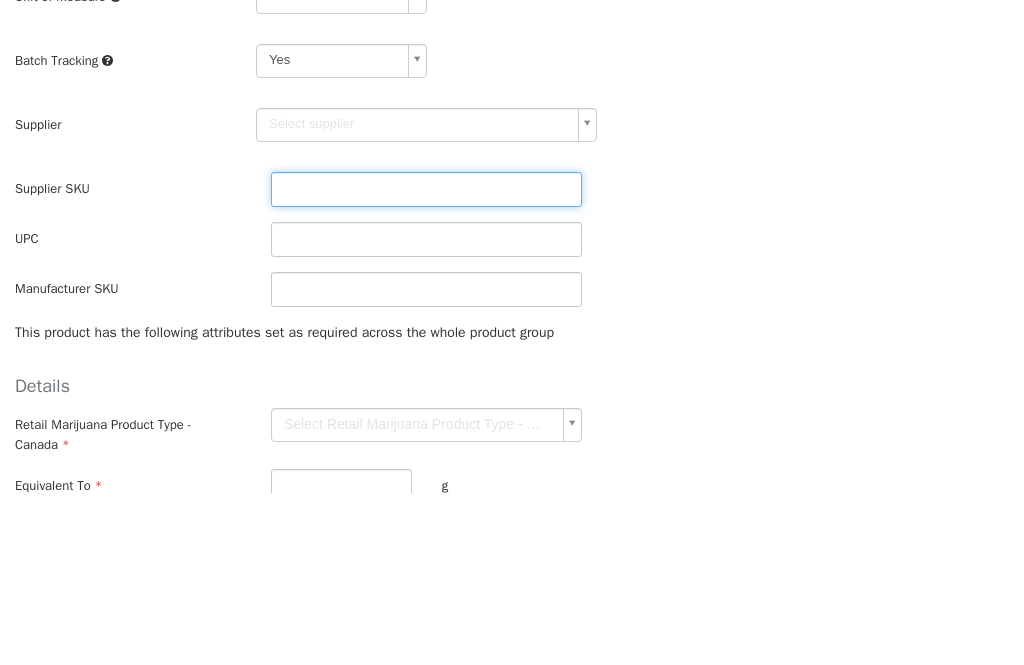 type on "******" 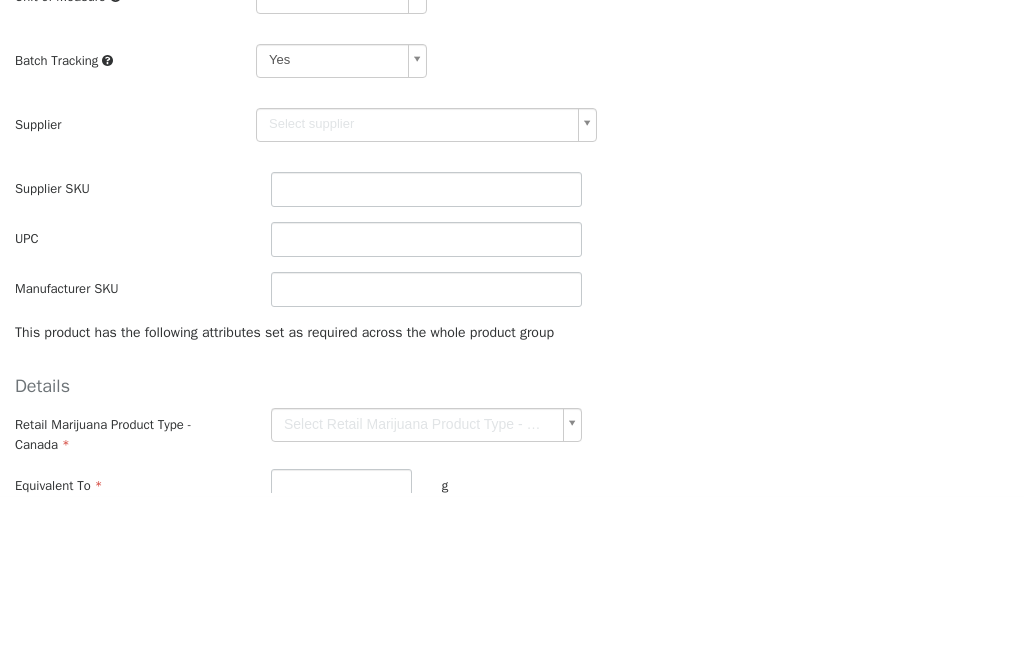 click on "Manufacturer SKU" at bounding box center [67, 289] 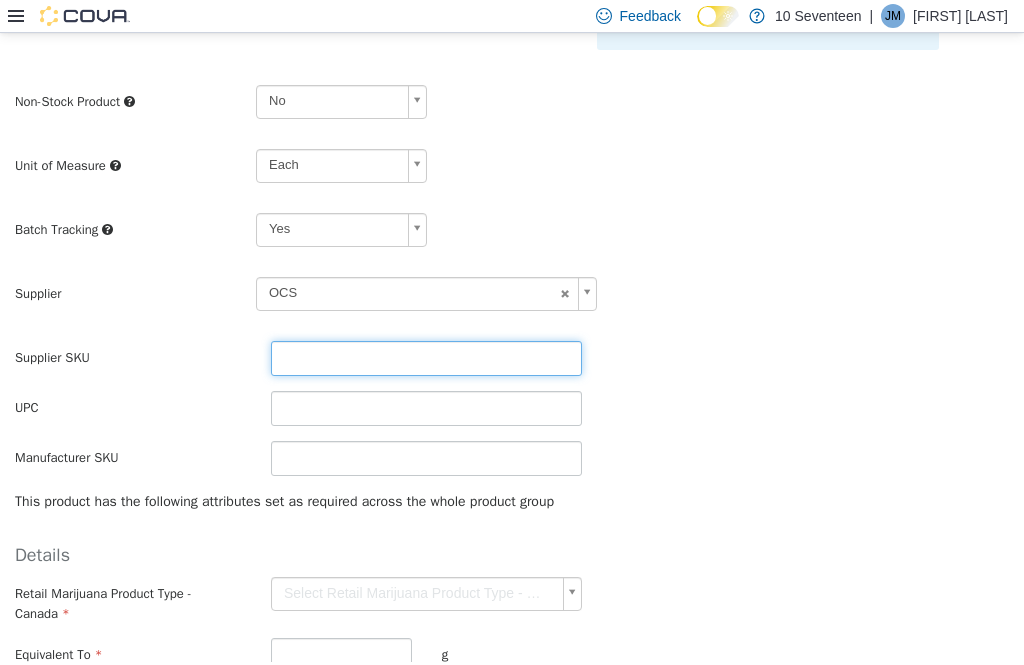 click at bounding box center [426, 358] 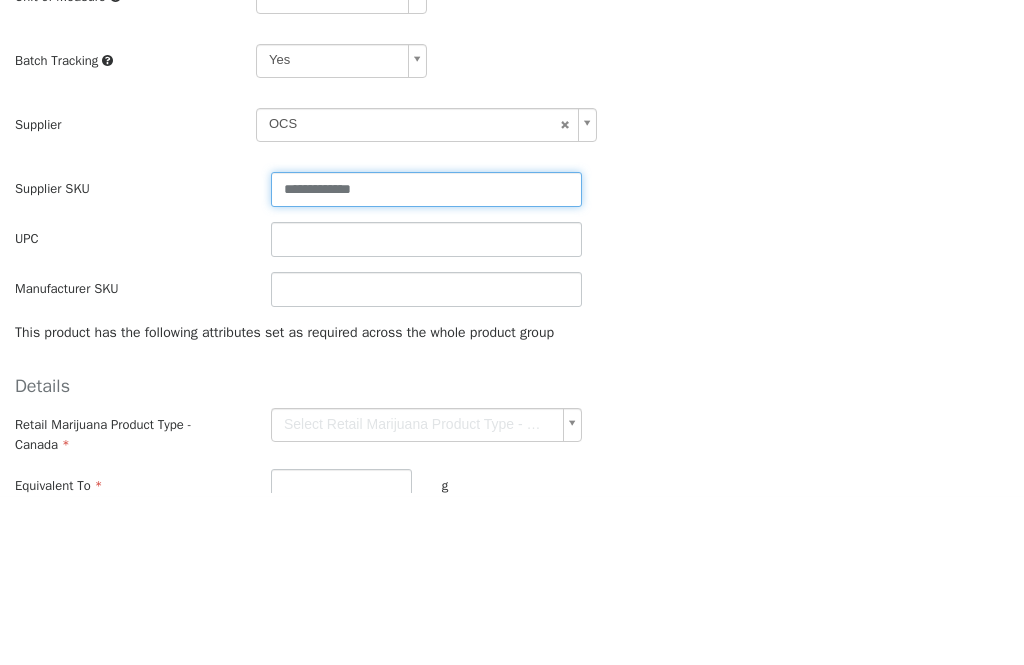 type on "**********" 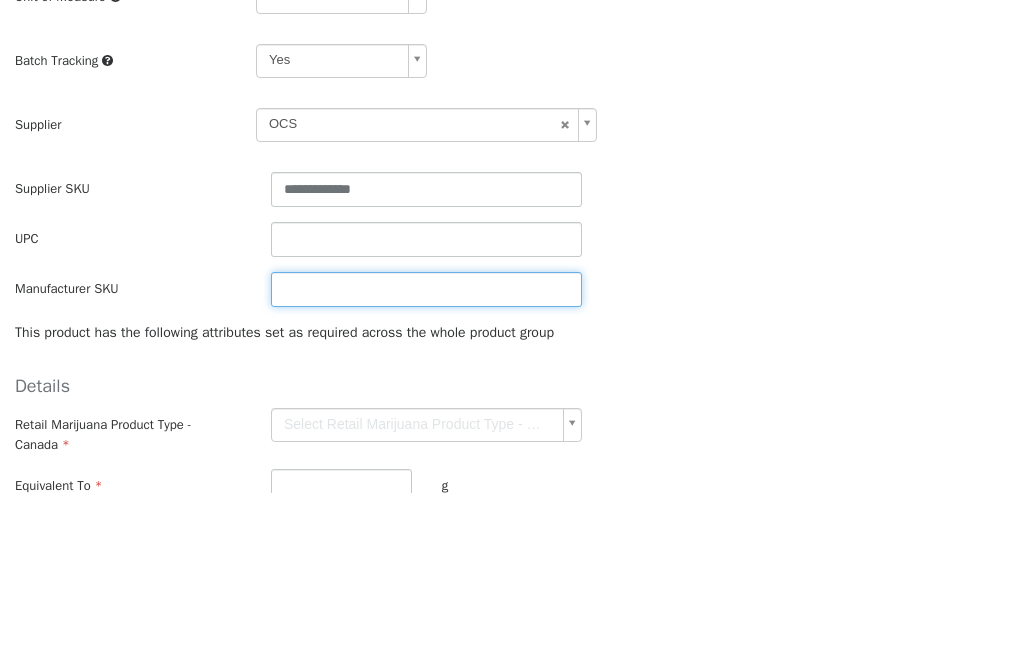 click at bounding box center [426, 290] 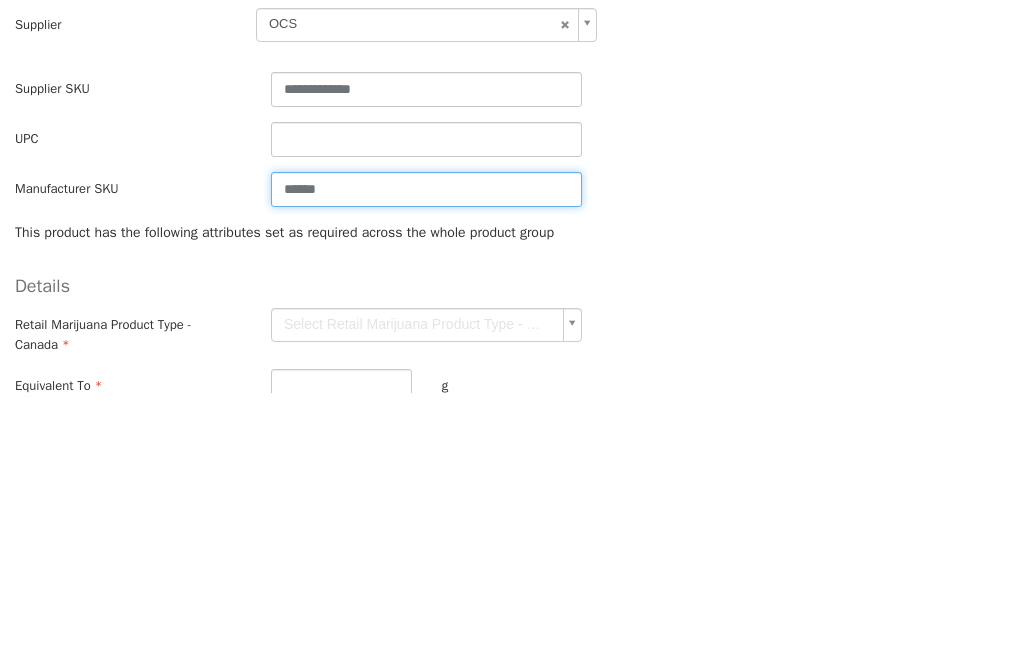type on "******" 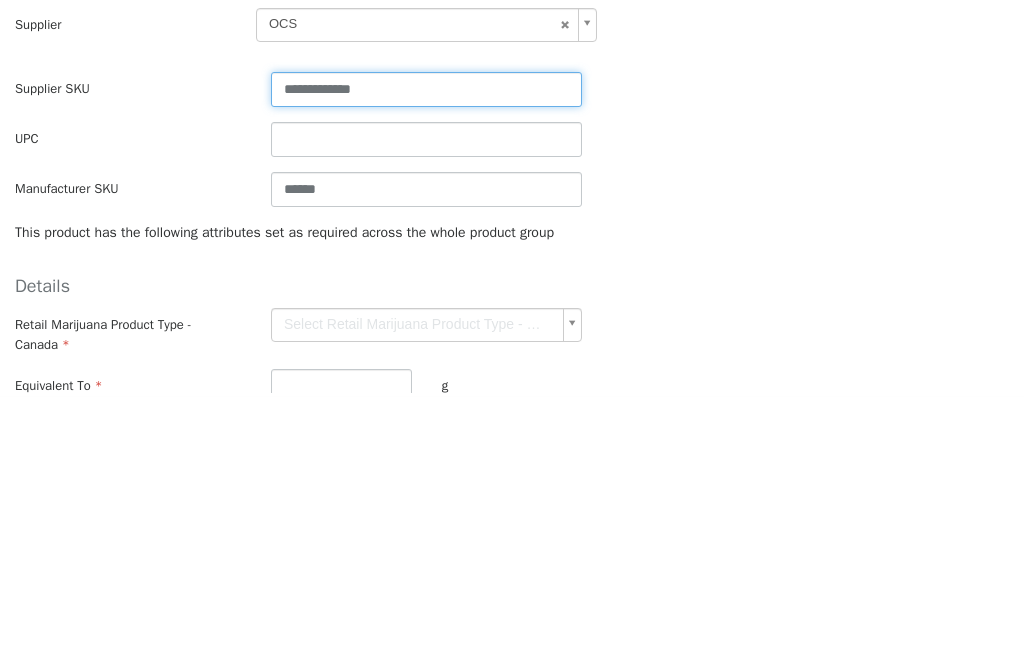 click on "**********" at bounding box center [426, 90] 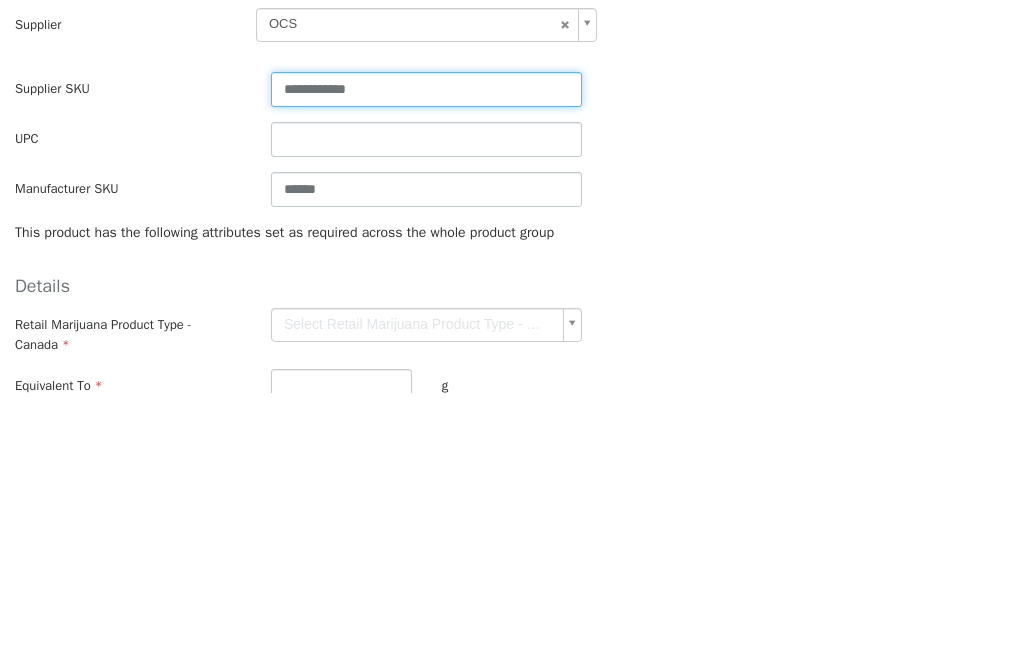 type on "**********" 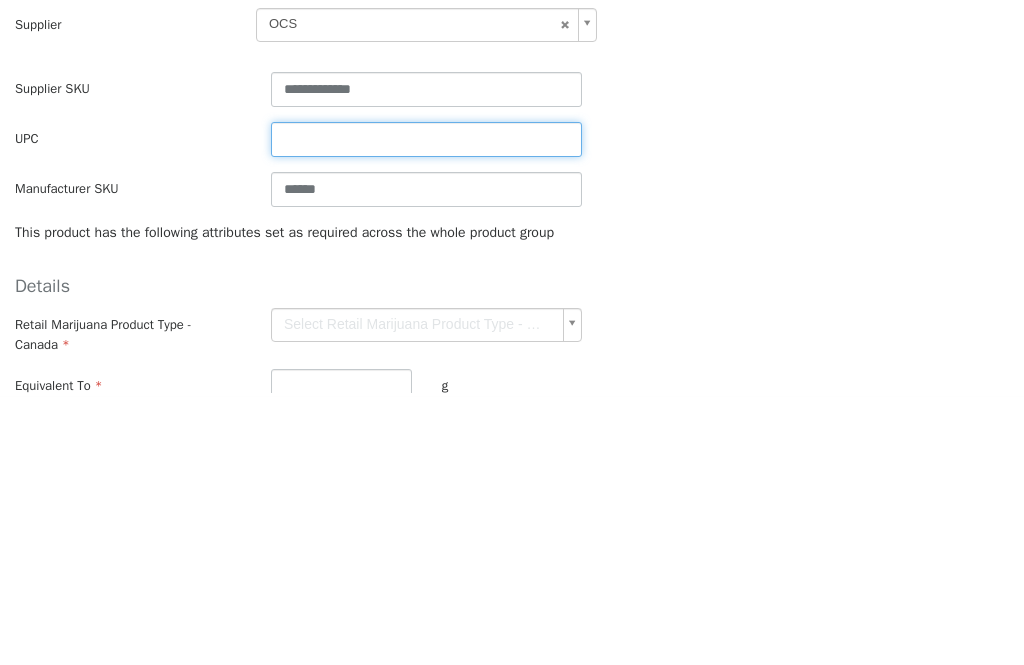 click at bounding box center [426, 140] 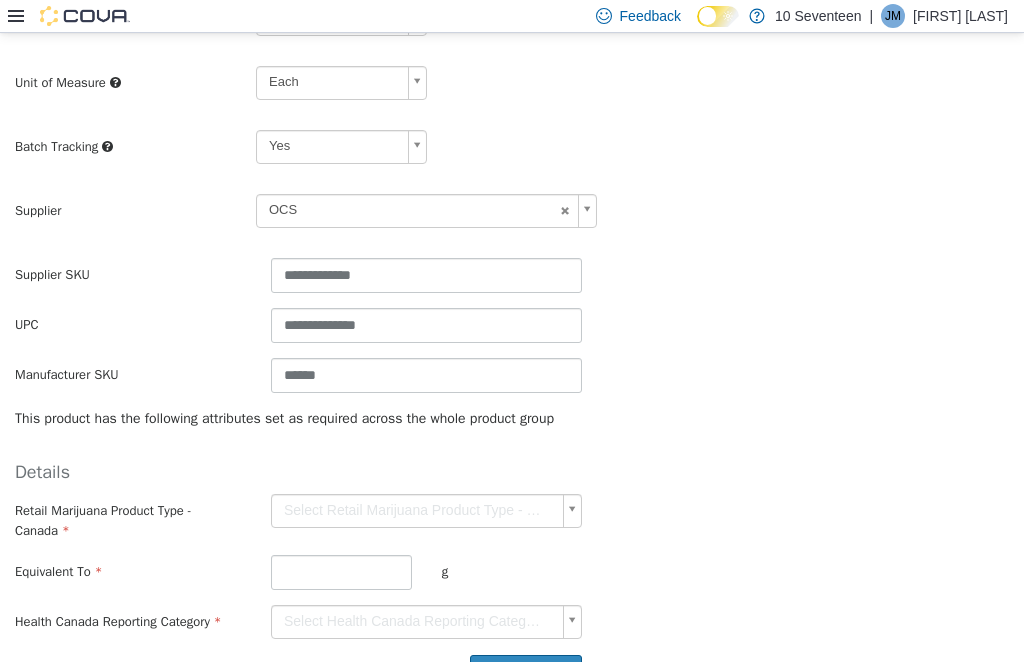 scroll, scrollTop: 474, scrollLeft: 0, axis: vertical 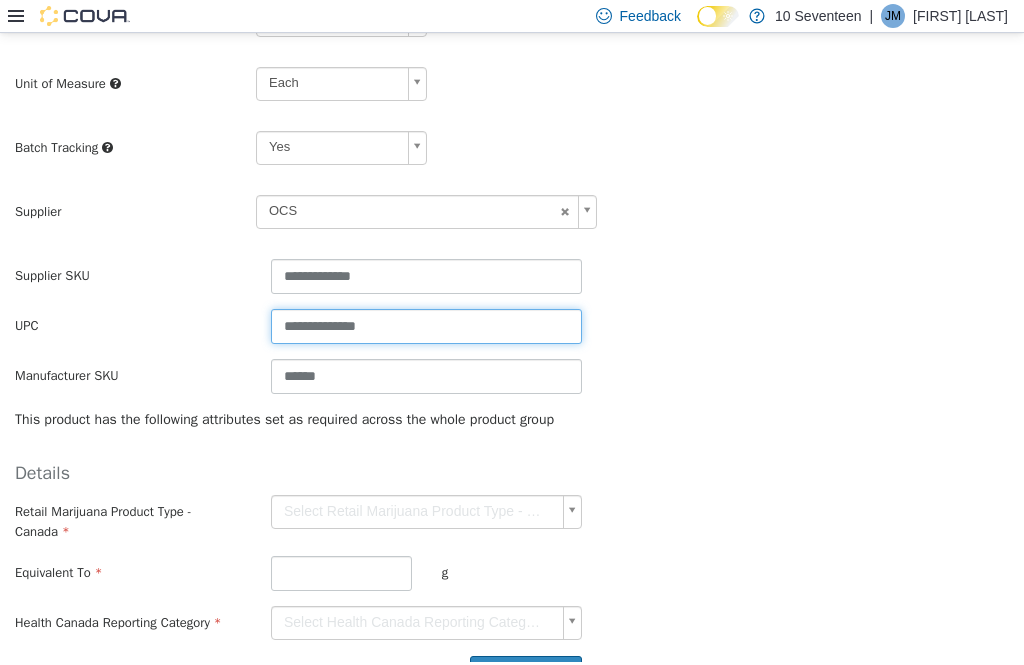type on "**********" 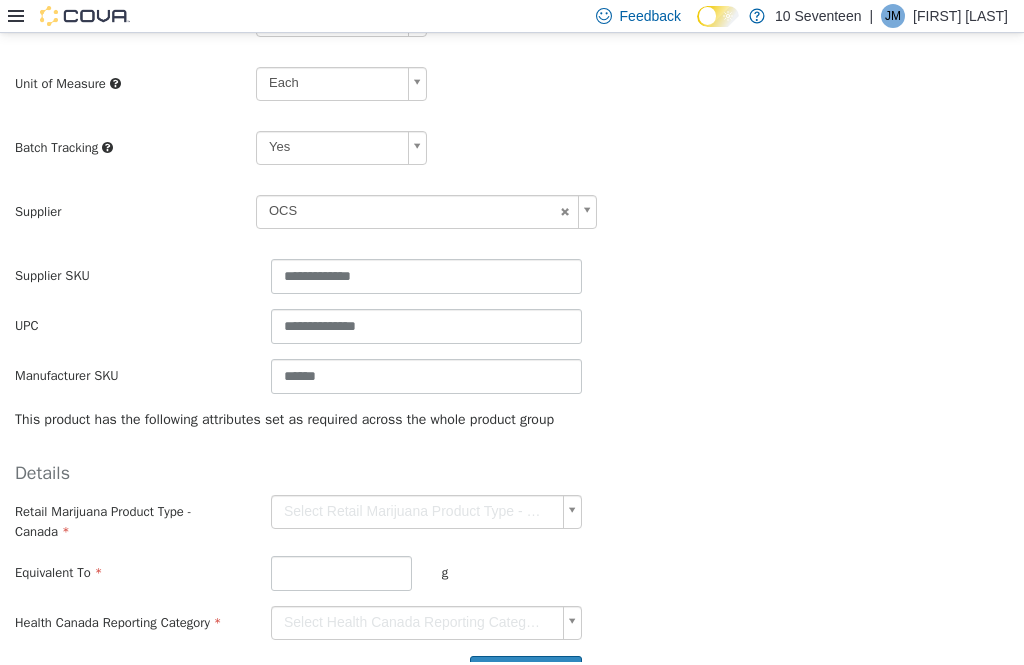 click on "**********" at bounding box center [512, 135] 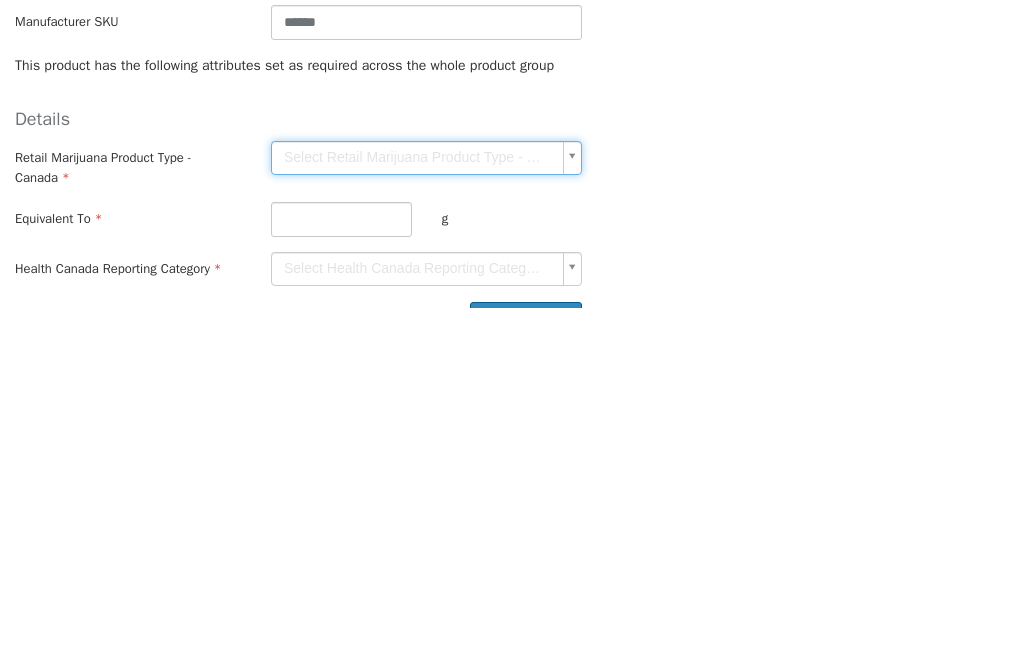 click on "**********" at bounding box center [512, -218] 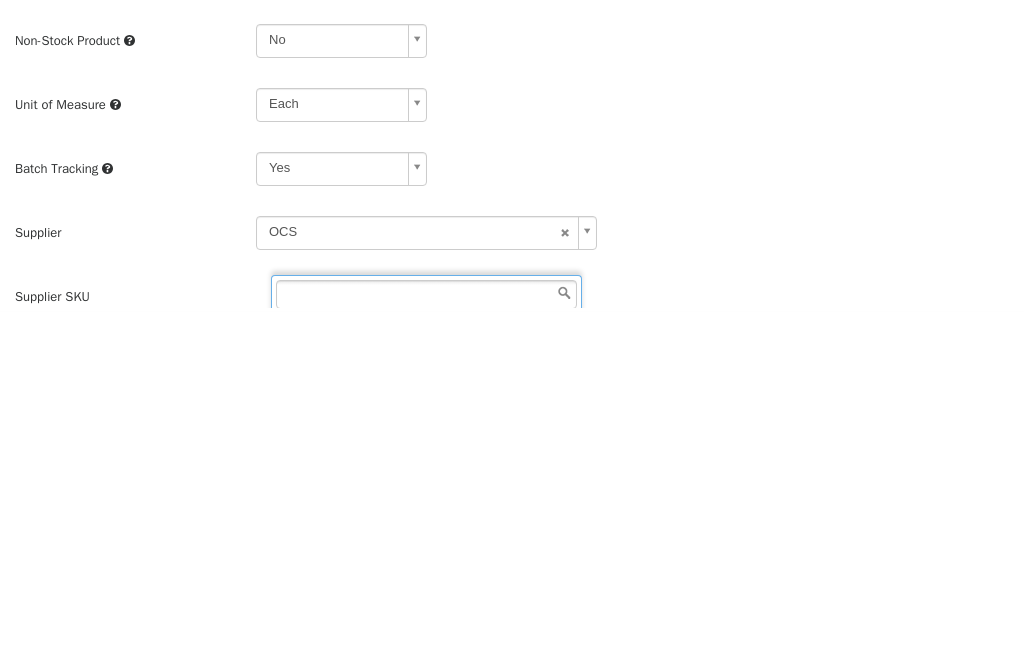 scroll, scrollTop: 348, scrollLeft: 0, axis: vertical 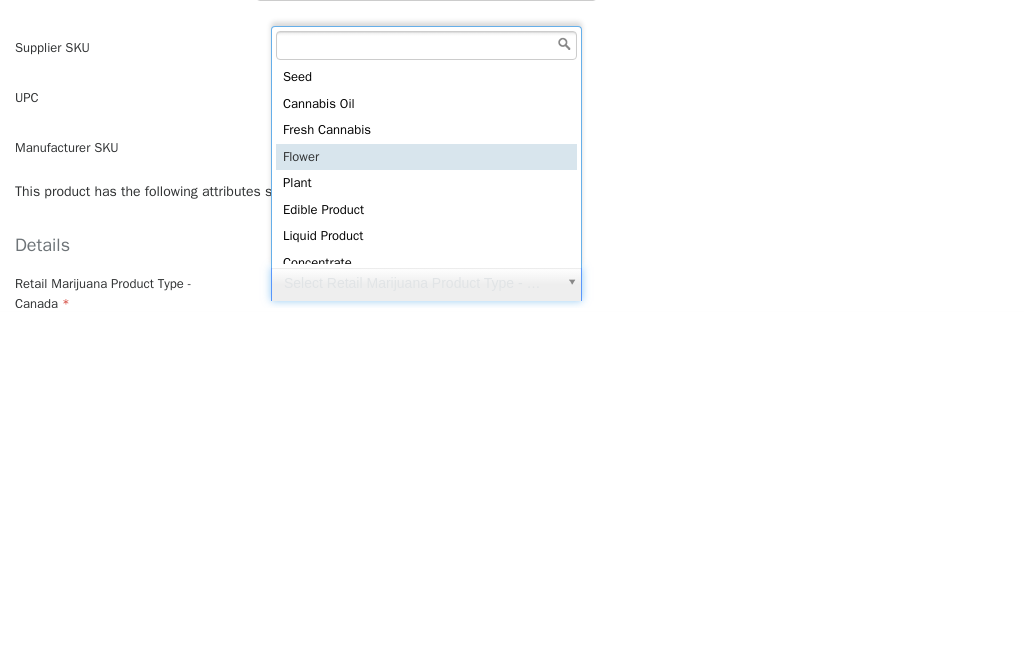 type on "******" 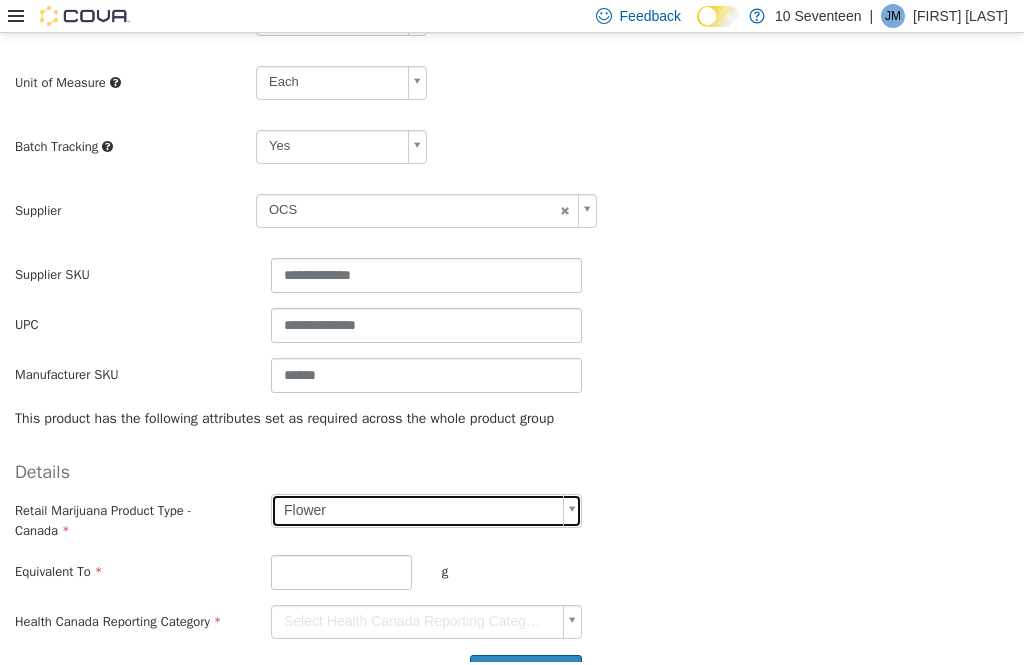 scroll, scrollTop: 474, scrollLeft: 0, axis: vertical 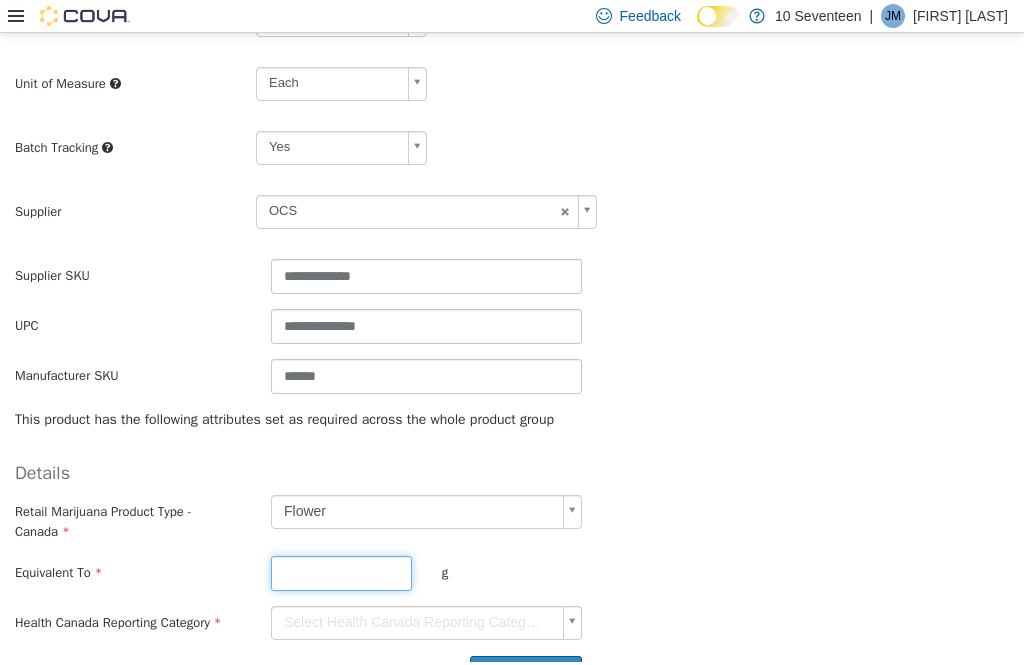click at bounding box center (341, 573) 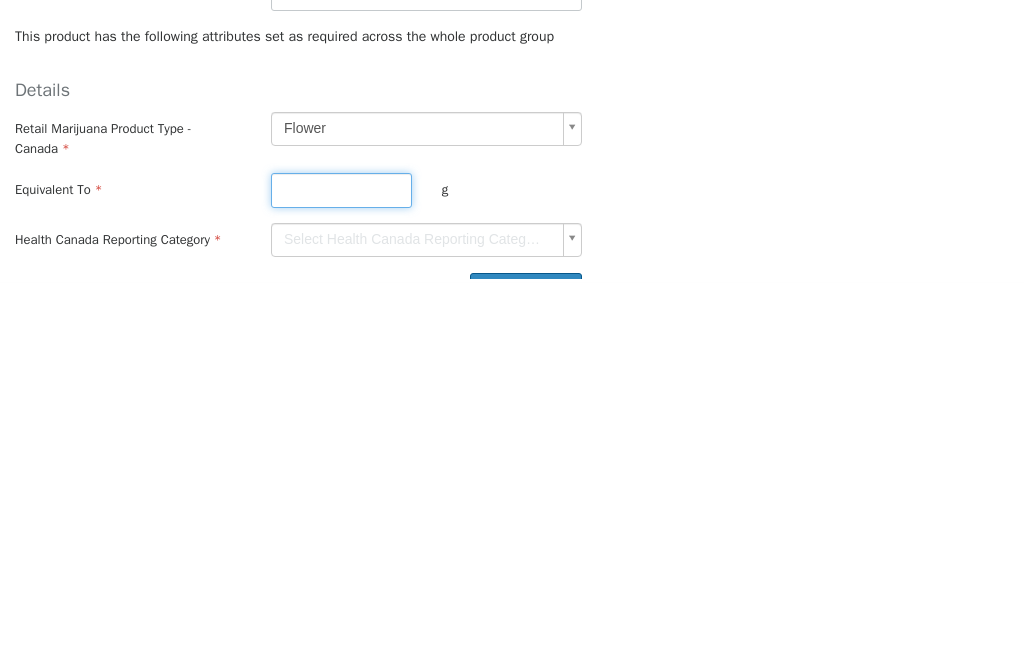 type on "**" 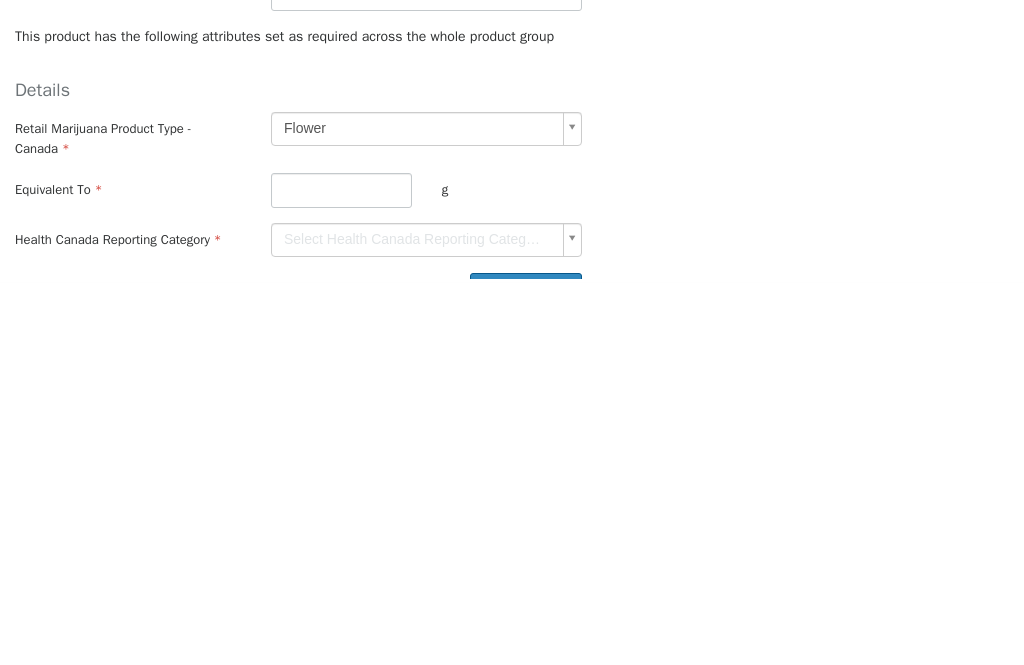 click on "**********" at bounding box center (512, -247) 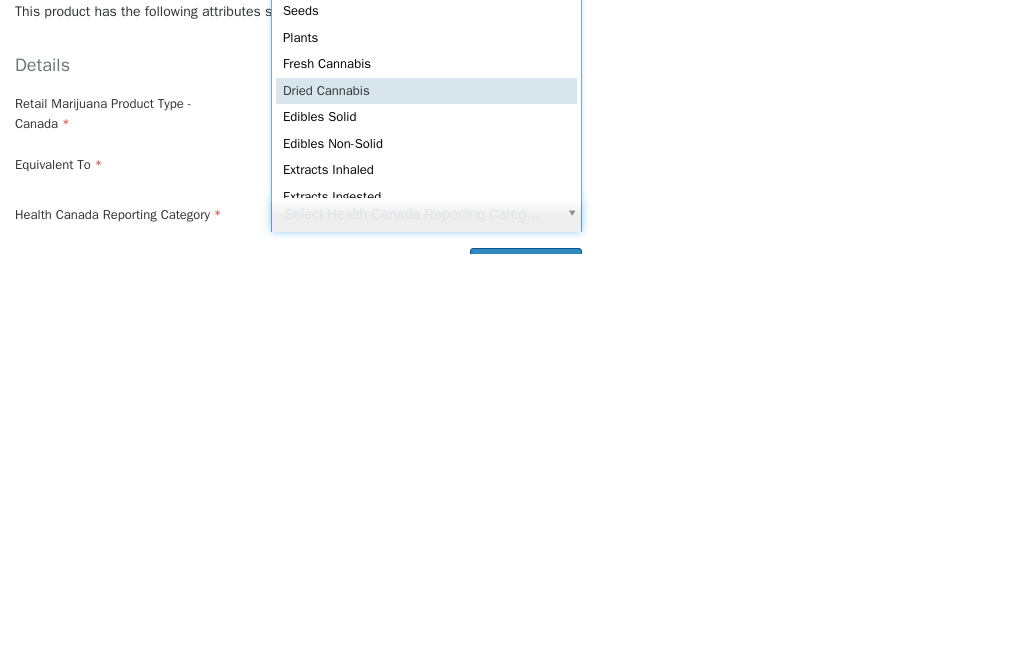 type on "**********" 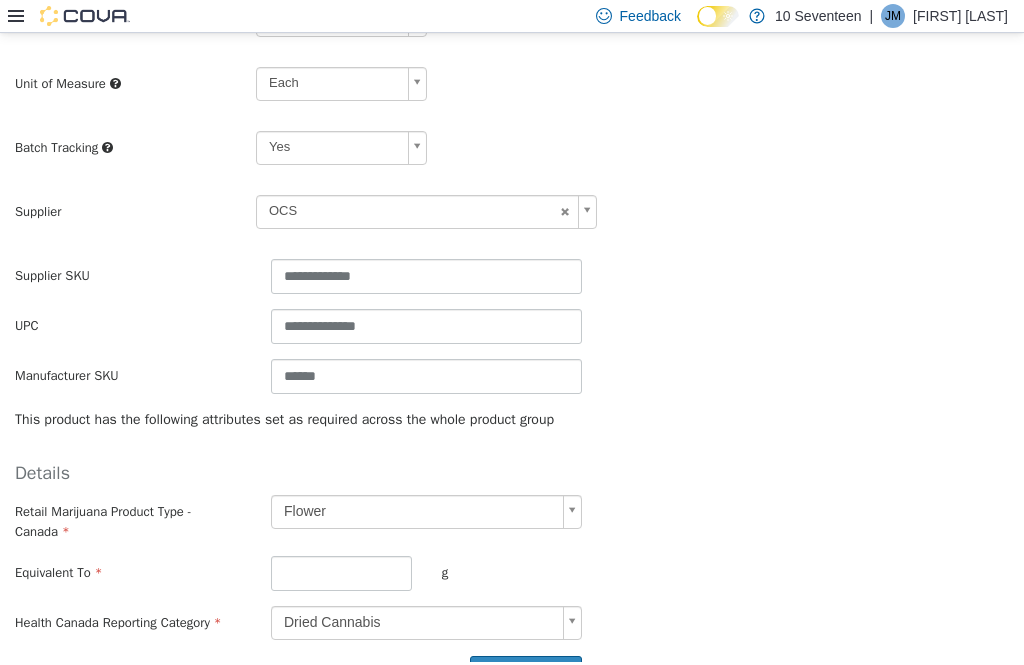 click on "Create Product" at bounding box center (526, 674) 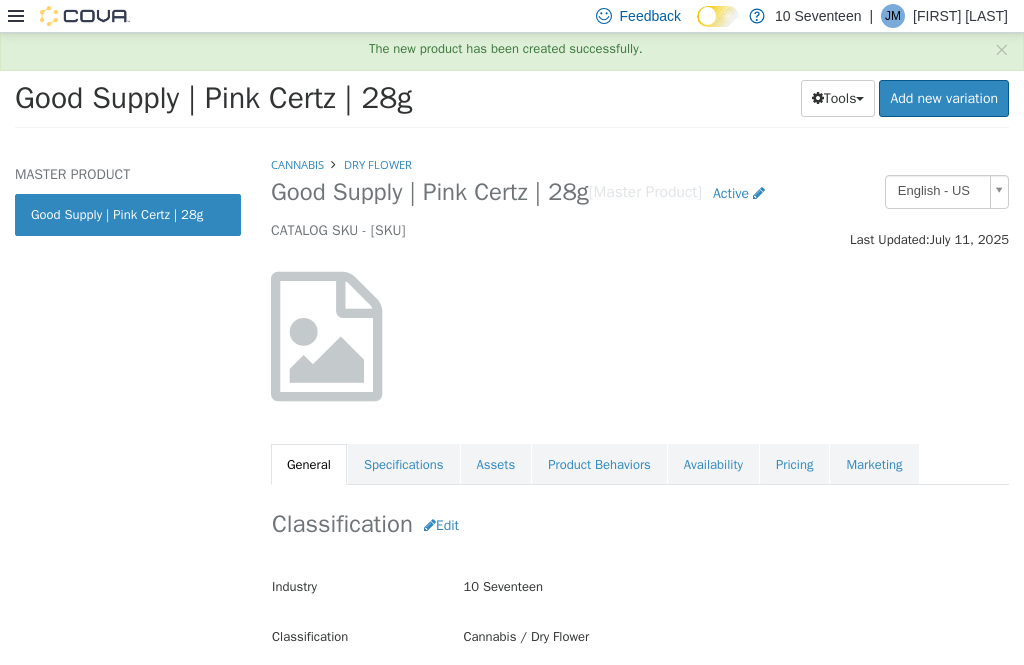 scroll, scrollTop: 0, scrollLeft: 0, axis: both 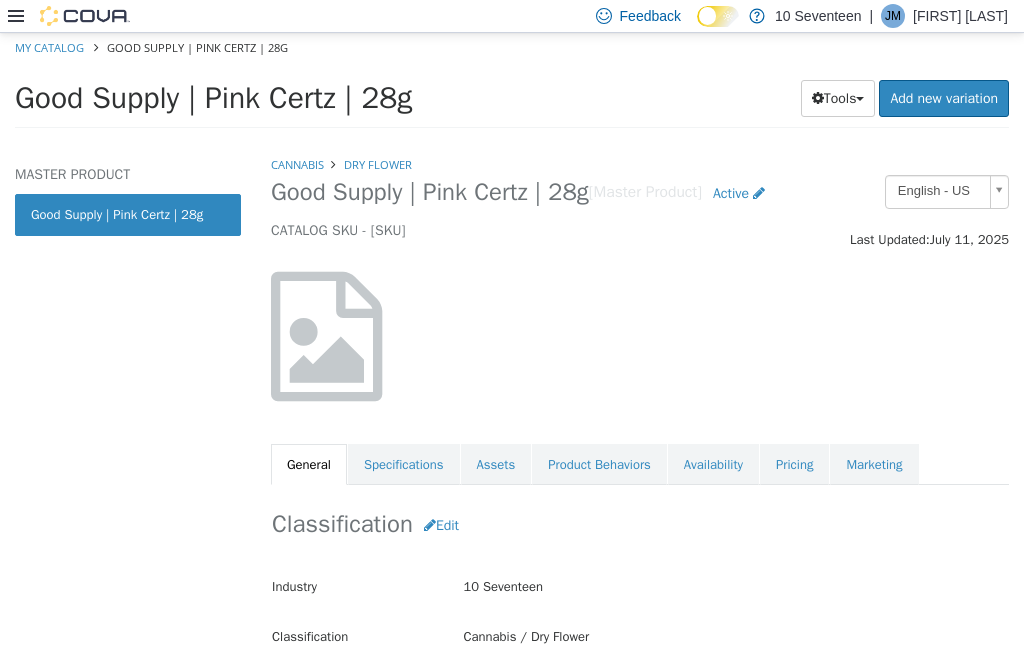 click on "Assets" at bounding box center (496, 465) 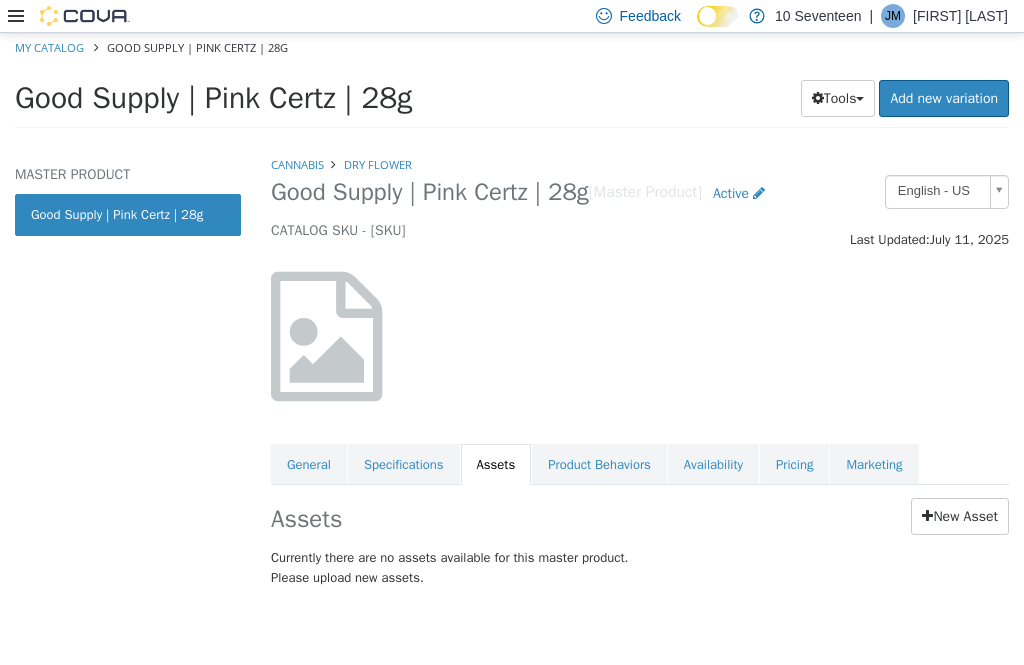 click on "New Asset" at bounding box center [960, 516] 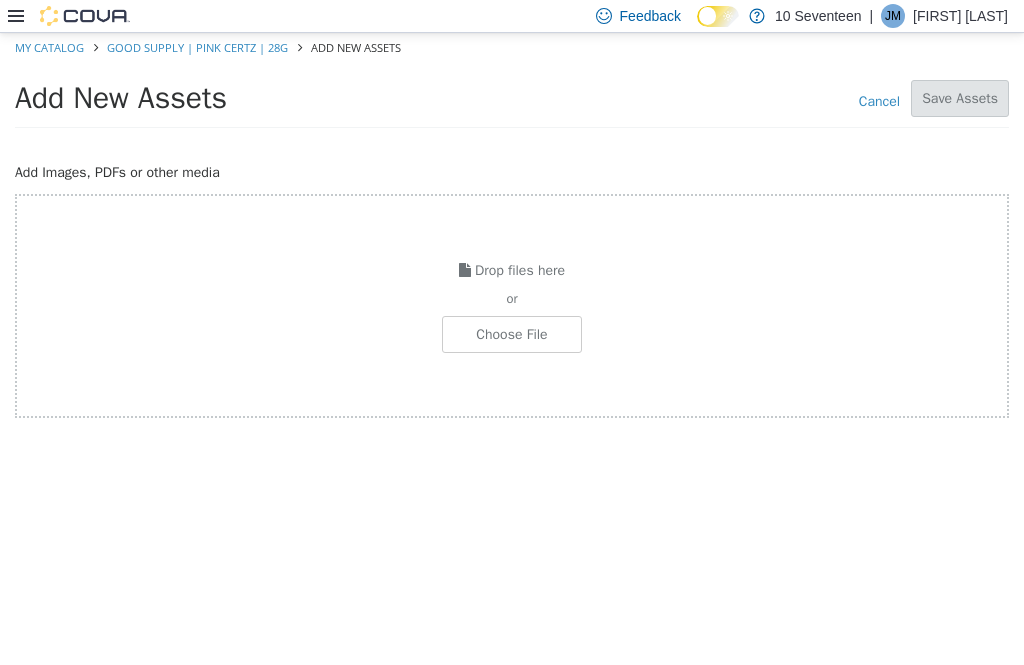 click at bounding box center (-535, 334) 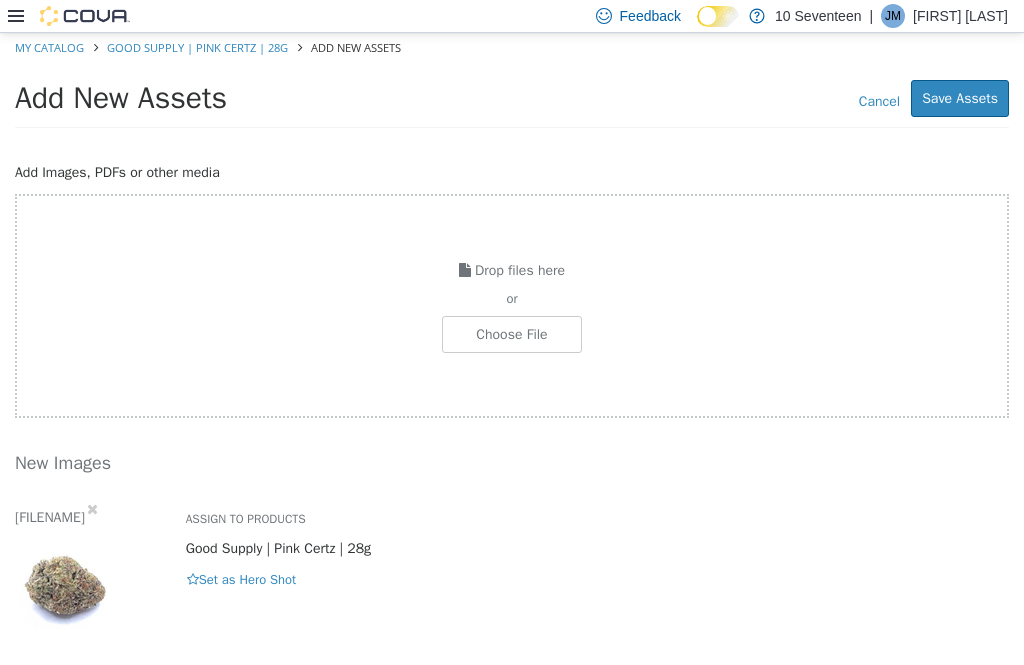 click on "Save Assets" at bounding box center (960, 98) 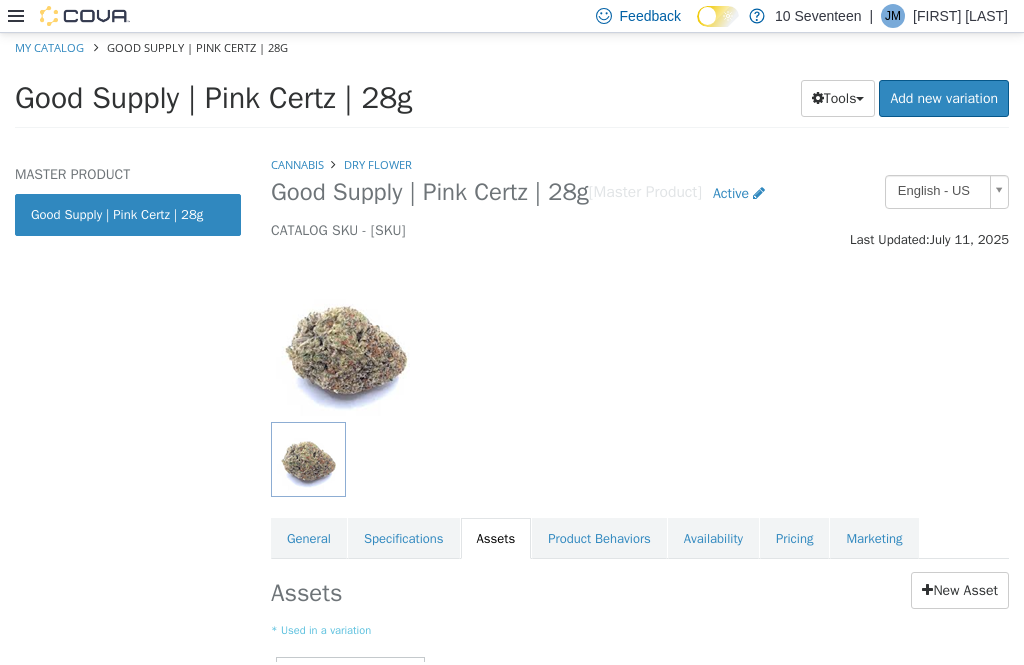 click on "Pricing" at bounding box center (794, 539) 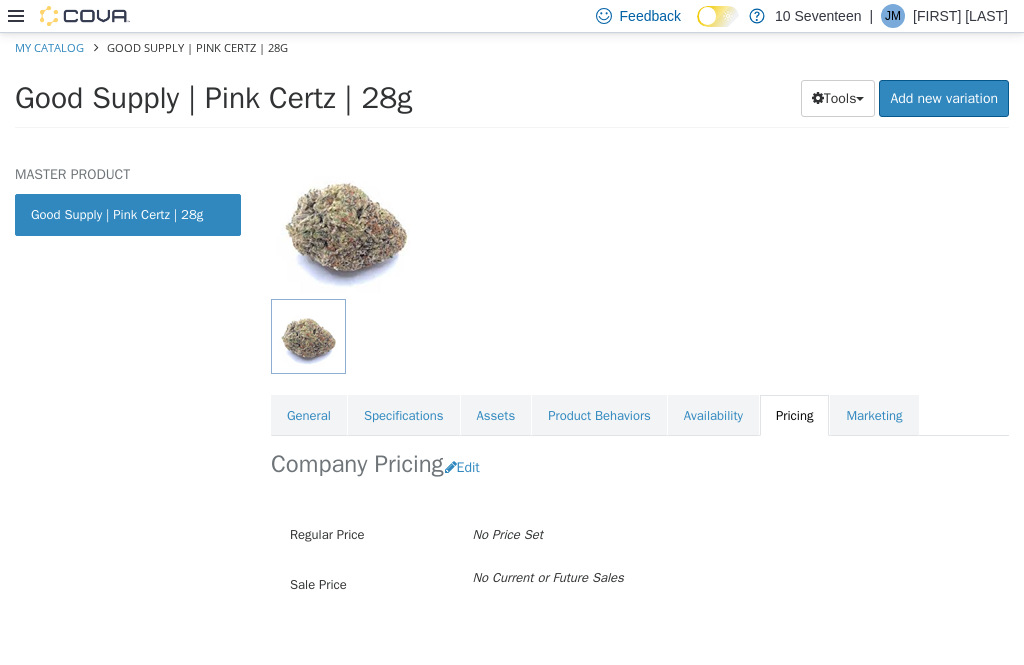 scroll, scrollTop: 122, scrollLeft: 0, axis: vertical 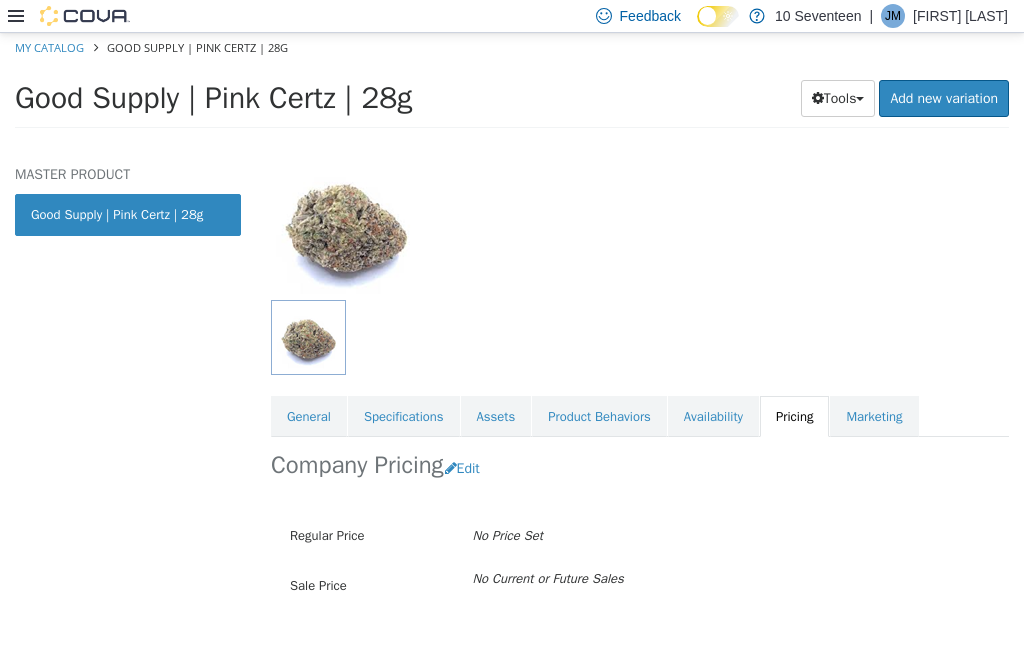 click on "Edit" at bounding box center (467, 468) 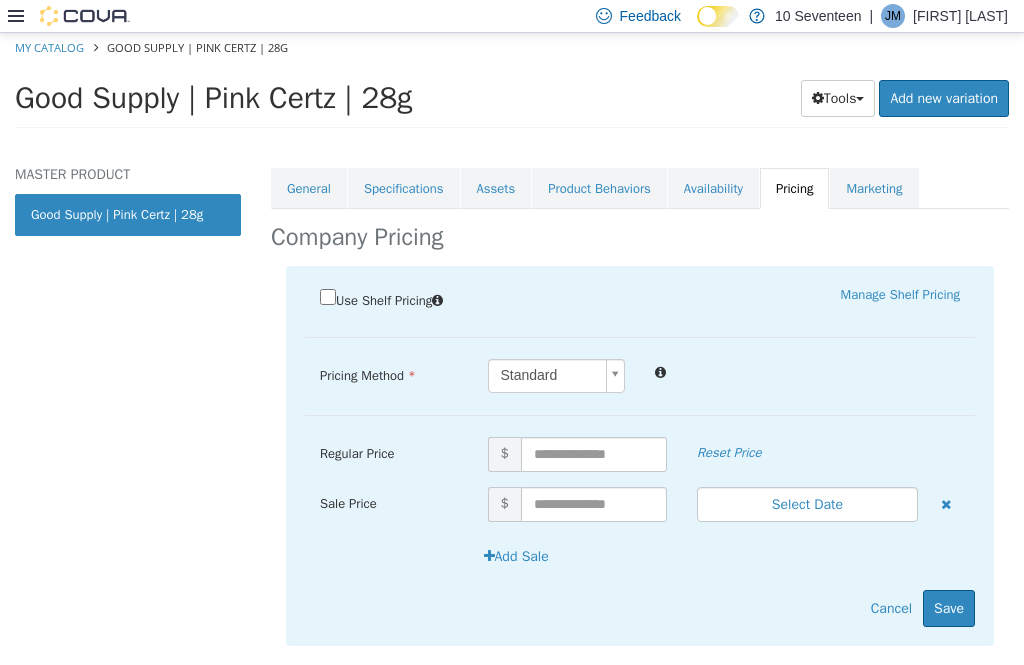 scroll, scrollTop: 349, scrollLeft: 0, axis: vertical 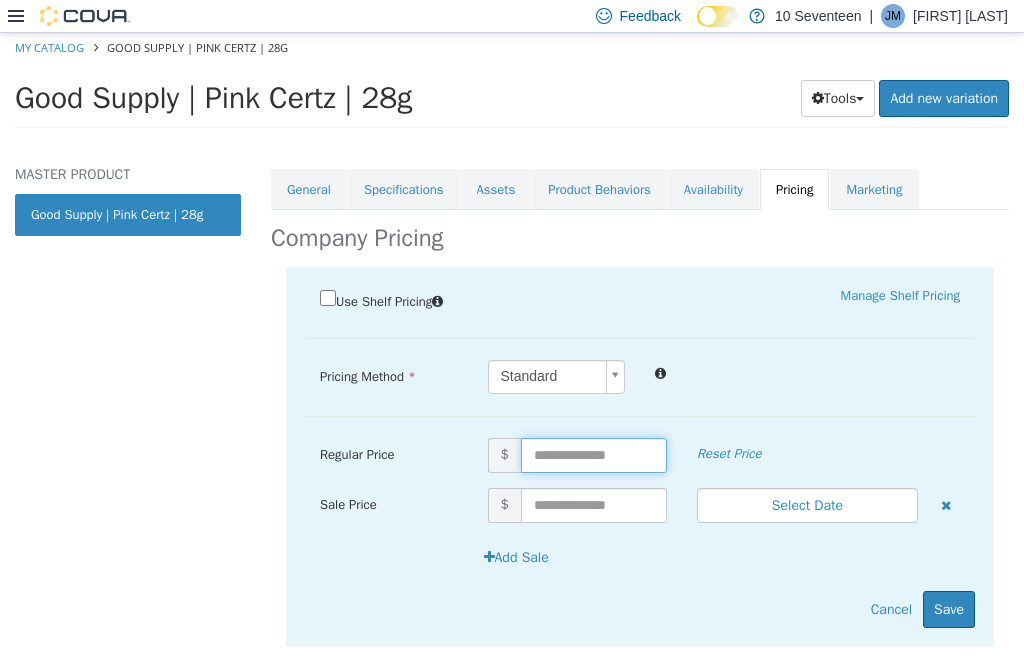 click at bounding box center [594, 455] 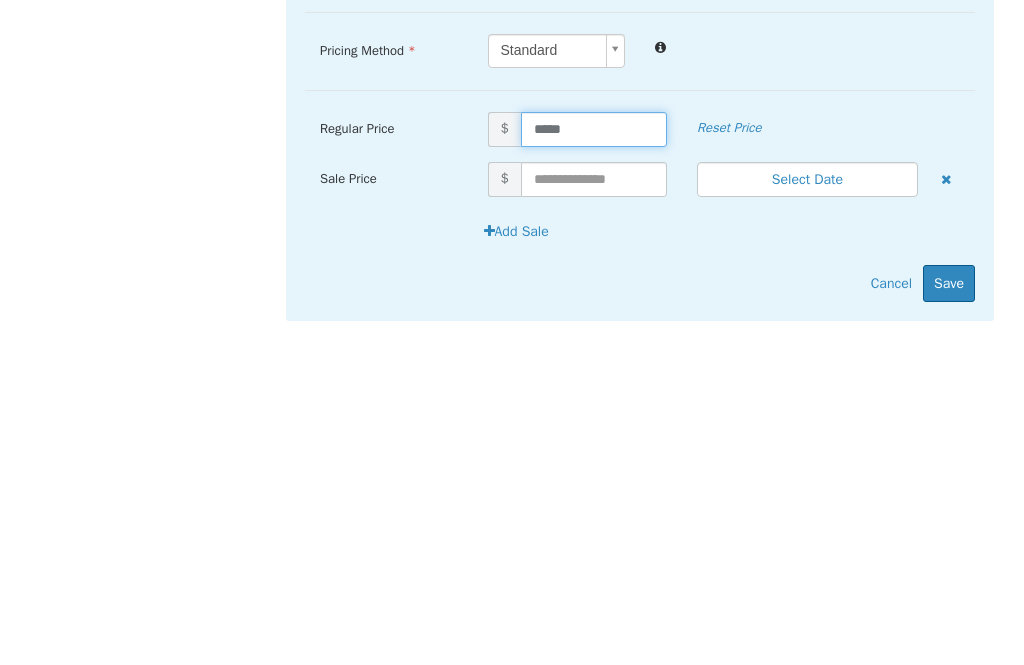 type on "******" 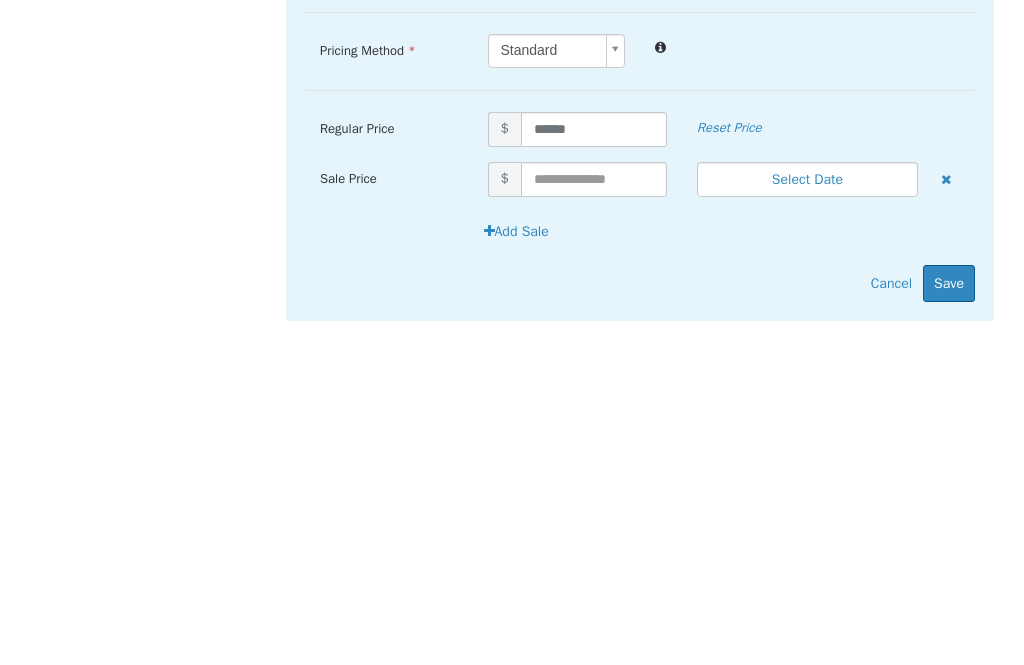 scroll, scrollTop: 64, scrollLeft: 0, axis: vertical 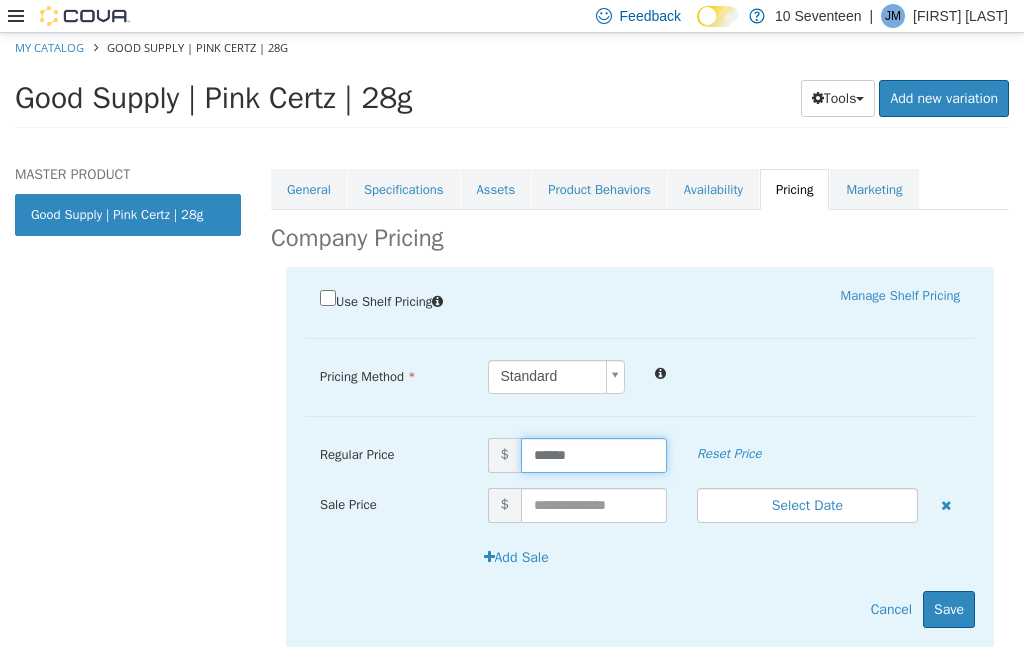 click on "Save" at bounding box center [949, 609] 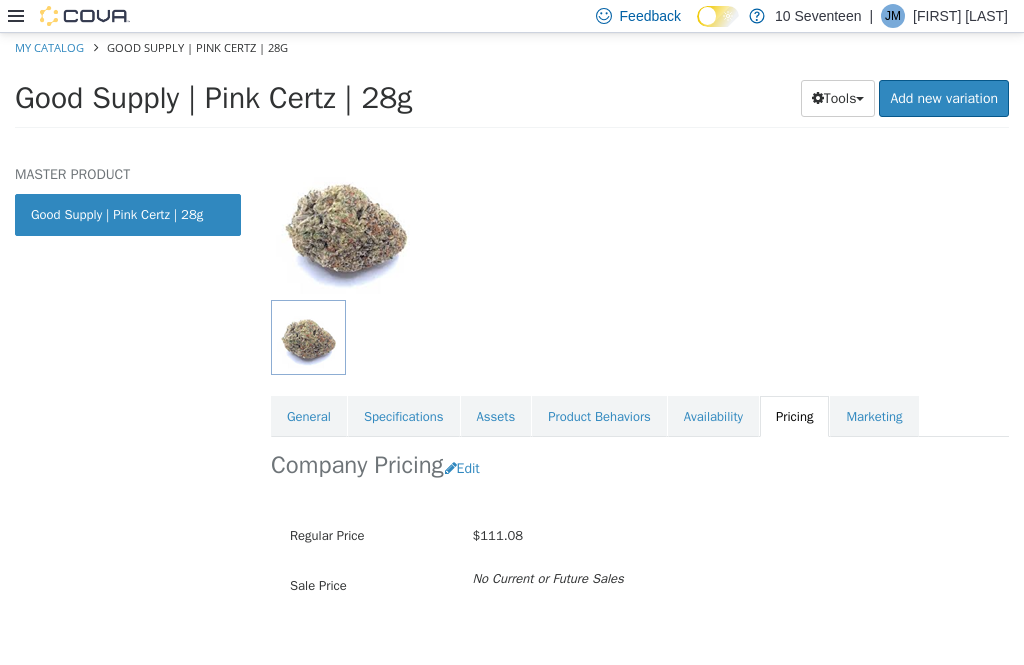 scroll, scrollTop: 0, scrollLeft: 0, axis: both 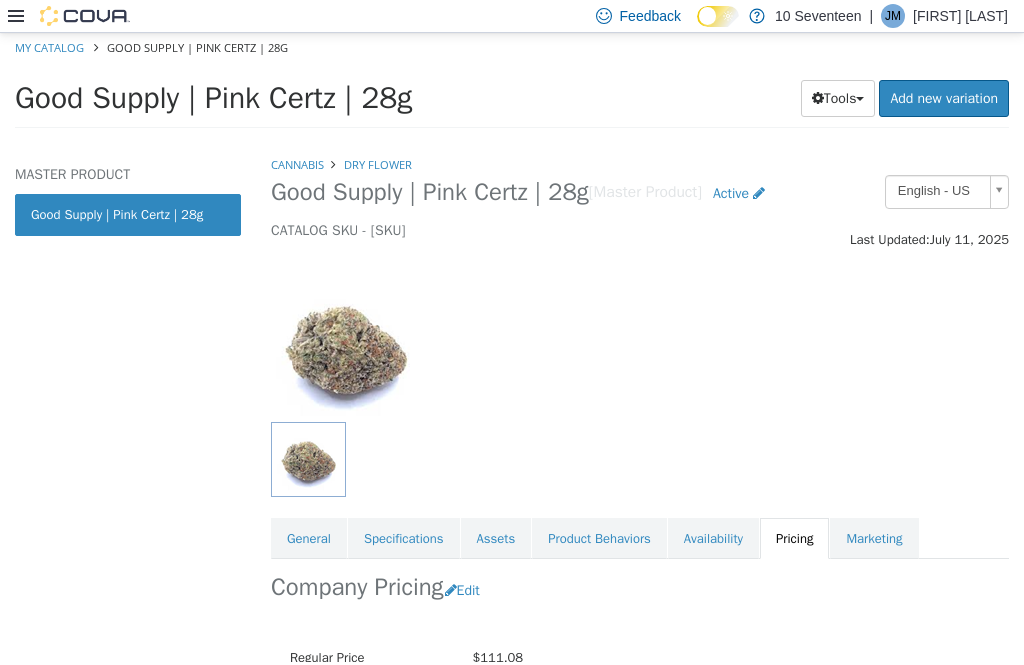 click on "Cannabis" at bounding box center [297, 164] 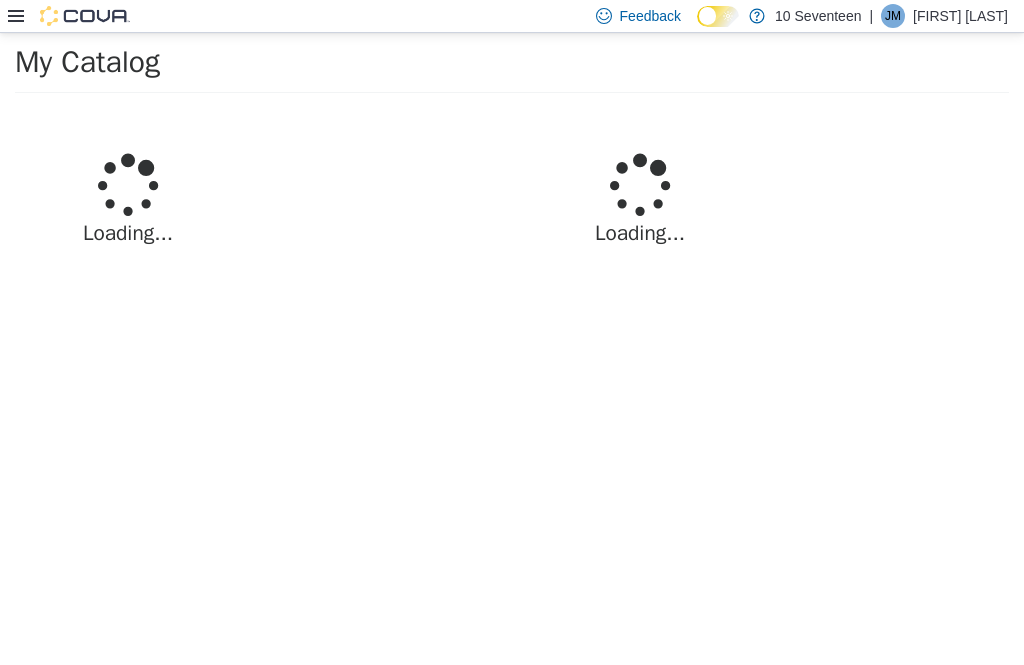 select on "**********" 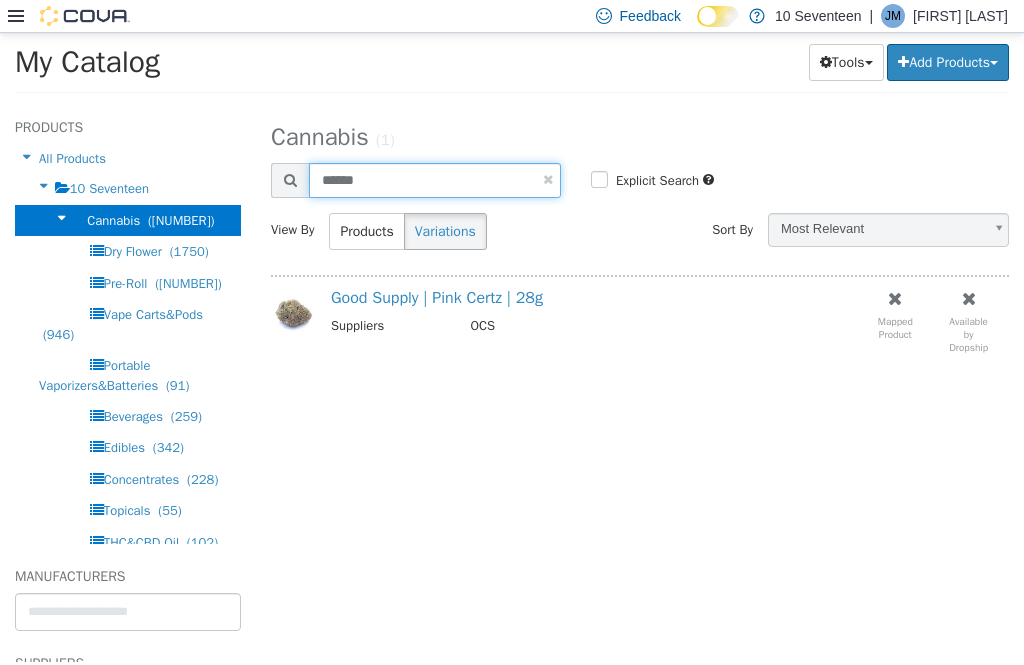 click on "******" at bounding box center (435, 180) 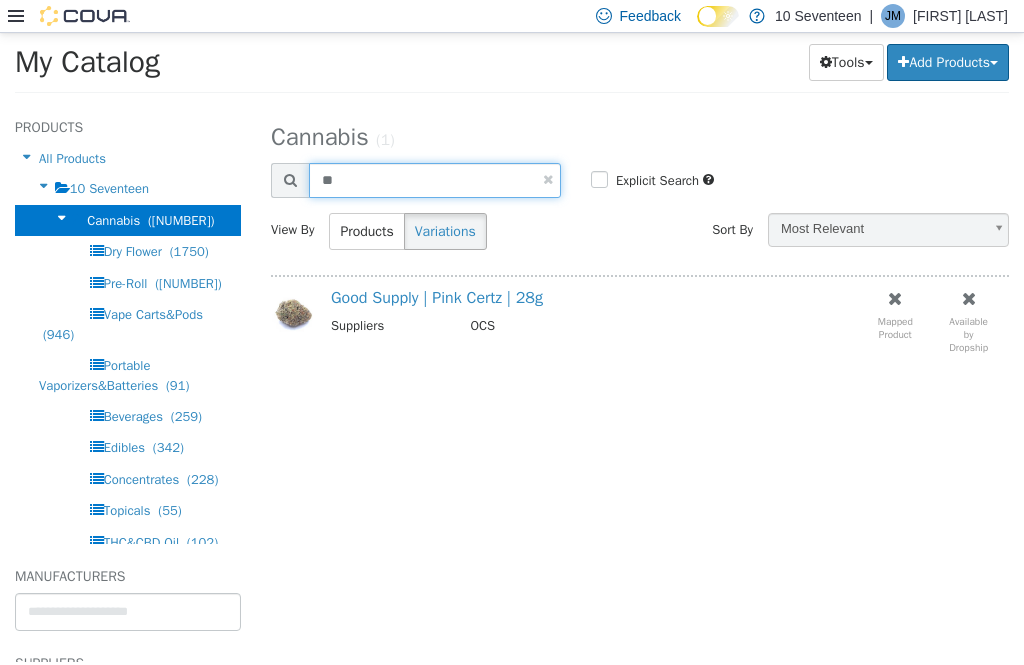 type on "*" 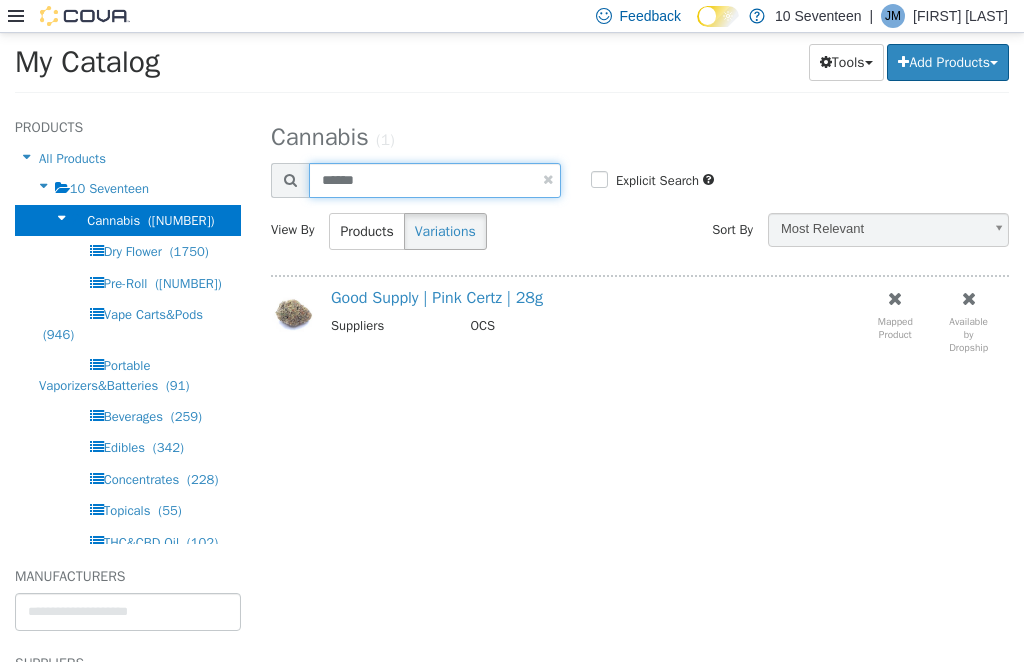type on "******" 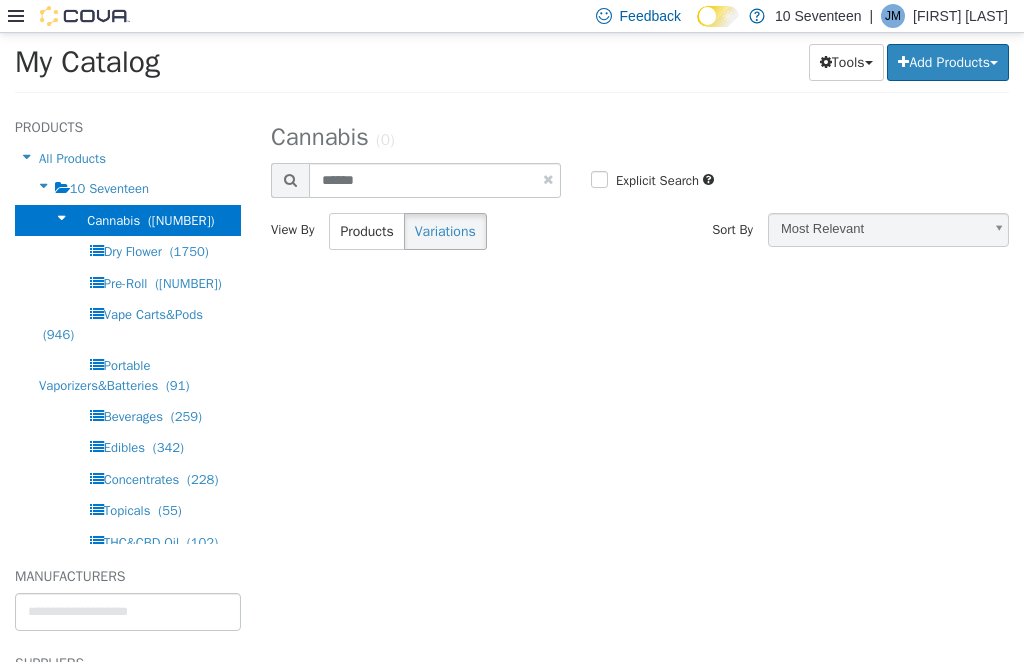 scroll, scrollTop: 0, scrollLeft: 0, axis: both 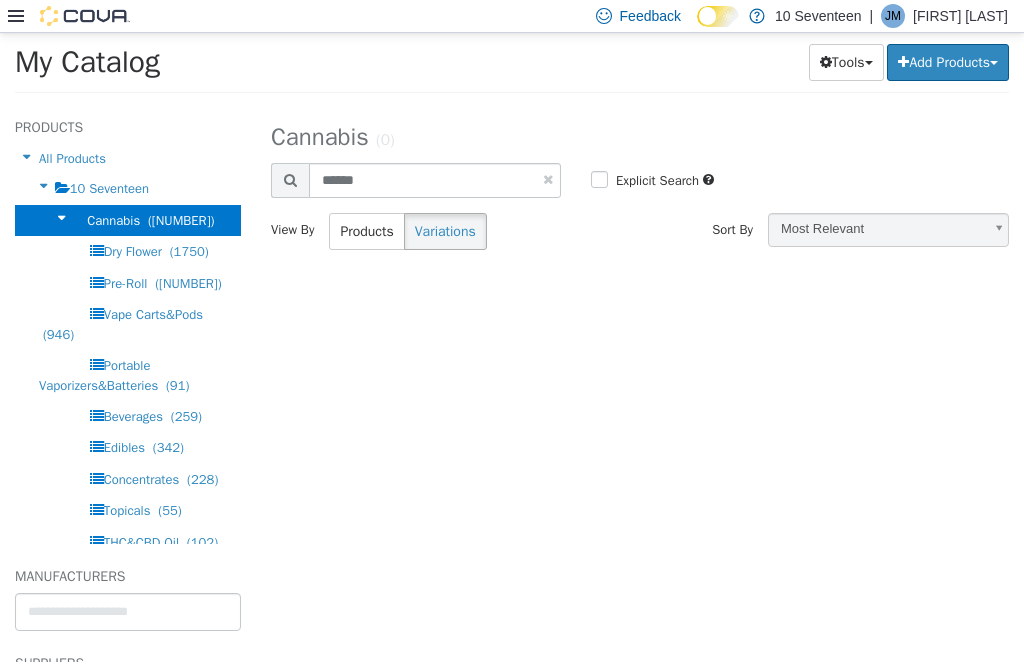 click on "Add Products" at bounding box center [948, 62] 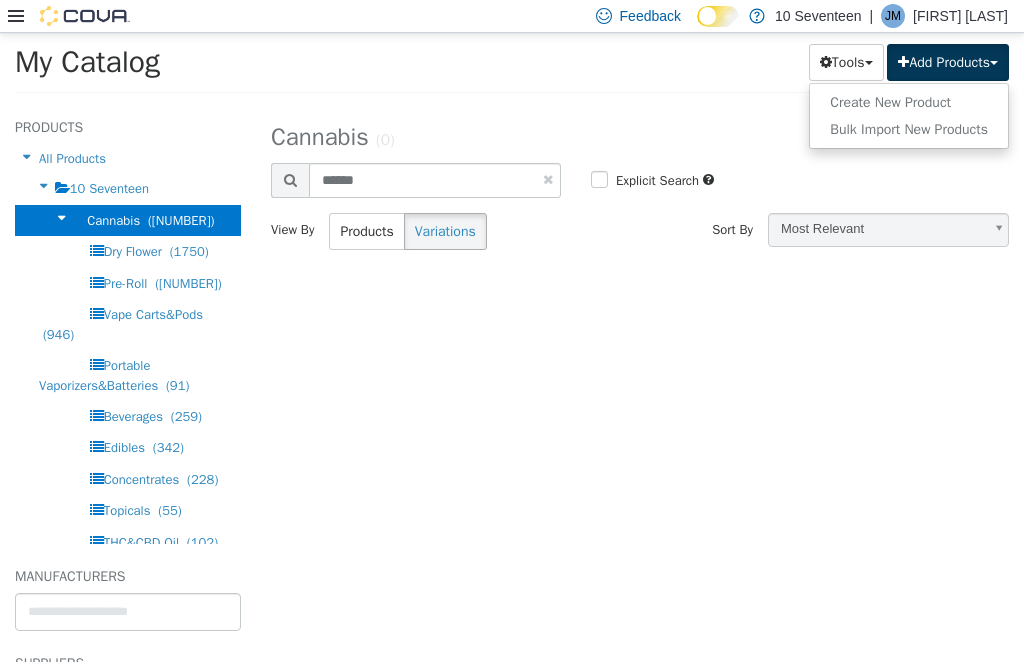click on "Create New Product" at bounding box center [909, 102] 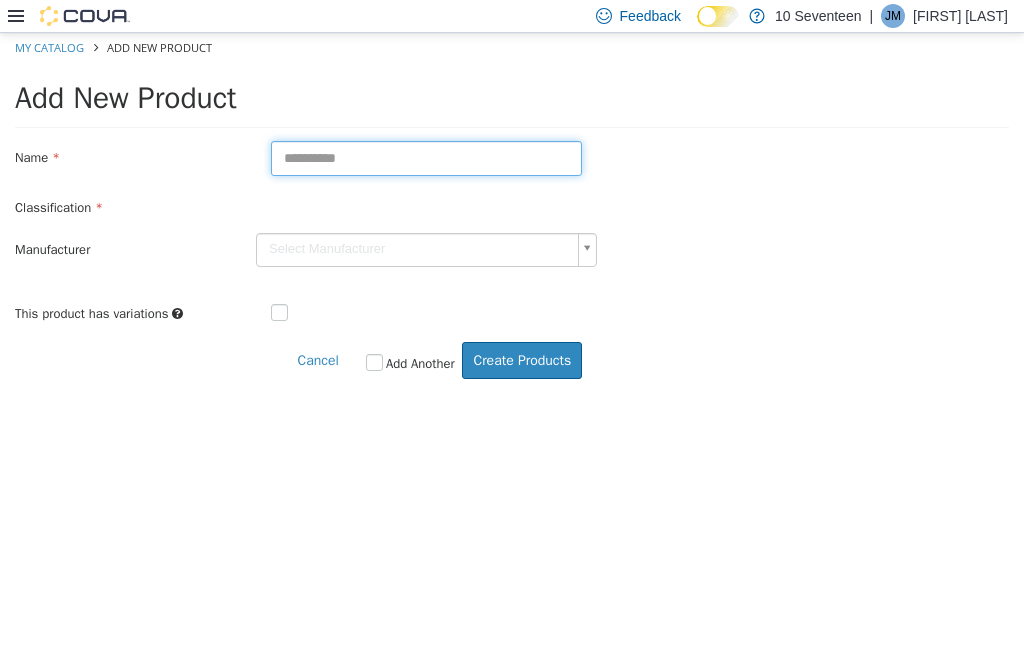 click at bounding box center (426, 158) 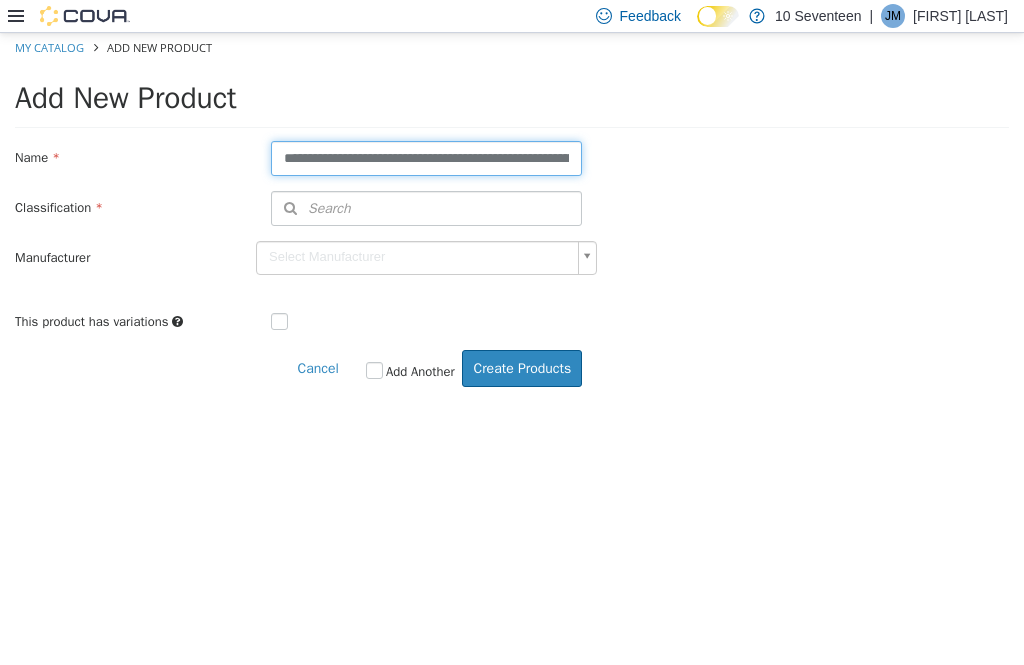 type on "**********" 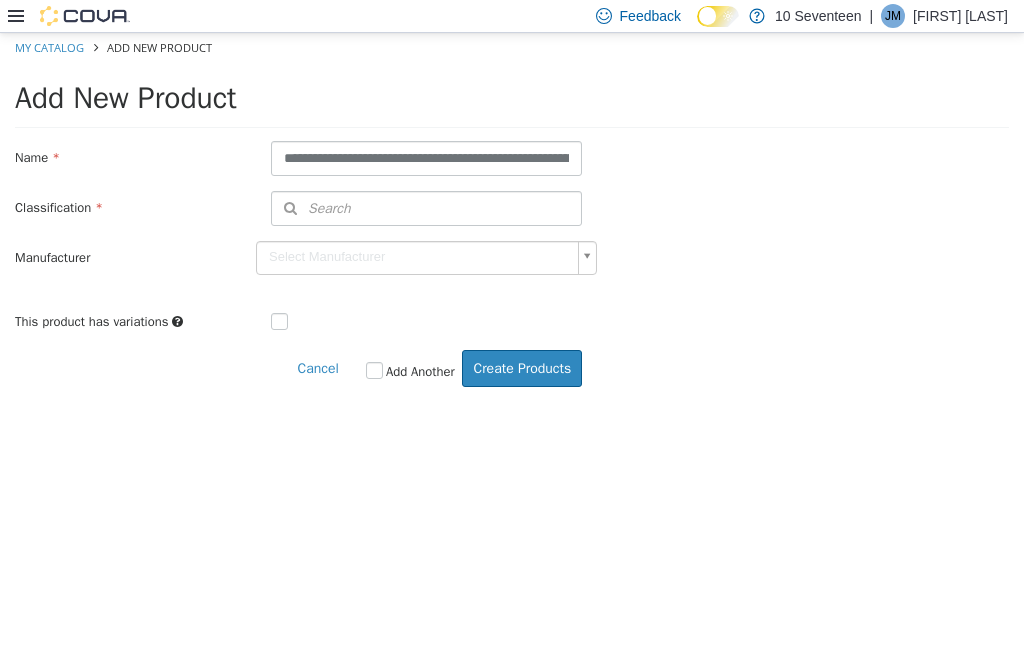 click on "Search" at bounding box center [426, 208] 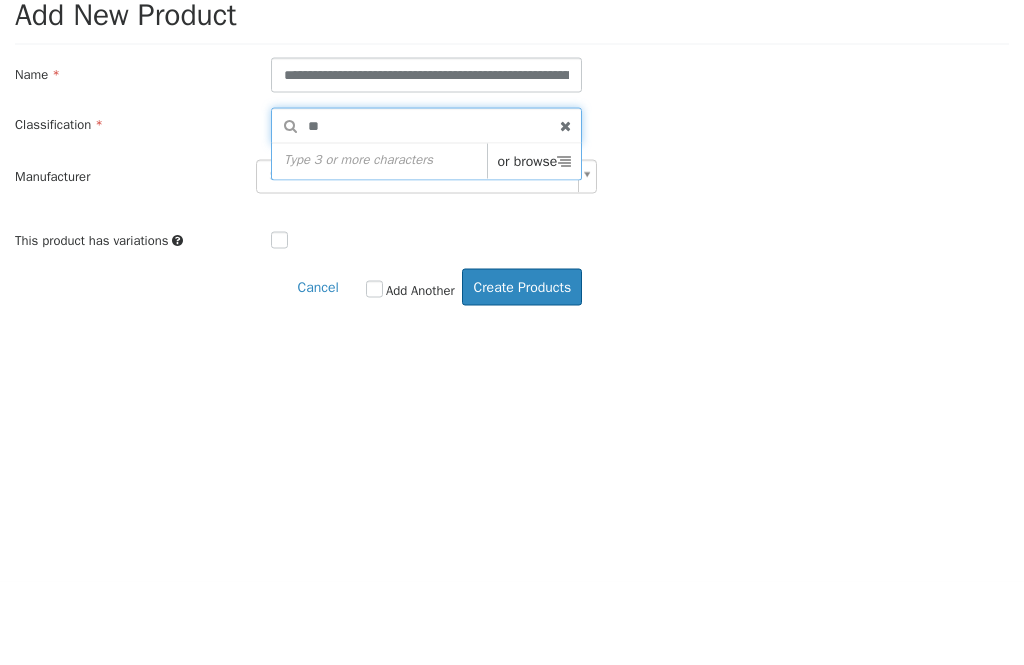 type on "***" 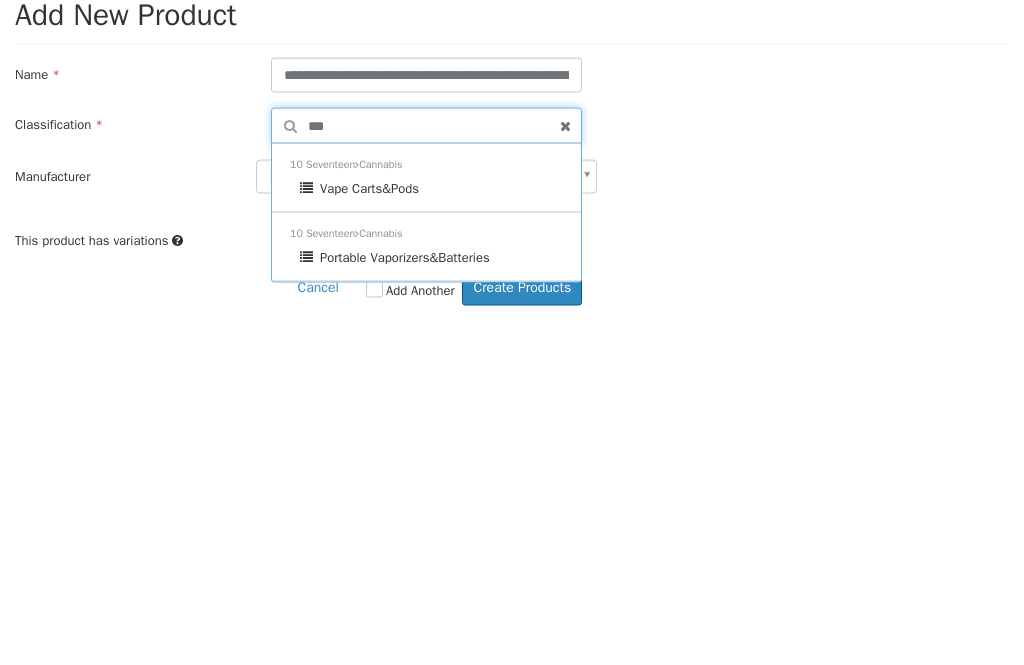 click on "Vape Carts&Pods" at bounding box center [431, 189] 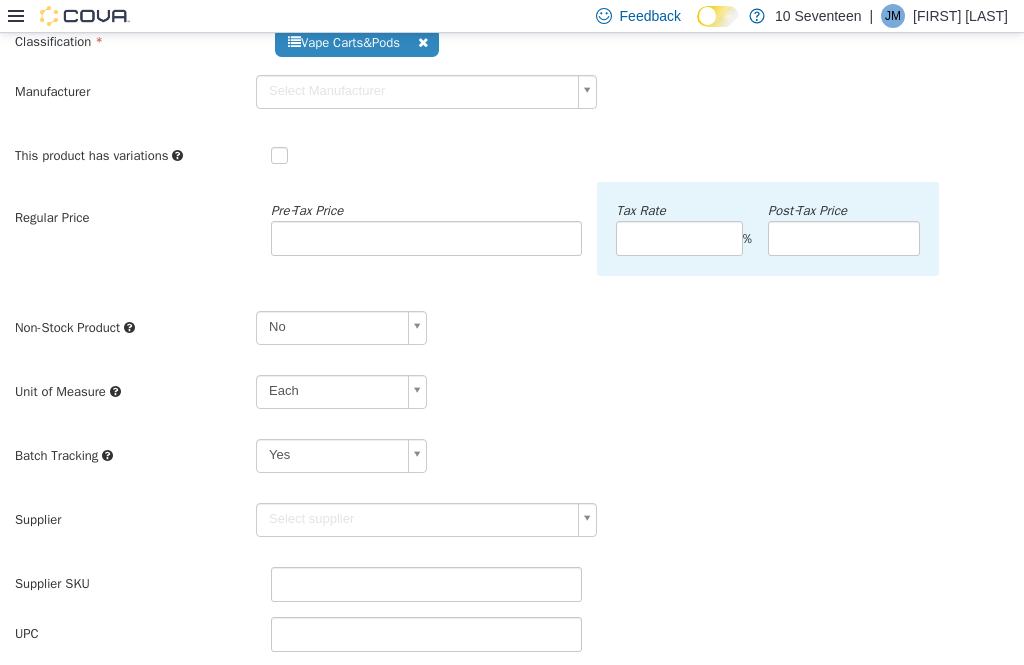 scroll, scrollTop: 180, scrollLeft: 0, axis: vertical 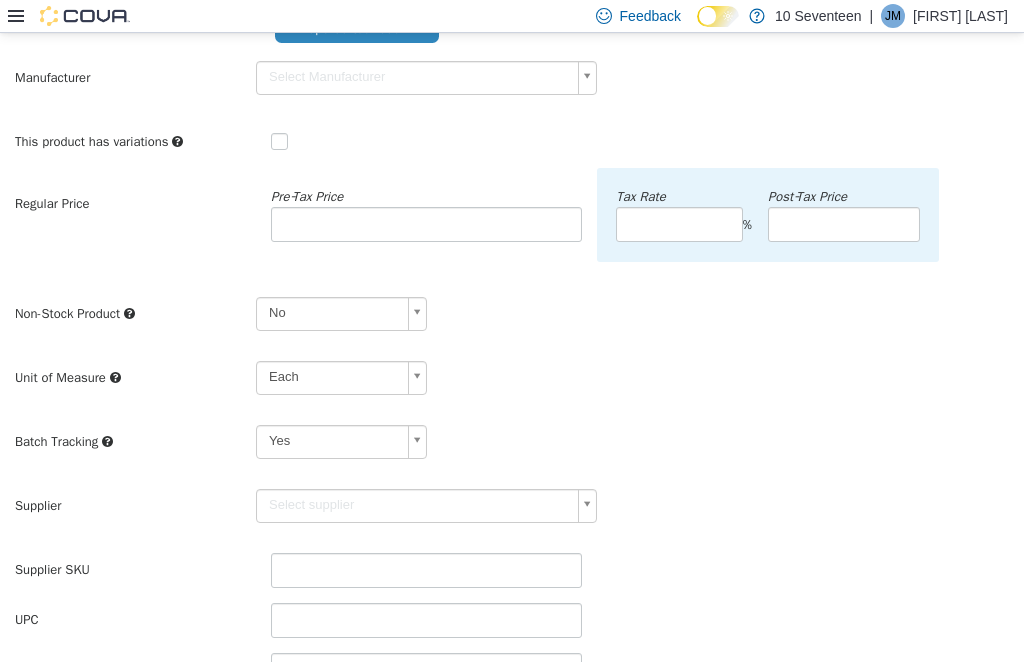 click on "**********" at bounding box center [512, 429] 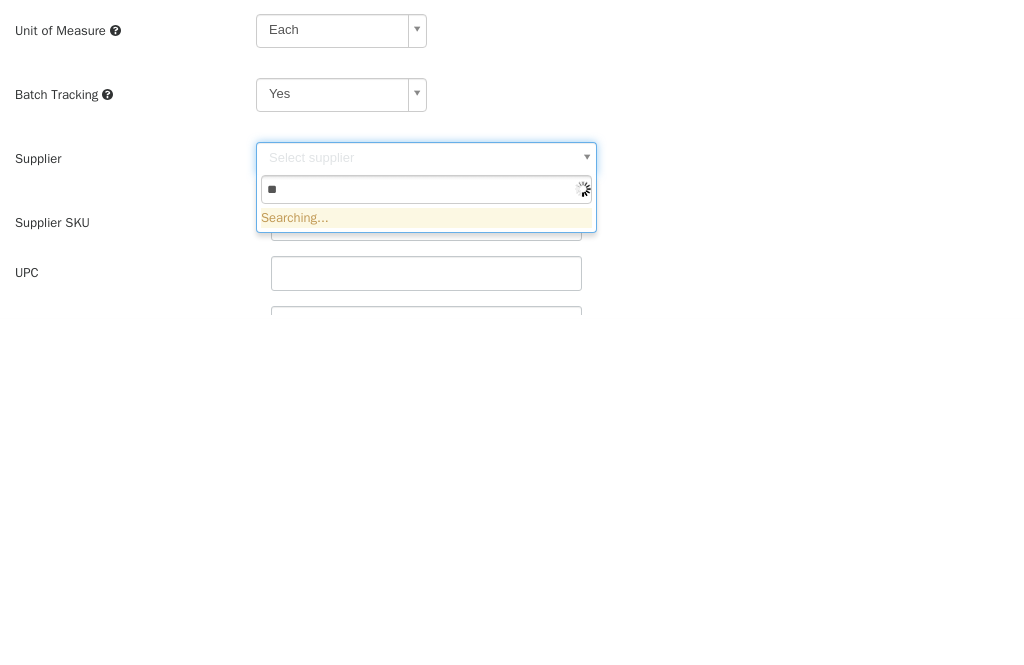 type on "***" 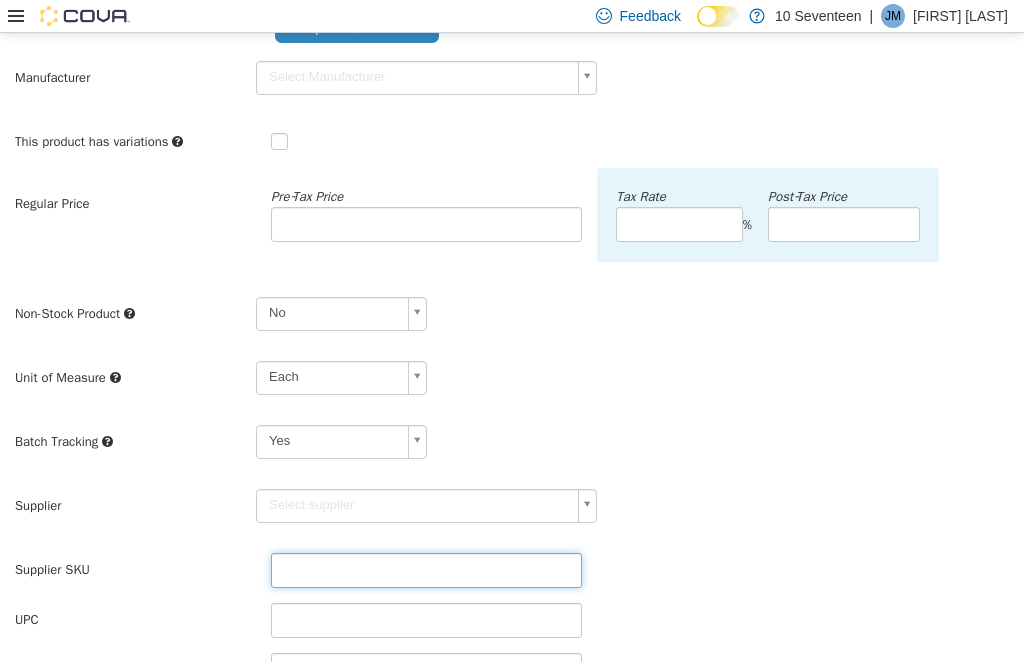 click at bounding box center (426, 570) 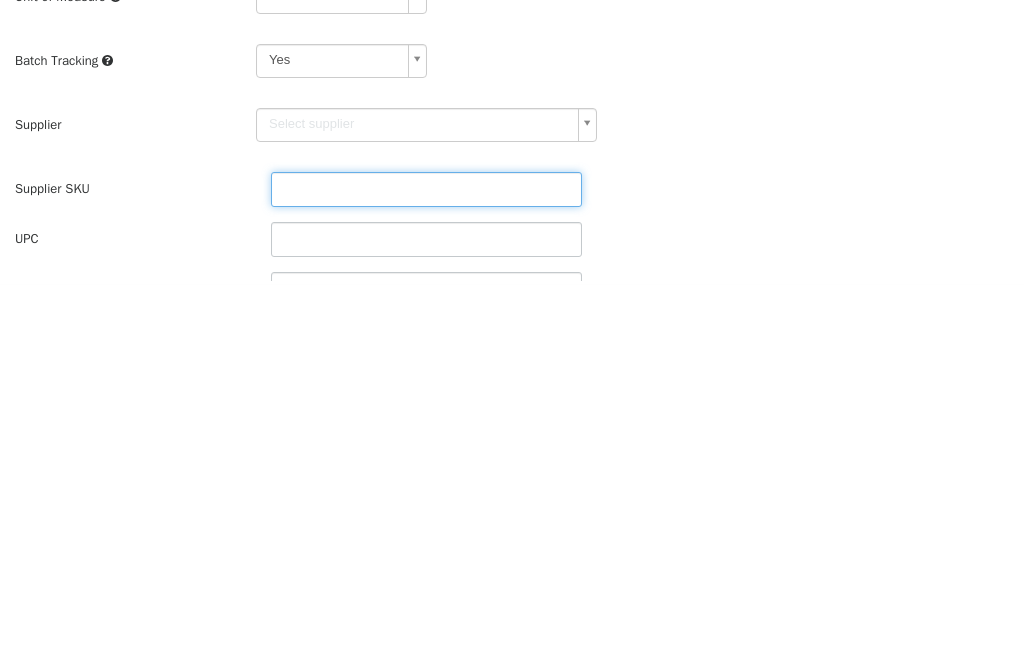 type on "******" 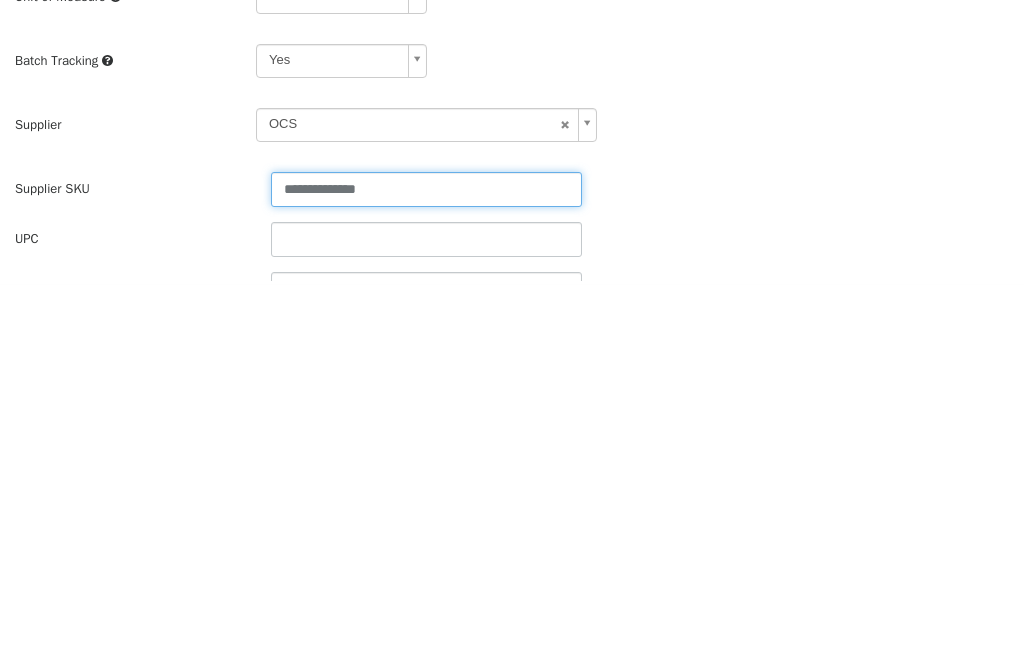 type on "**********" 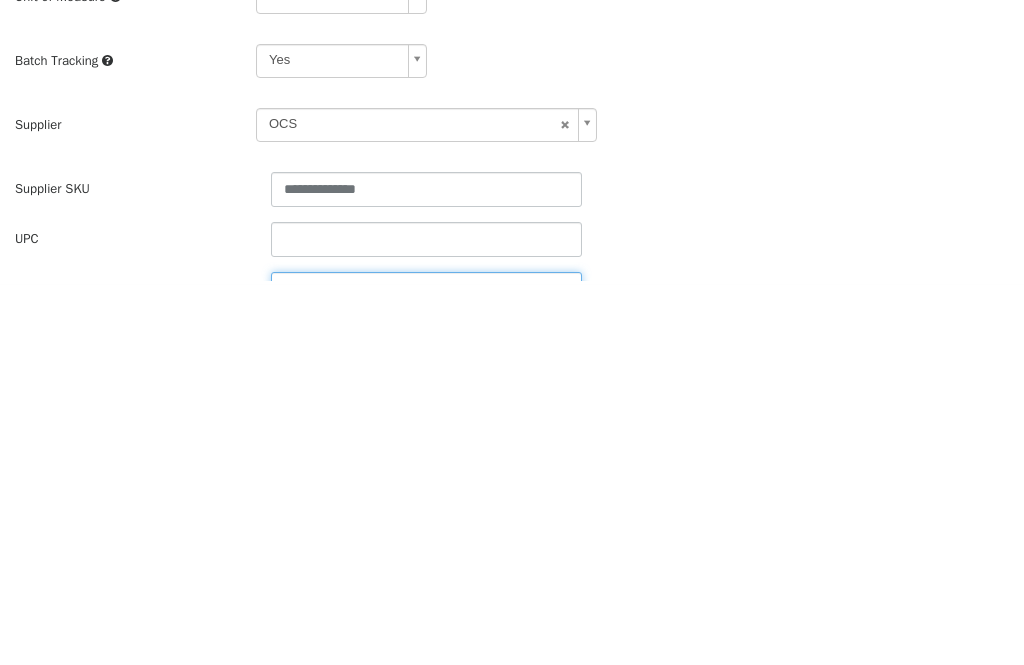 click at bounding box center (426, 290) 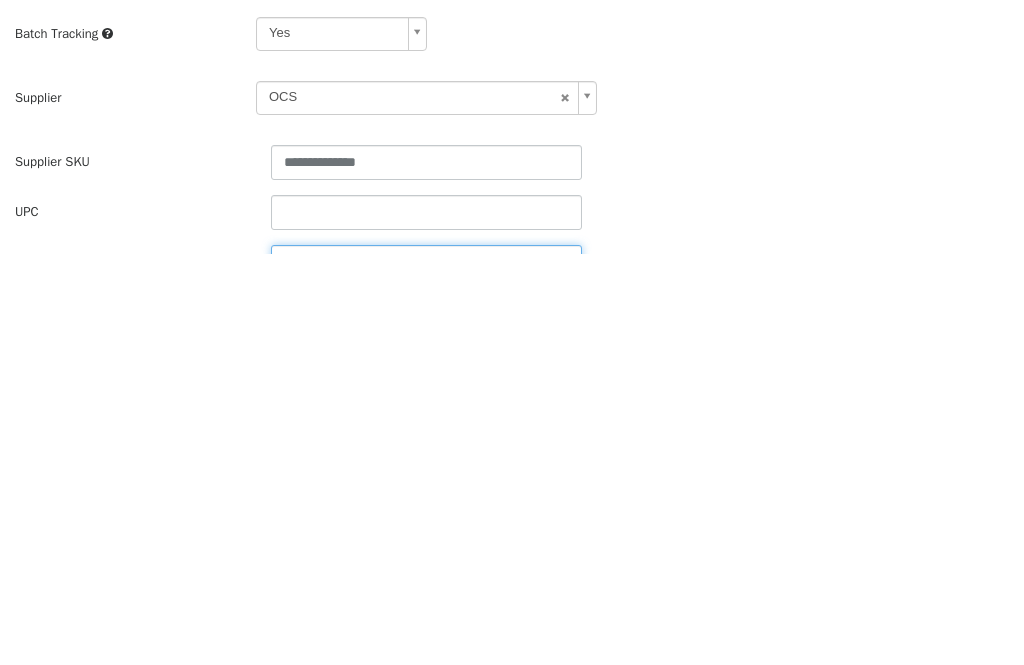 type on "******" 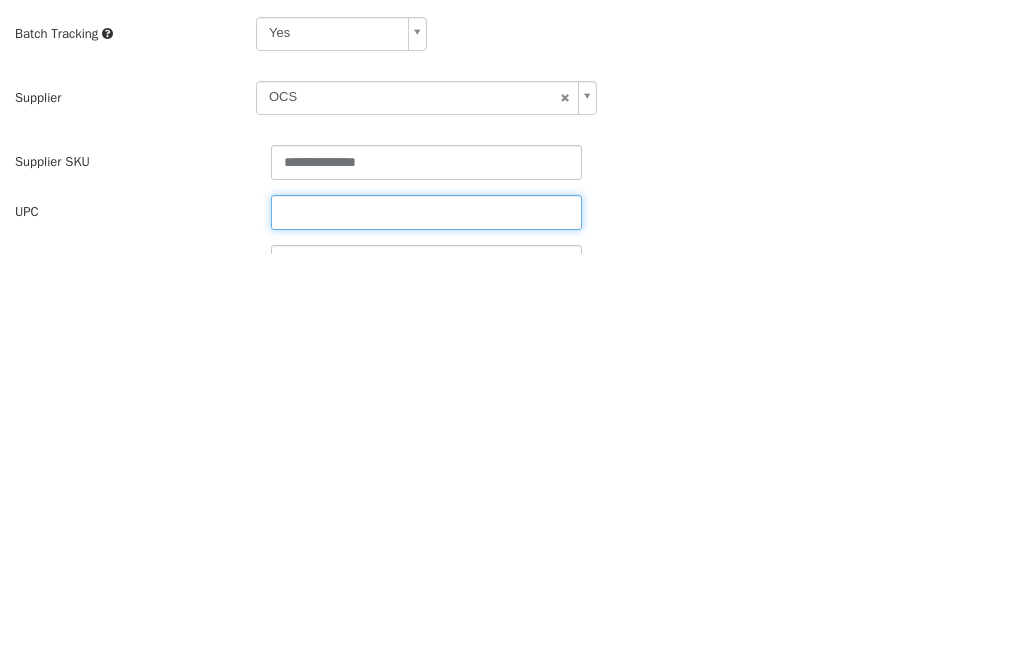 click at bounding box center (426, 213) 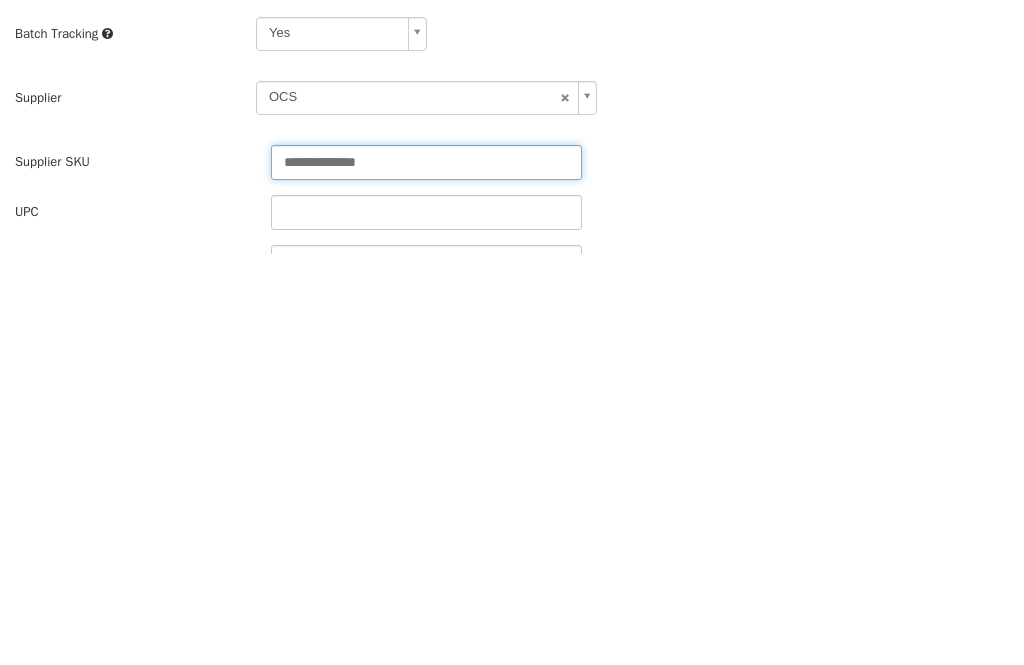 click on "**********" at bounding box center (426, 163) 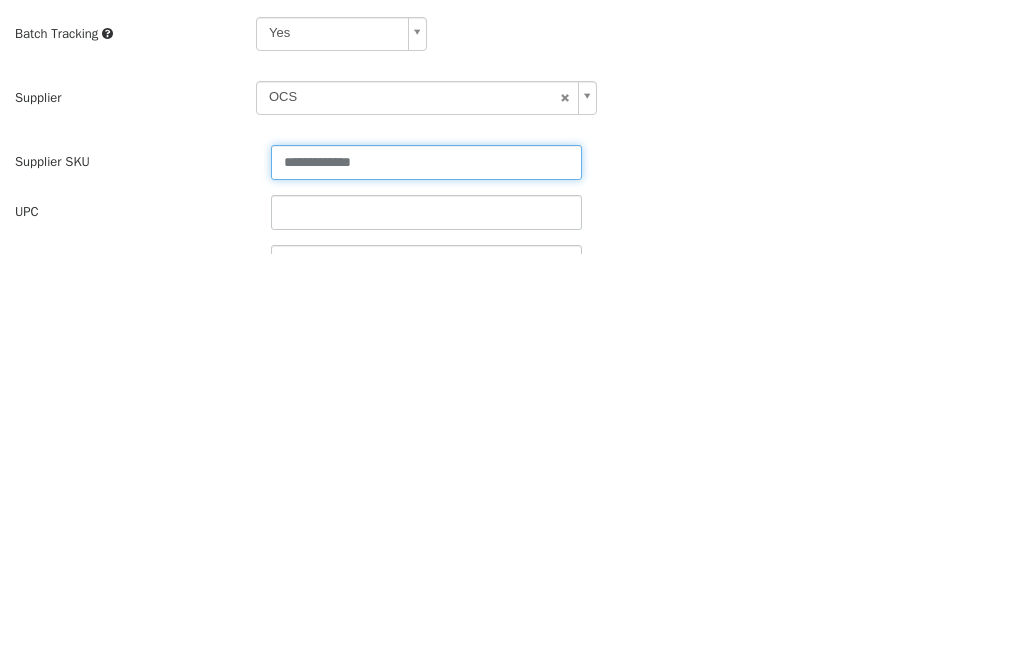 type on "**********" 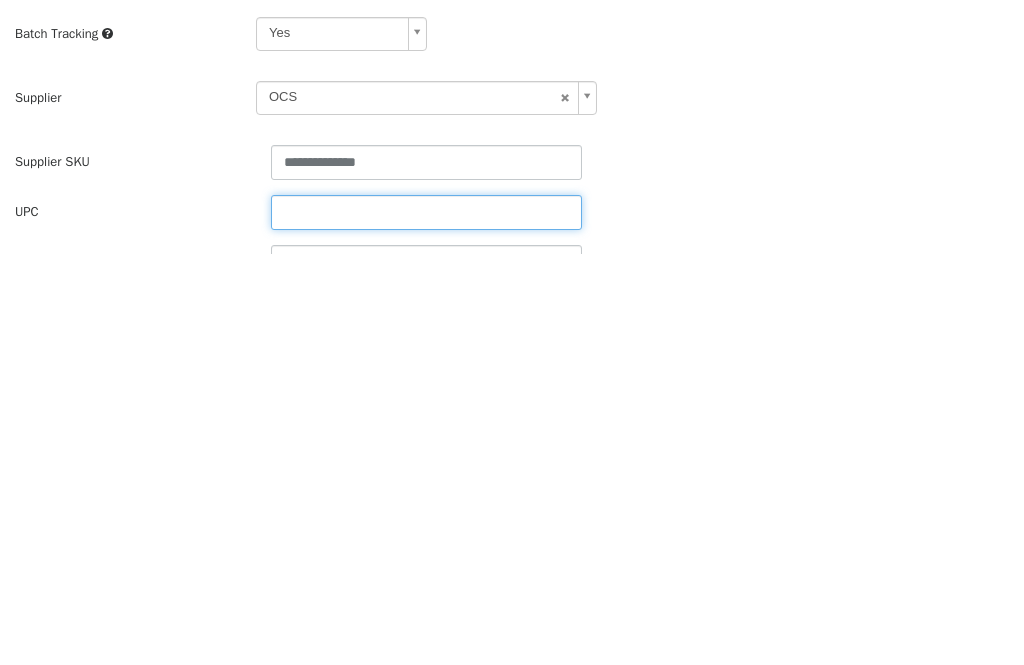 click at bounding box center (426, 213) 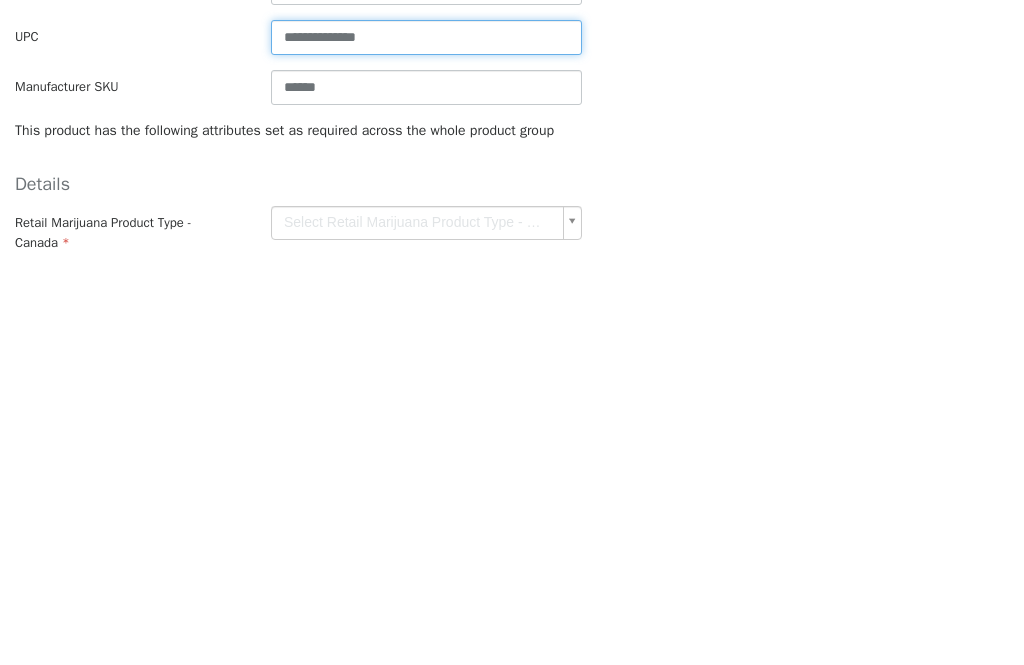 scroll, scrollTop: 376, scrollLeft: 0, axis: vertical 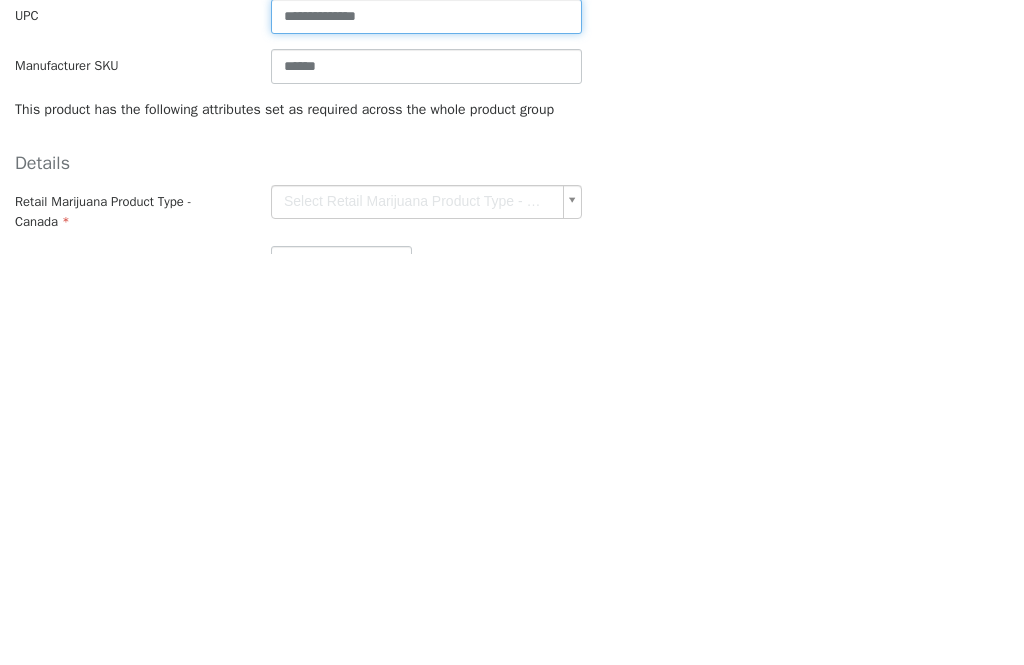 type on "**********" 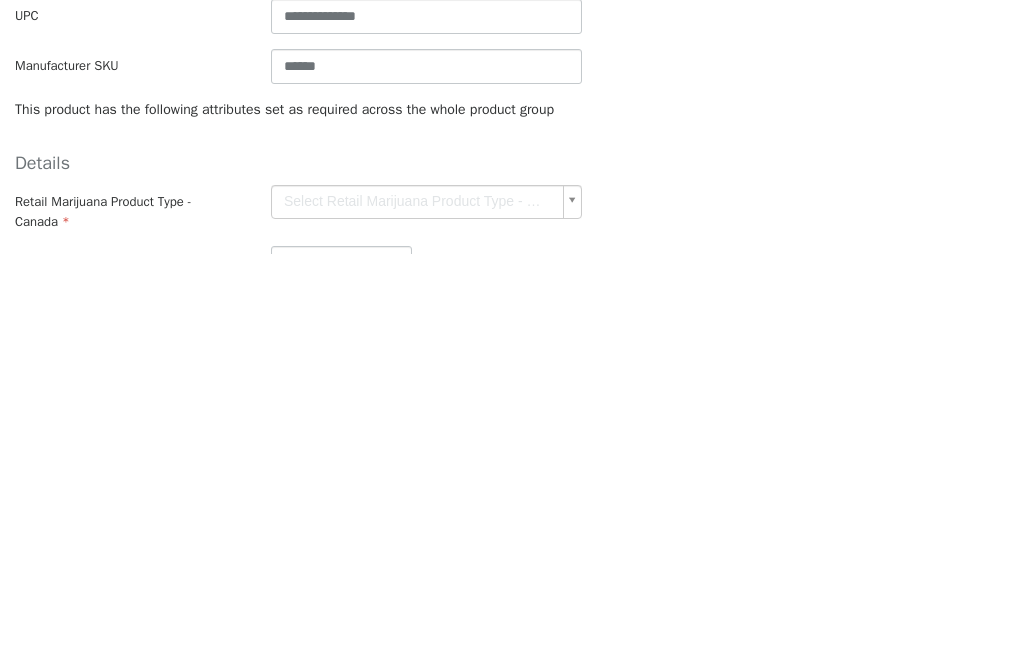 click on "**********" at bounding box center (512, -174) 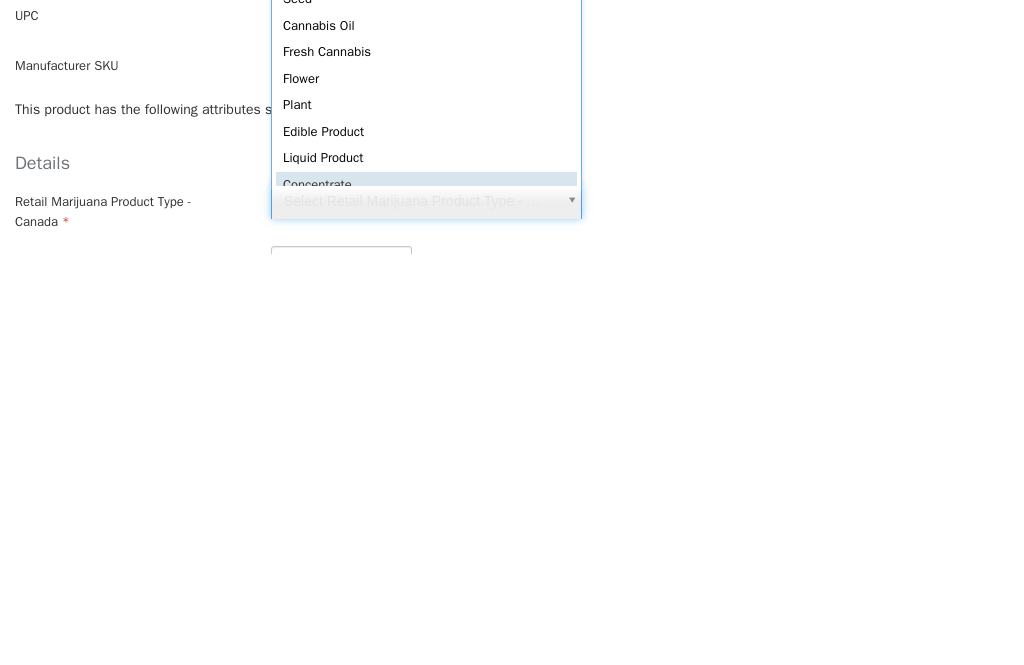 type on "**********" 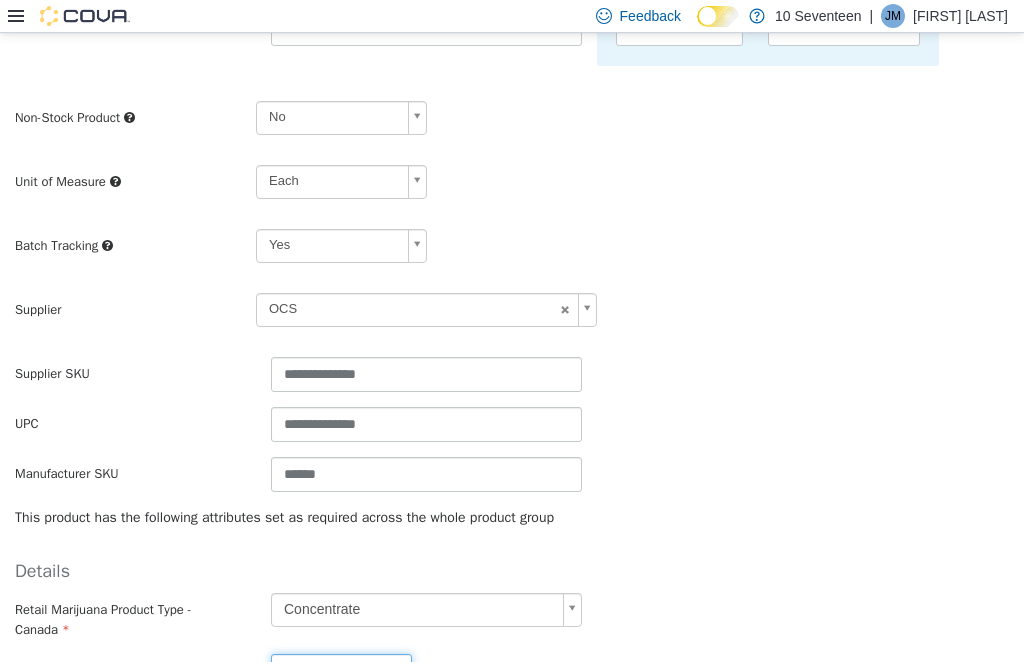 click at bounding box center [341, 671] 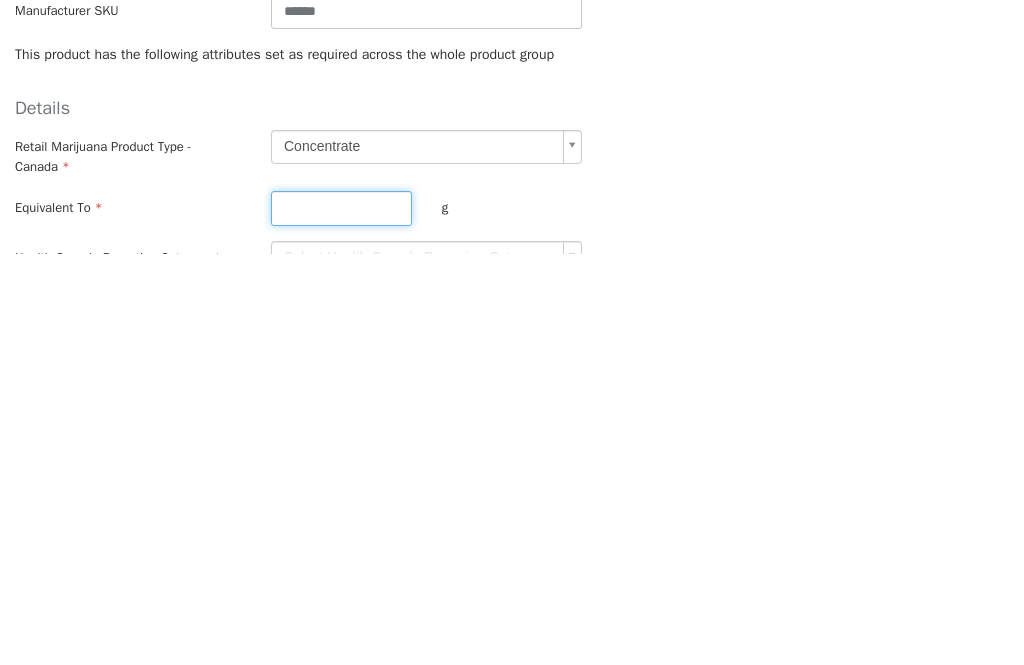 scroll, scrollTop: 443, scrollLeft: 0, axis: vertical 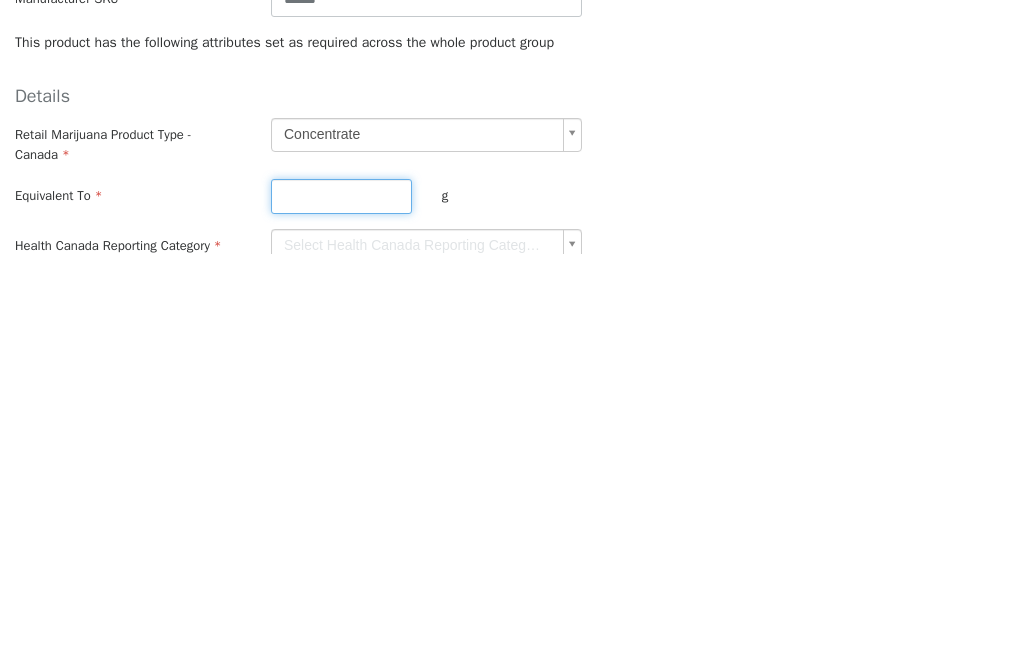 type on "***" 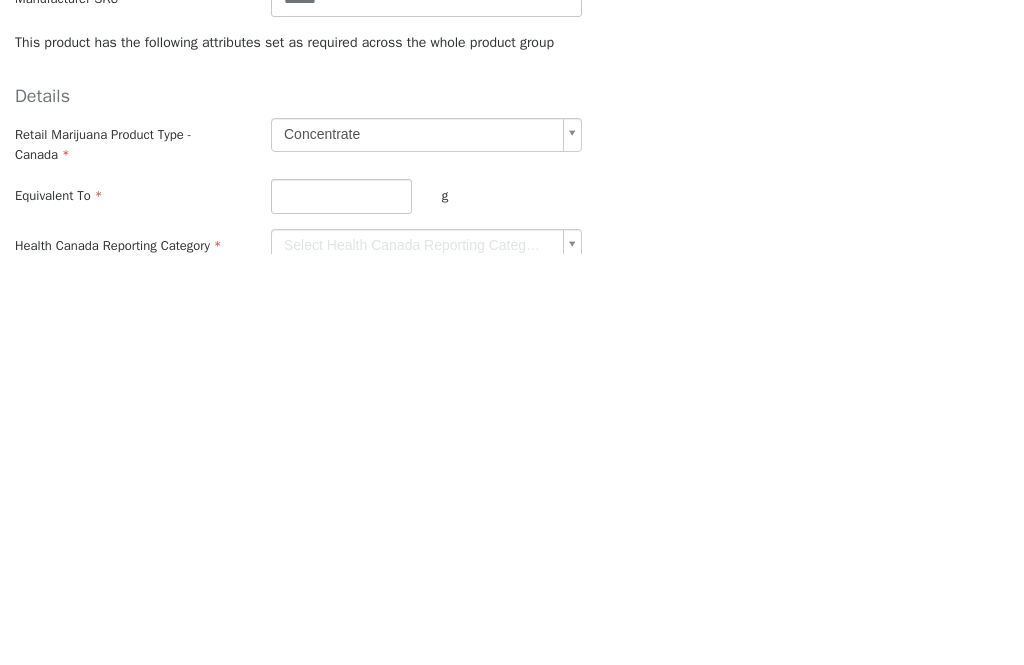 click on "**********" at bounding box center [512, -241] 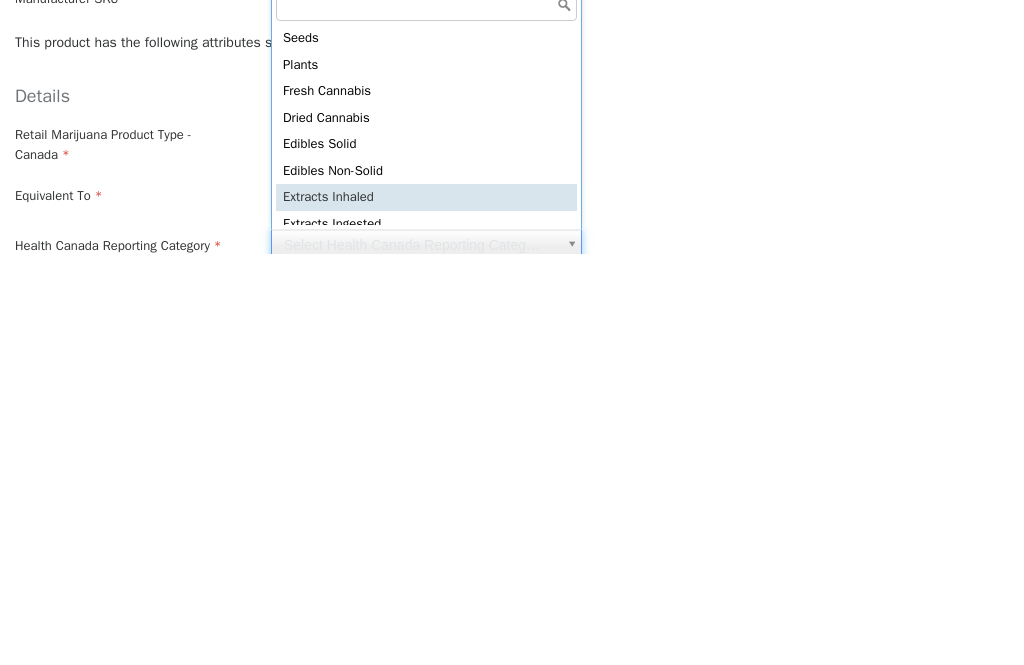 type on "**********" 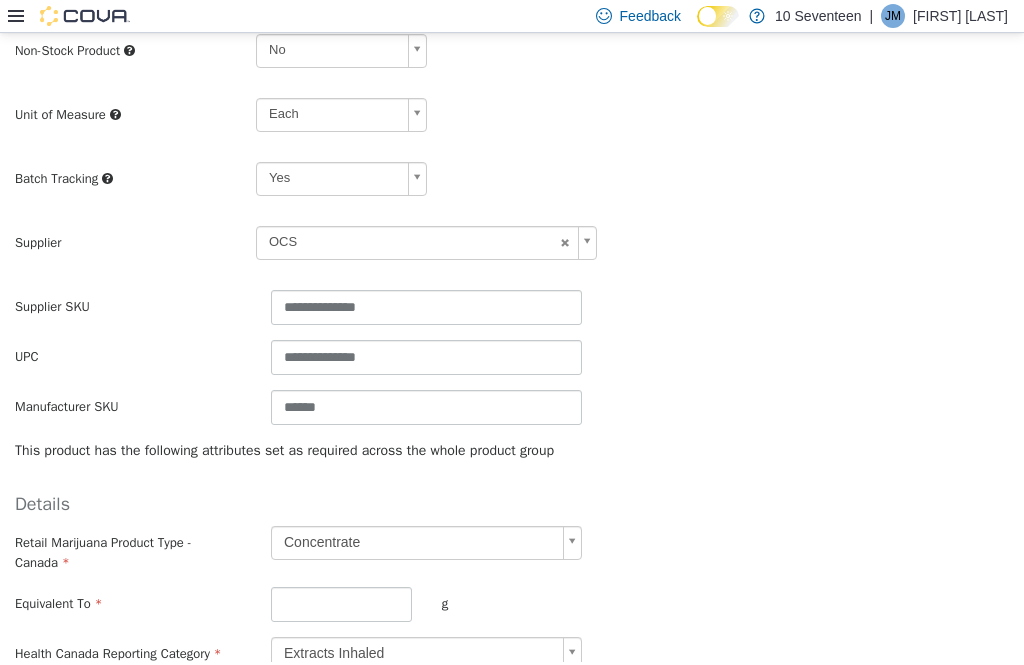 click on "Create Product" at bounding box center [526, 705] 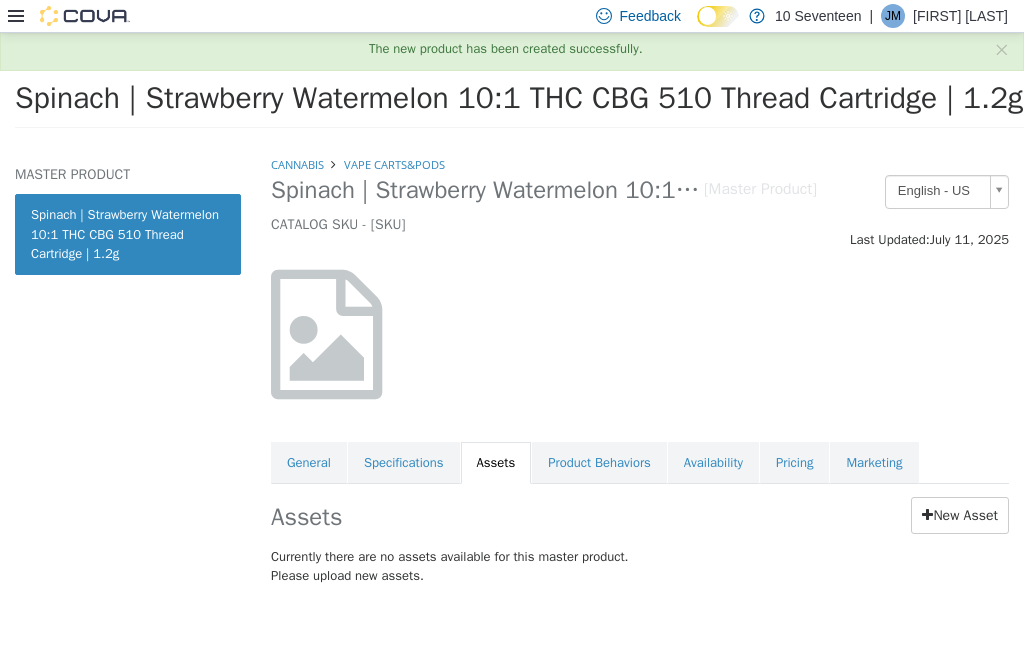 scroll, scrollTop: 0, scrollLeft: 0, axis: both 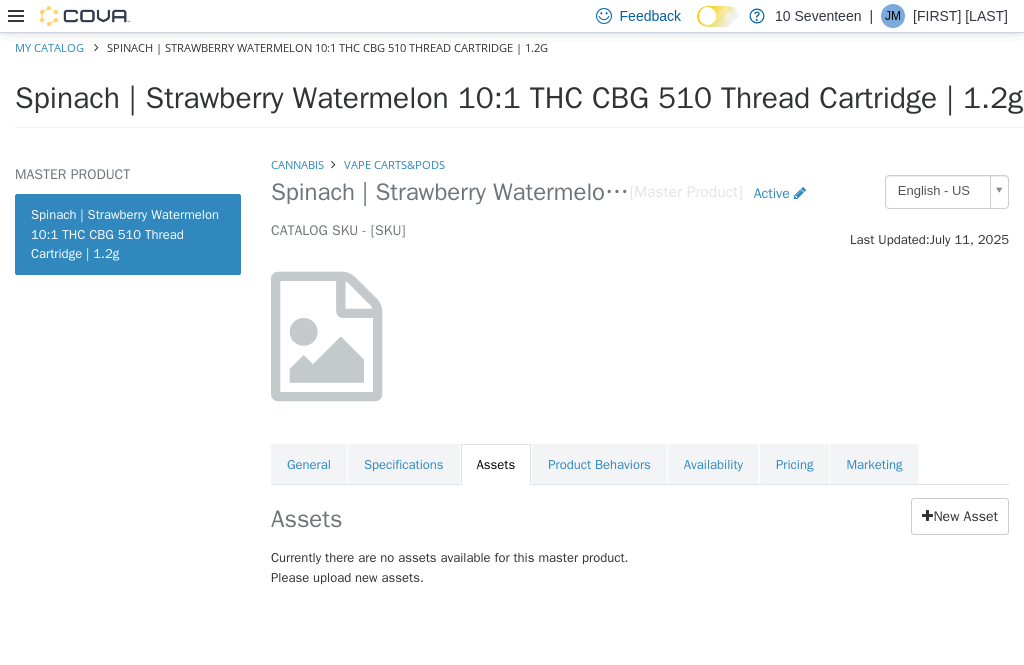 click on "New Asset" at bounding box center [960, 516] 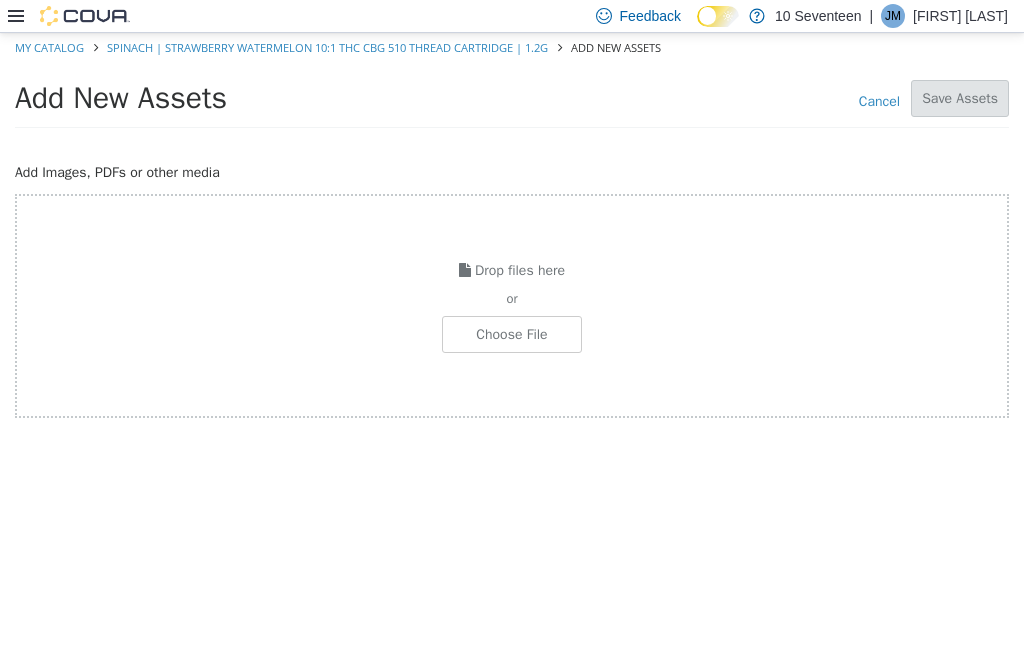 click at bounding box center (-535, 334) 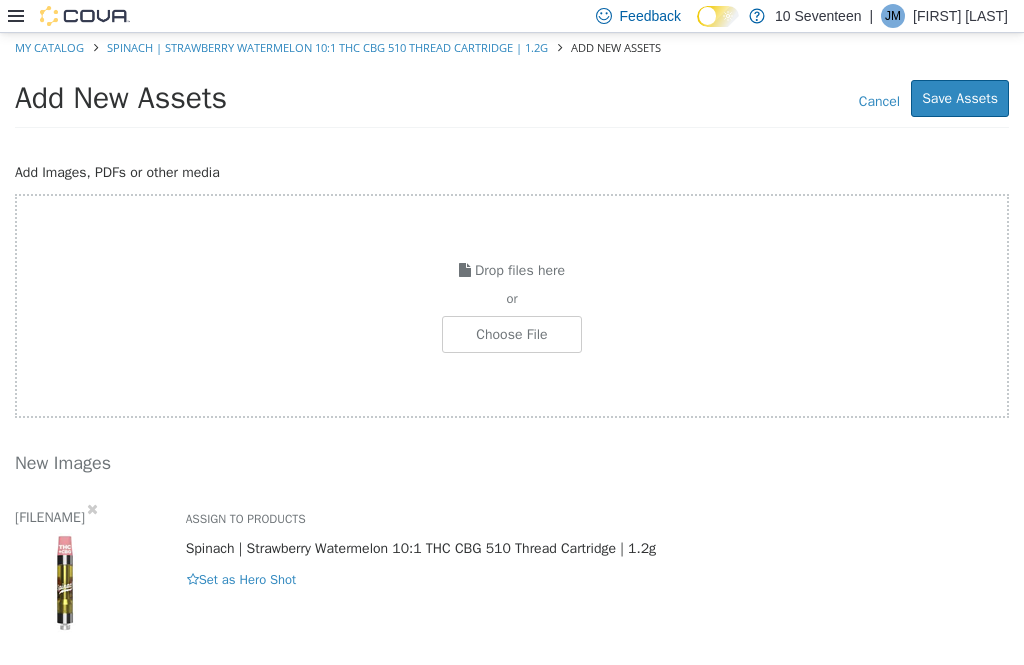click on "Save Assets" at bounding box center [960, 98] 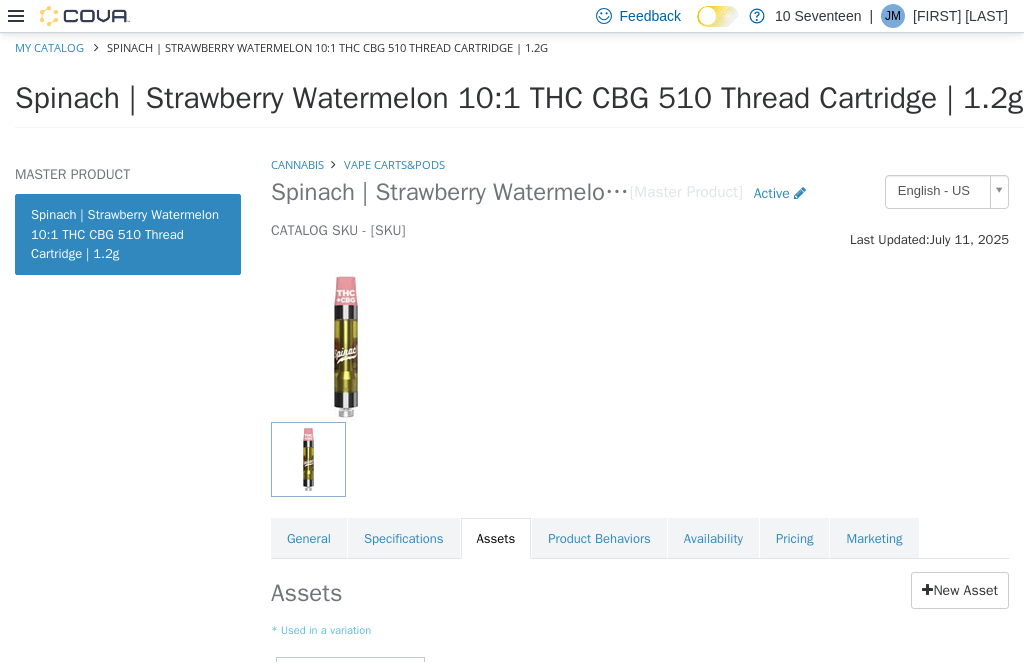 click on "Pricing" at bounding box center [794, 539] 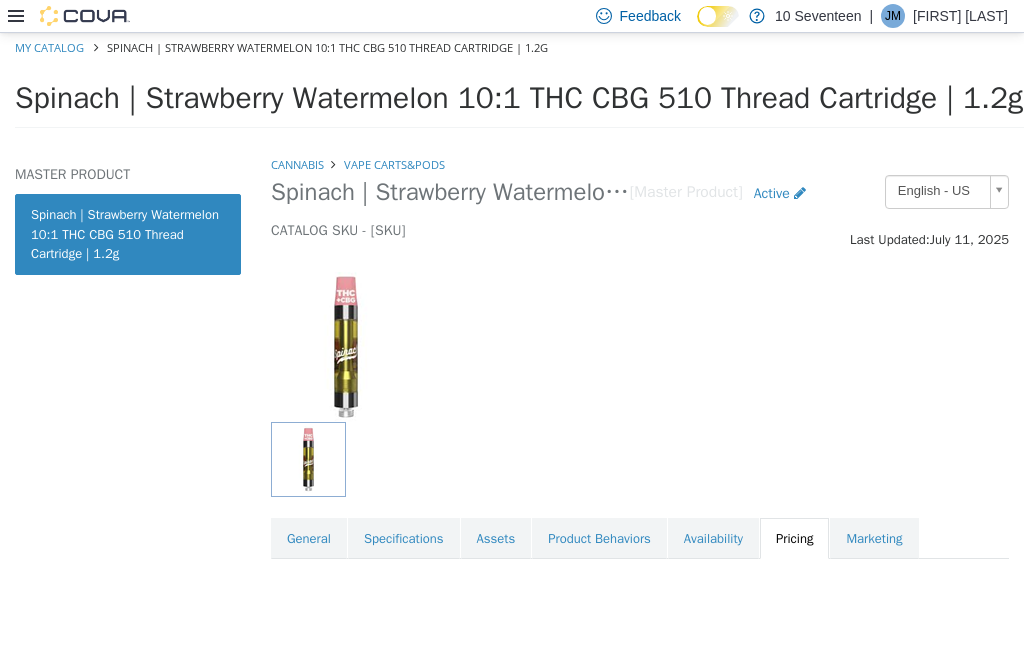 scroll, scrollTop: 64, scrollLeft: 0, axis: vertical 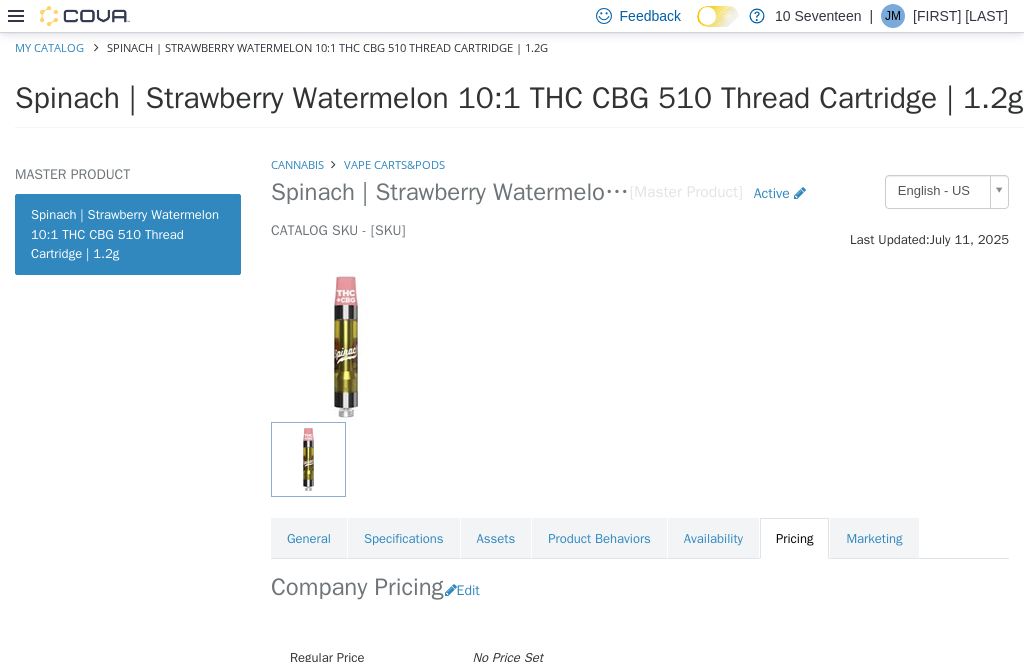 click on "Edit" at bounding box center (467, 590) 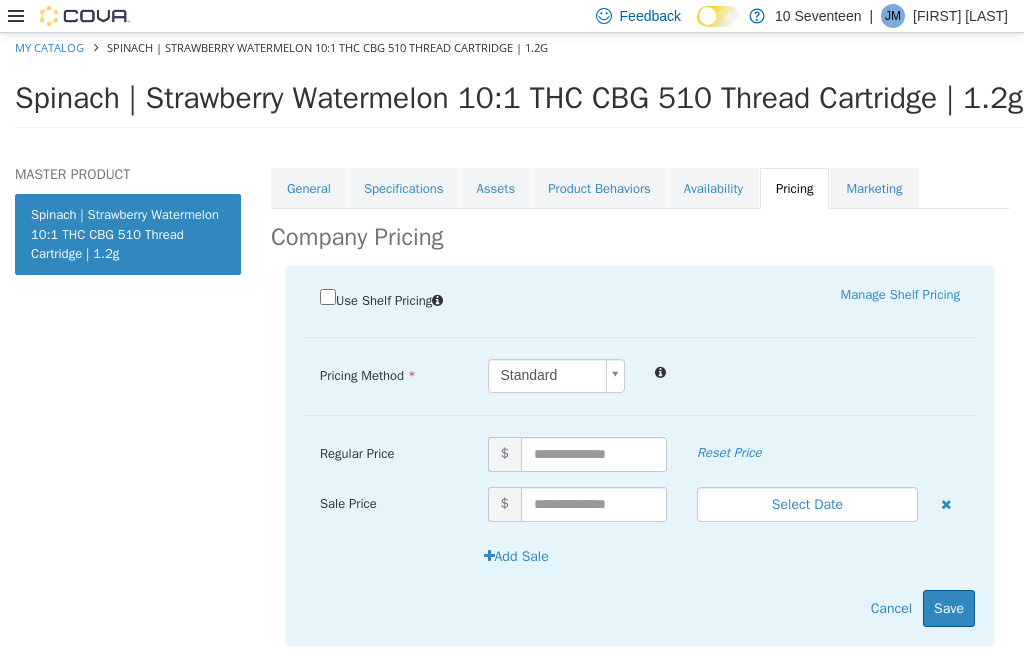 scroll, scrollTop: 349, scrollLeft: 0, axis: vertical 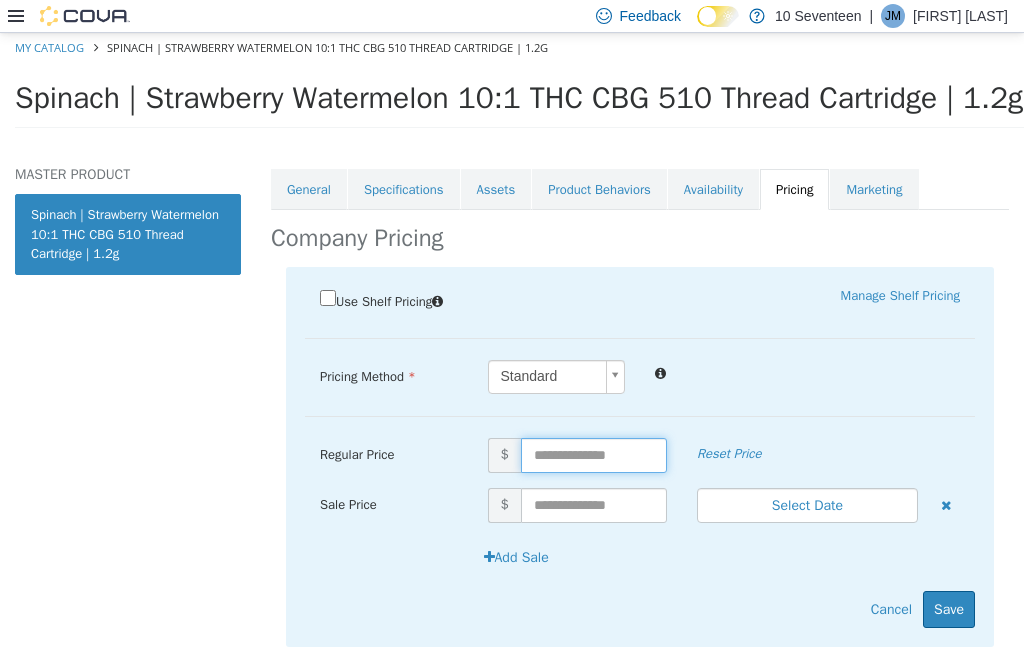 click at bounding box center (594, 455) 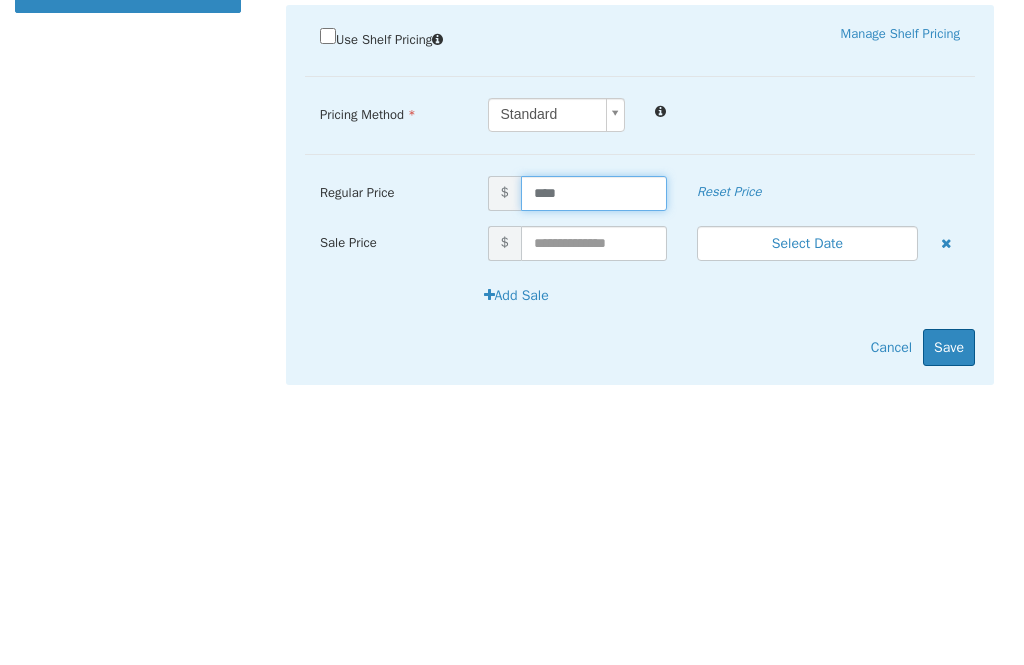 type on "*****" 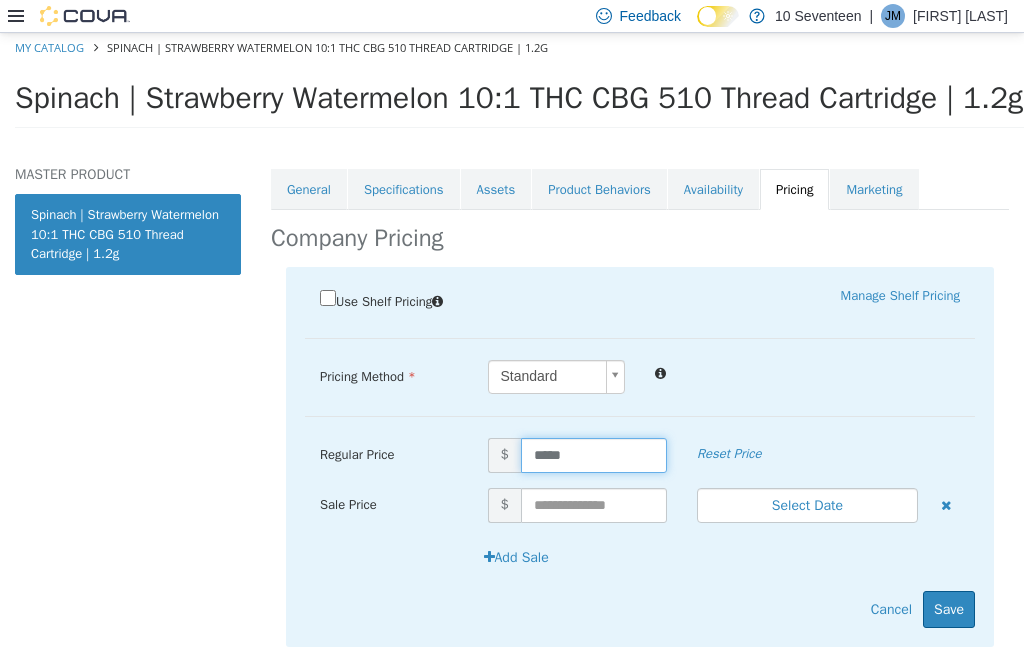 click on "Save" at bounding box center [949, 609] 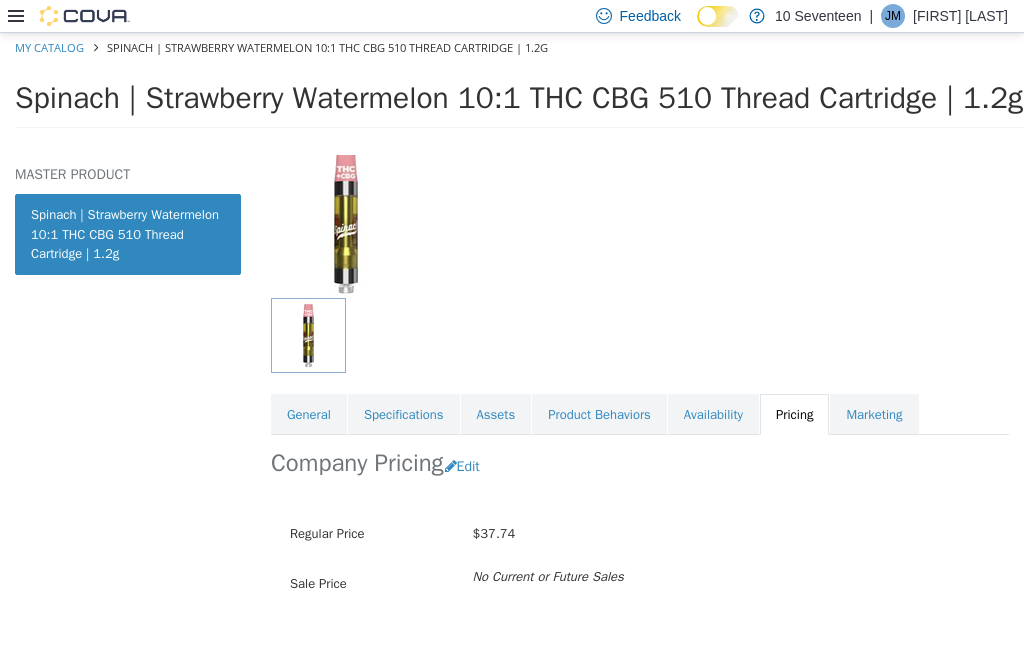 scroll, scrollTop: 122, scrollLeft: 0, axis: vertical 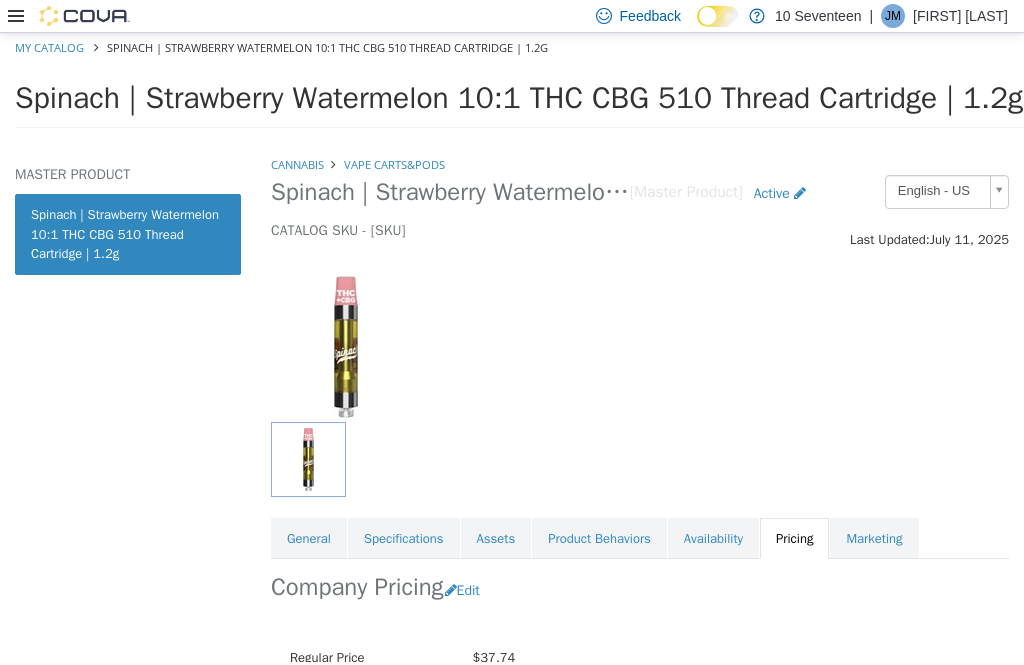 click on "Cannabis" at bounding box center (297, 165) 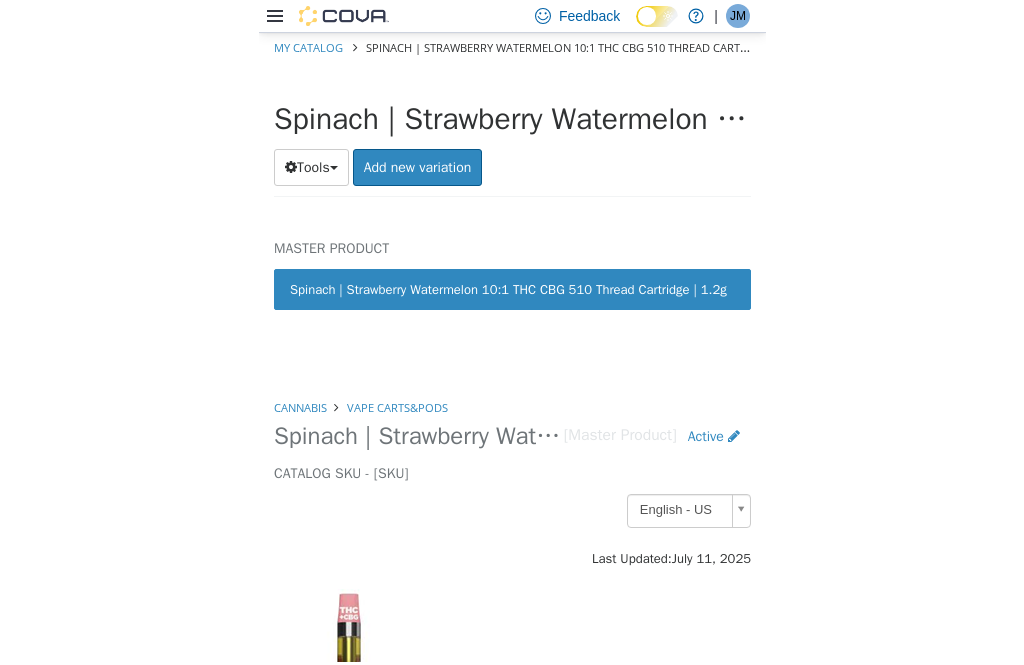 scroll, scrollTop: 64, scrollLeft: 0, axis: vertical 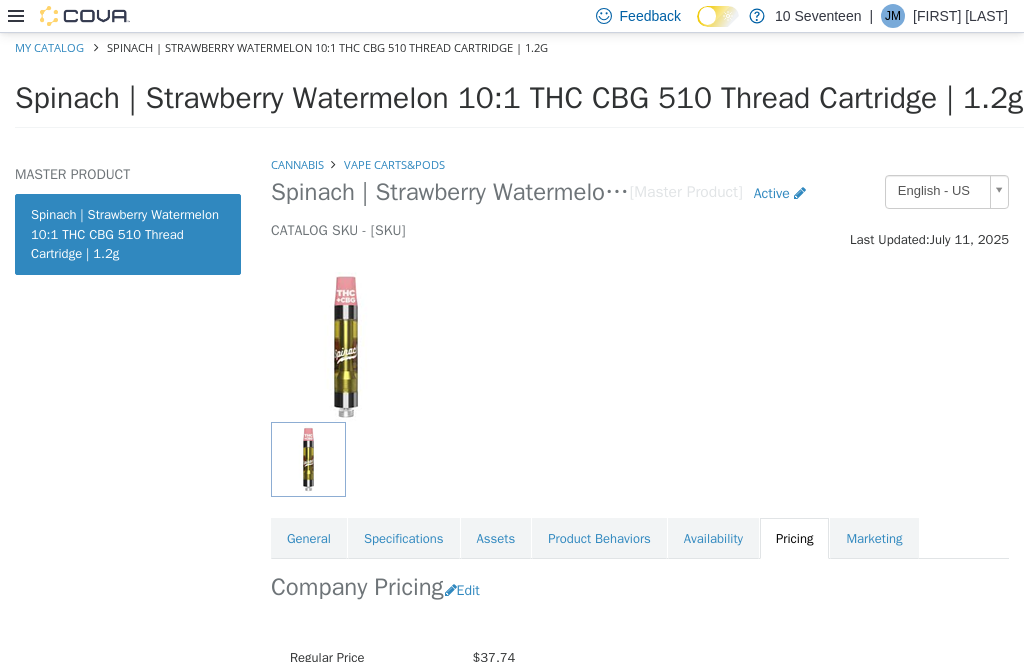 click on "Cannabis" at bounding box center [297, 164] 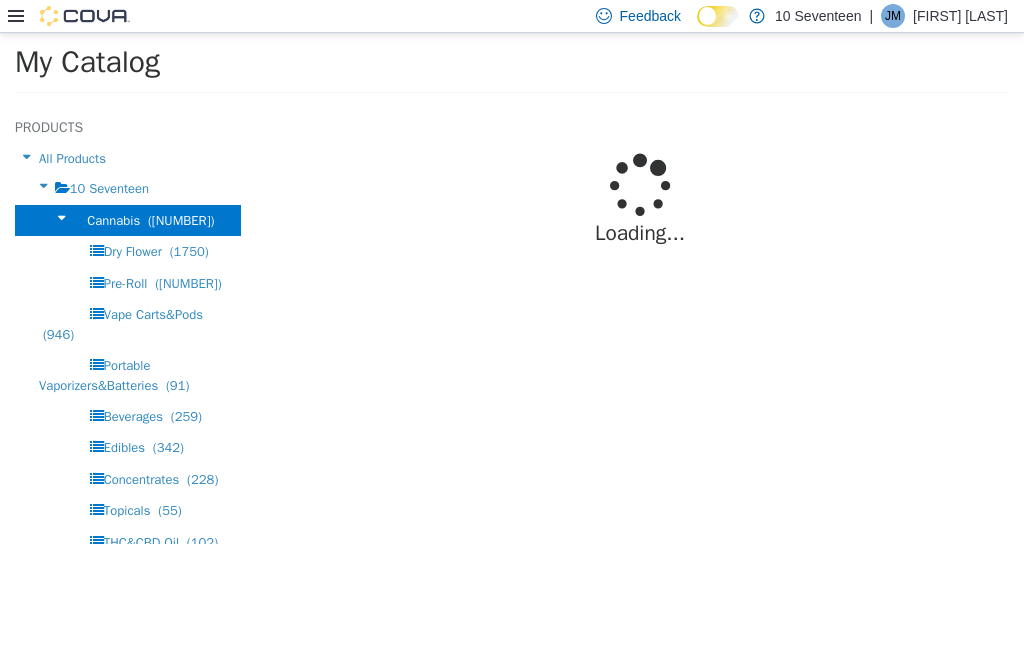 select on "**********" 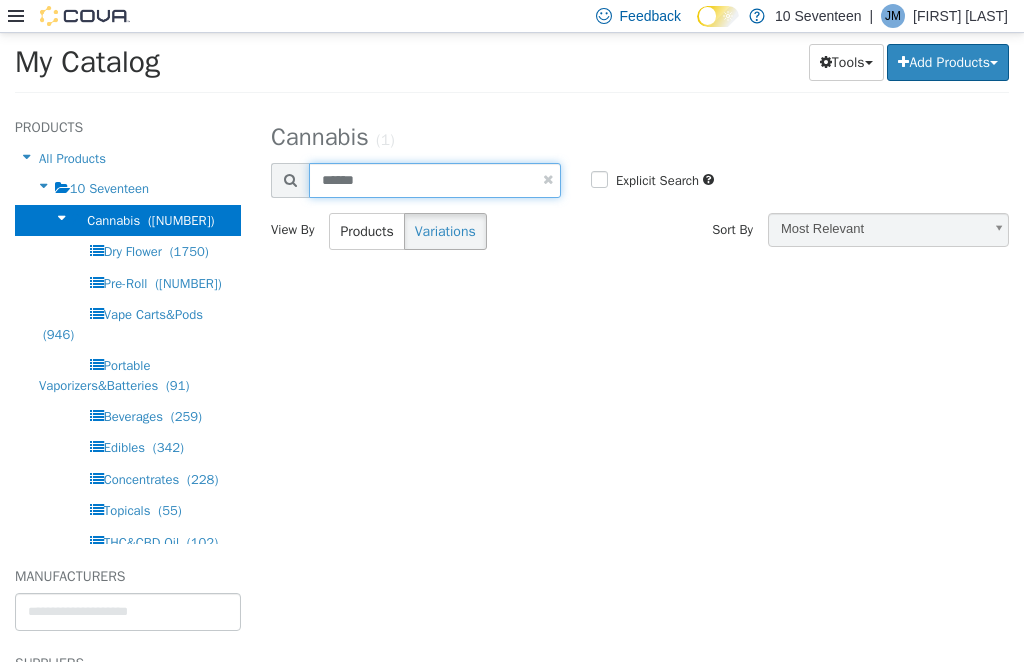 click on "******" at bounding box center (435, 180) 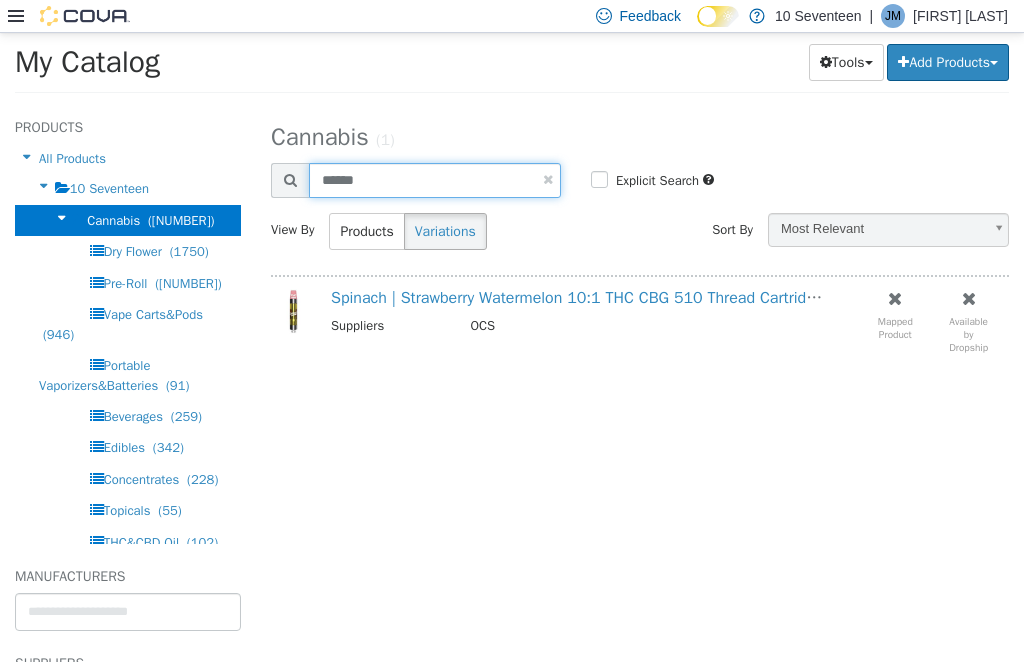 click on "******" at bounding box center [435, 180] 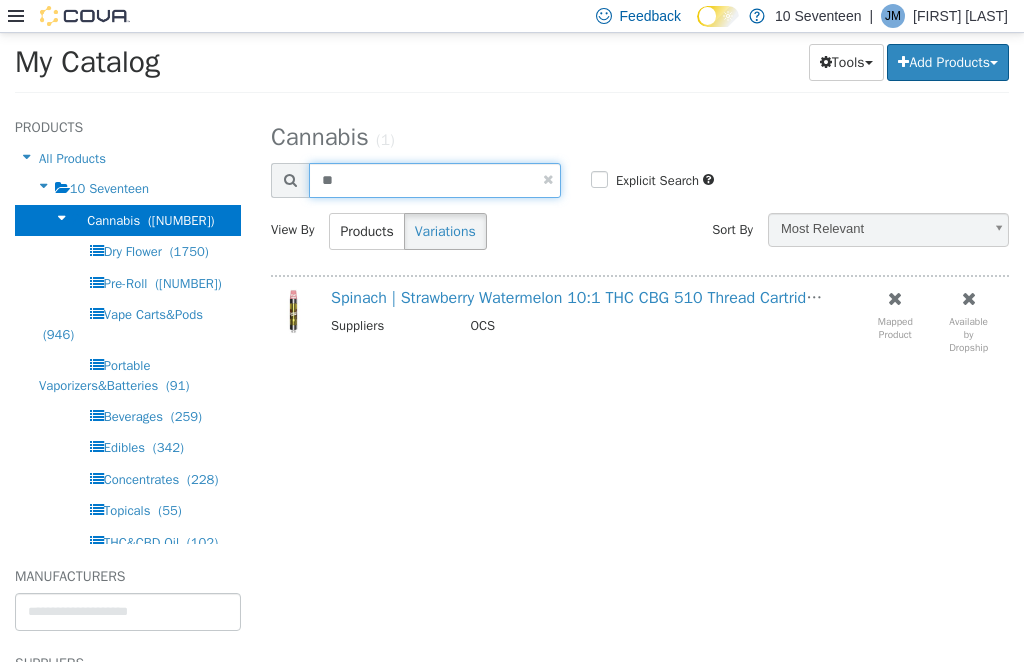 type on "*" 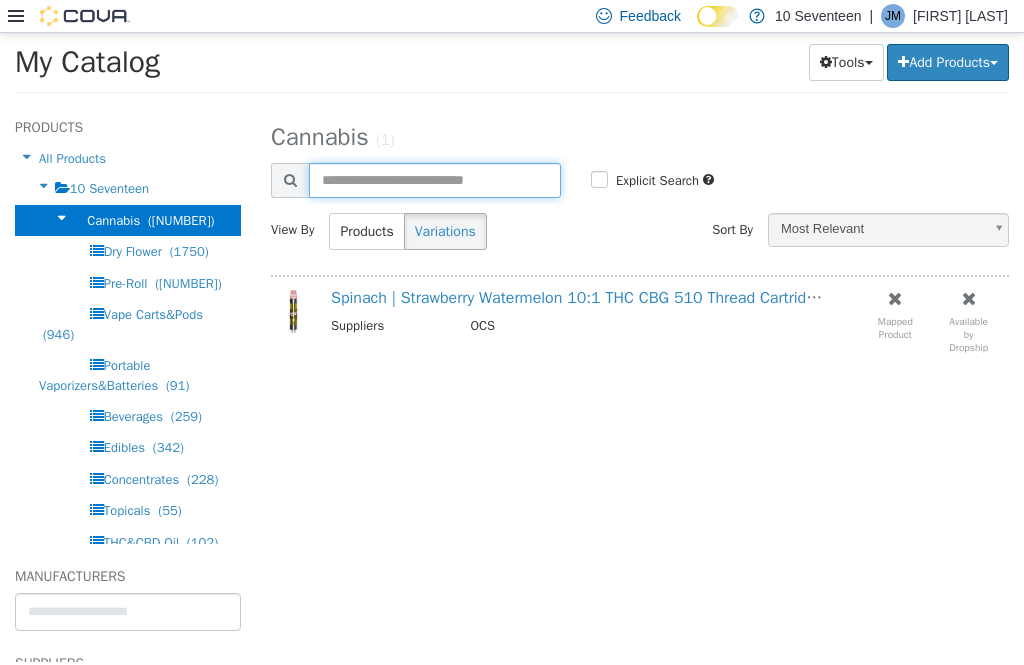 click at bounding box center [435, 180] 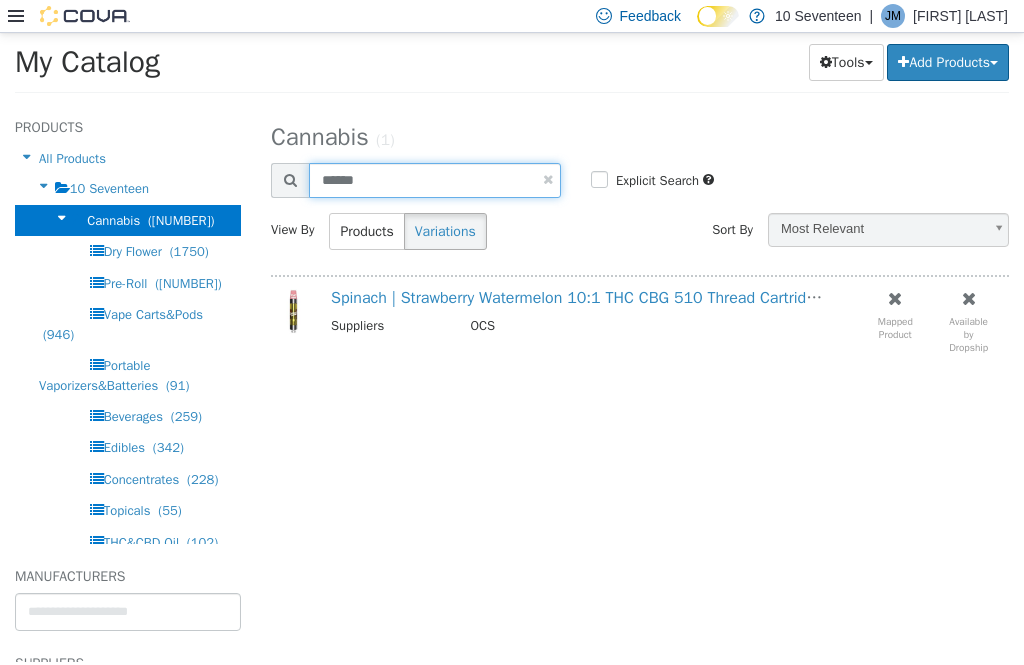 type on "******" 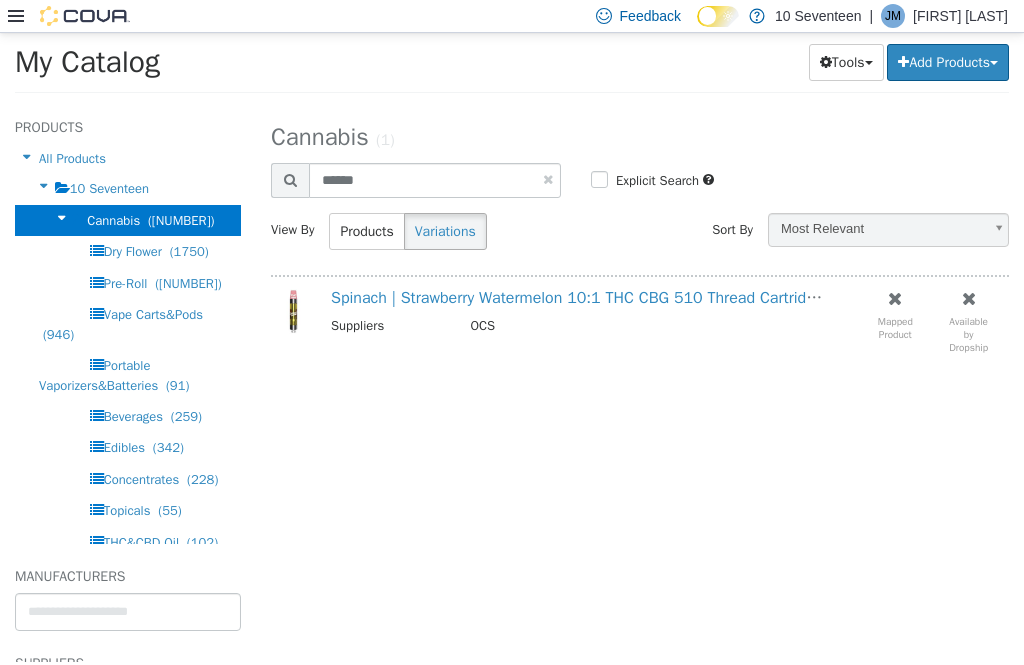 select on "**********" 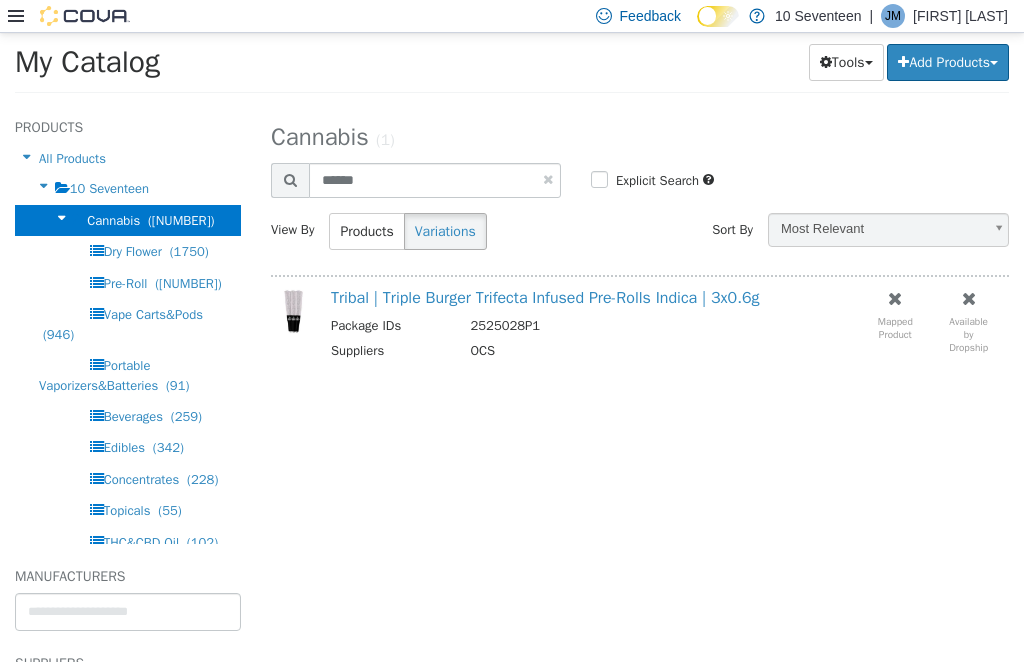 click on "Tribal | Triple Burger Trifecta Infused Pre-Rolls Indica | 3x0.6g" at bounding box center (545, 298) 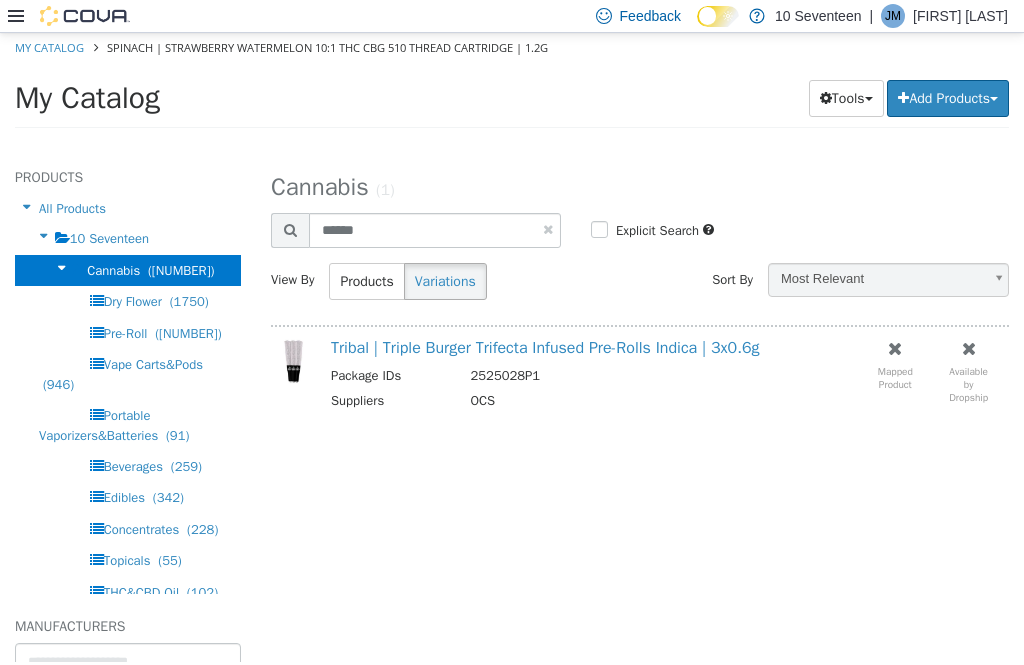 click on "Tribal | Triple Burger Trifecta Infused Pre-Rolls Indica | 3x0.6g" at bounding box center (545, 348) 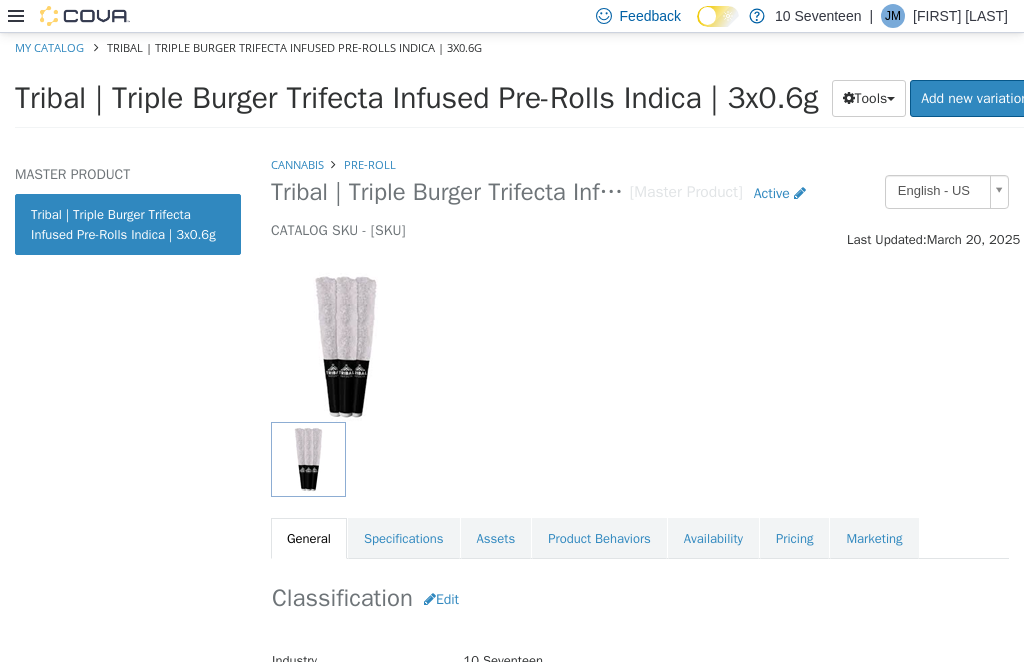 click on "Pricing" at bounding box center (794, 539) 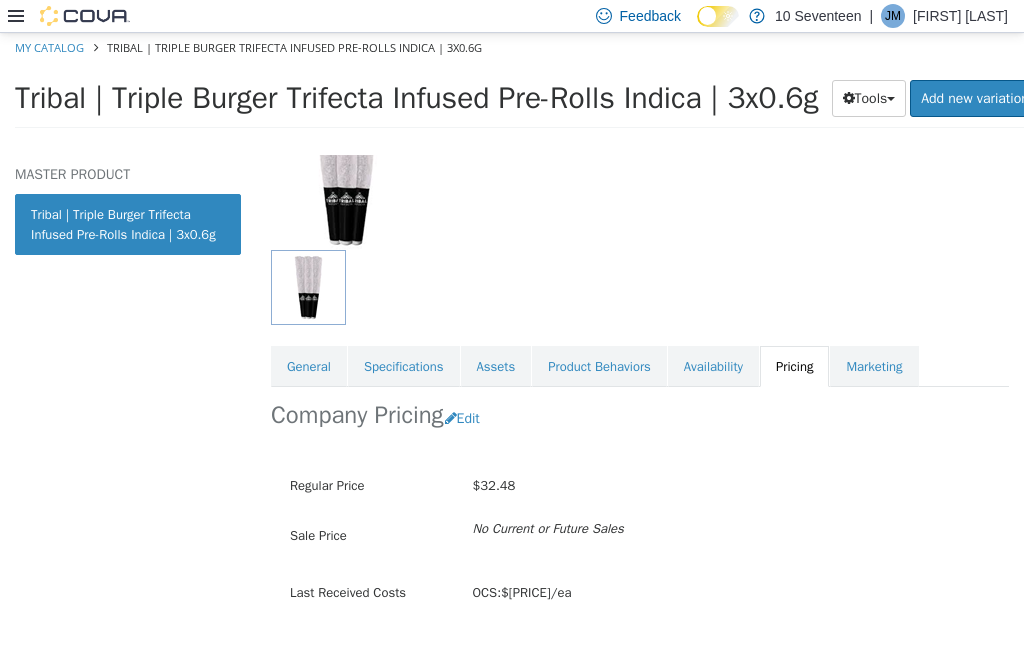 scroll, scrollTop: 0, scrollLeft: 0, axis: both 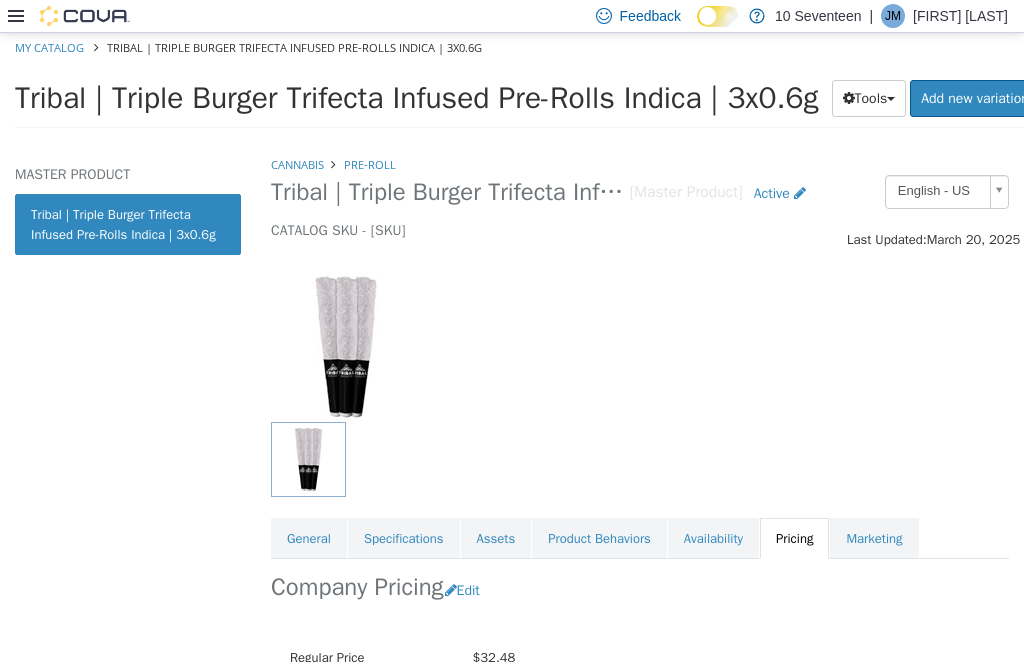 click on "Cannabis" at bounding box center (297, 164) 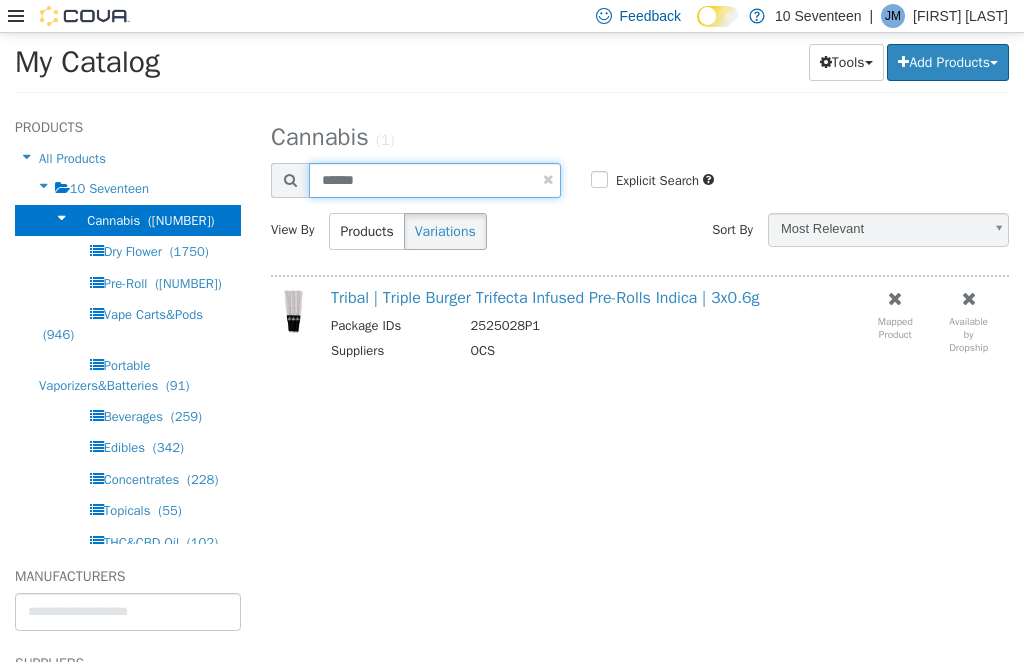 click on "******" at bounding box center [435, 180] 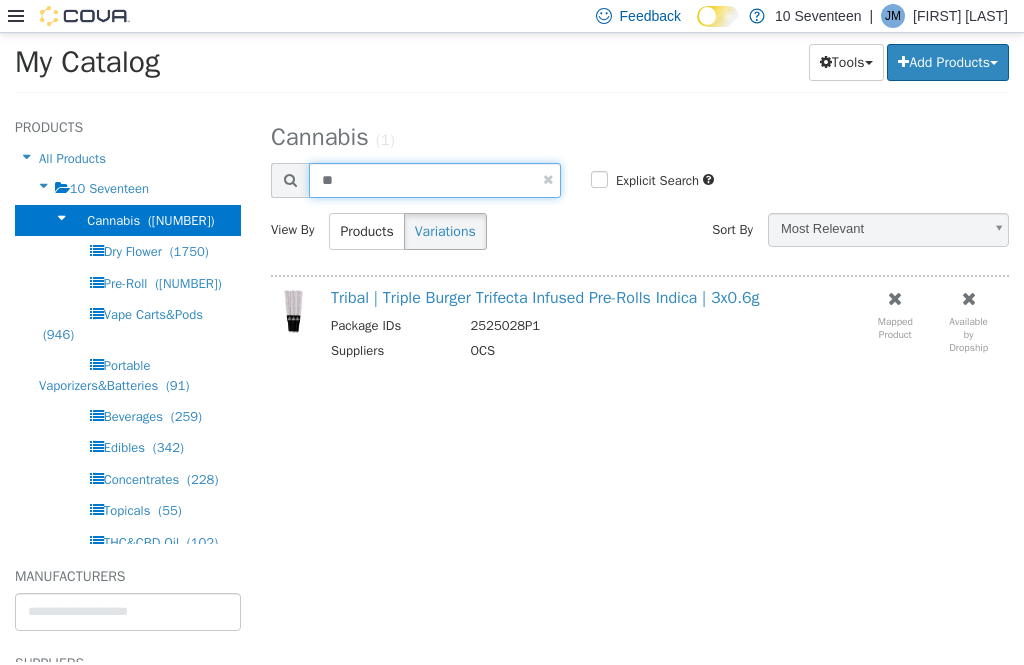 type on "*" 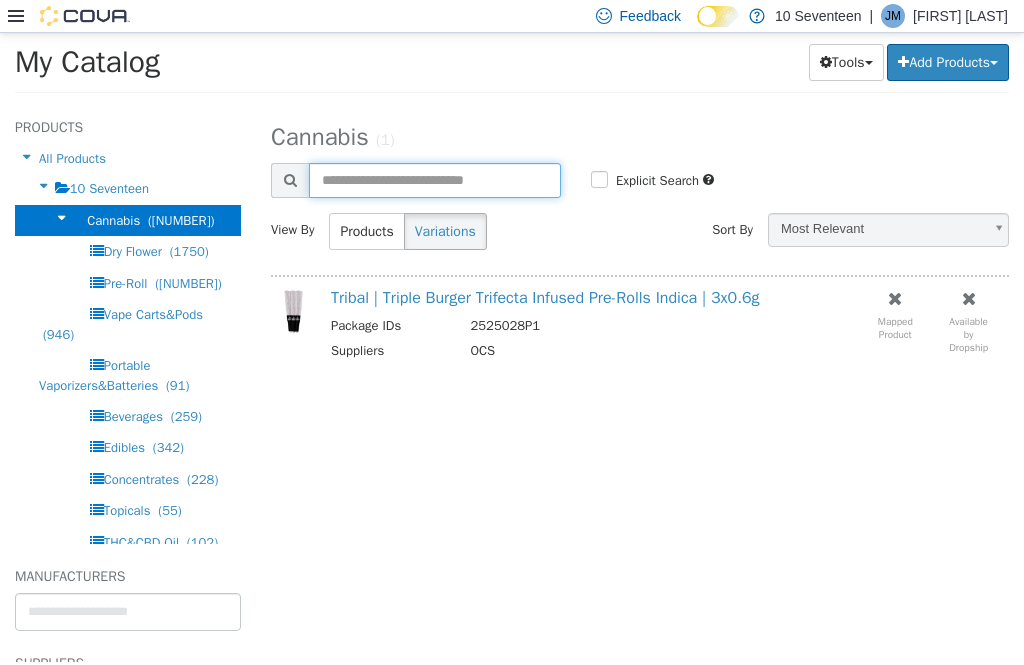 type 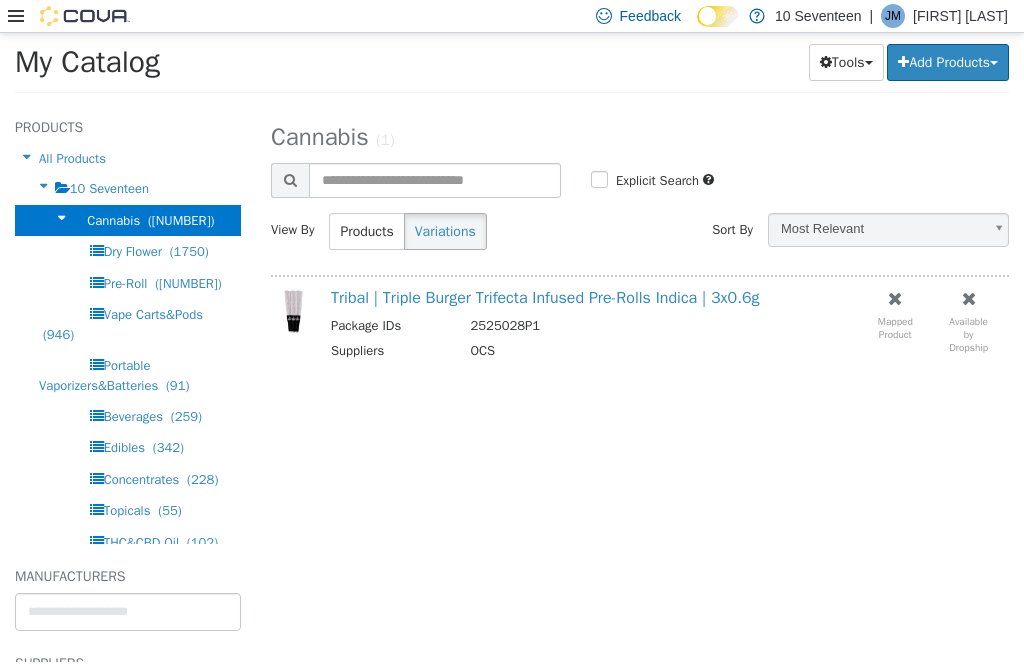 select on "**********" 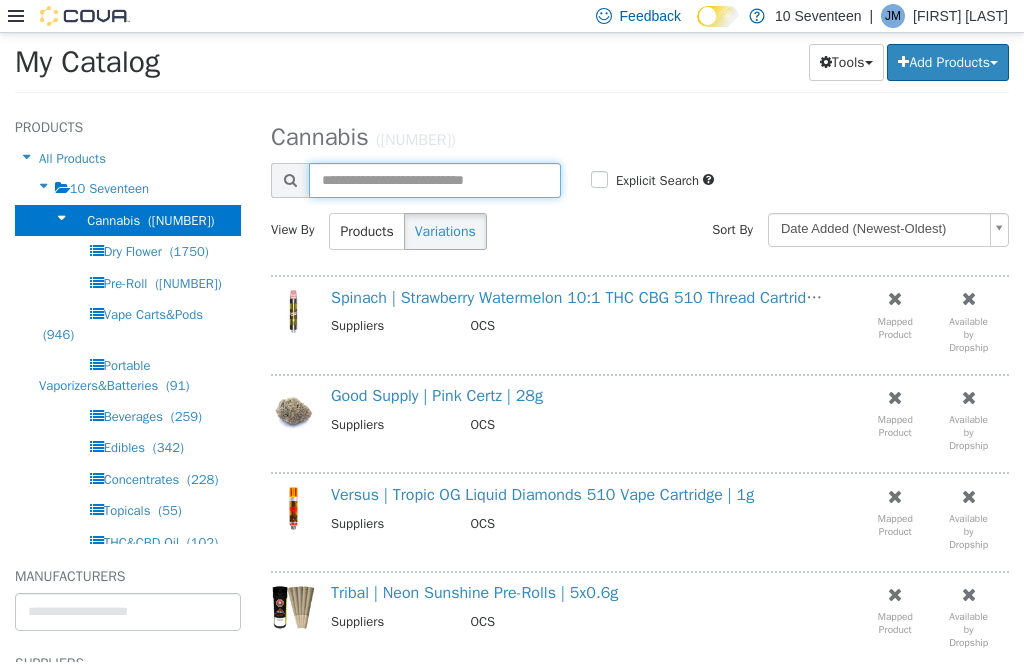 click at bounding box center (435, 180) 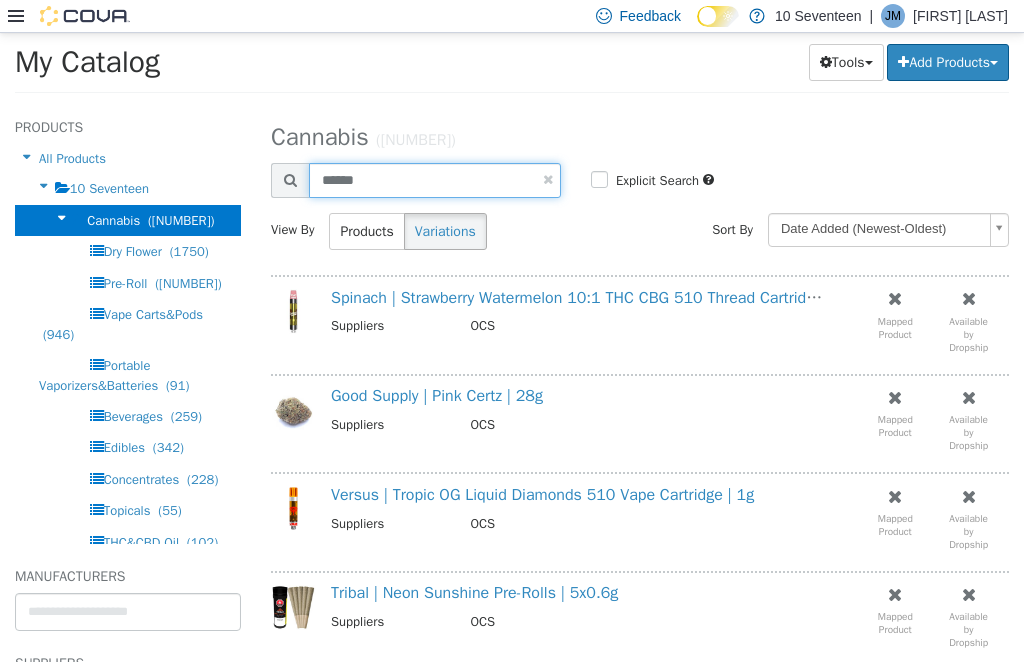 type on "******" 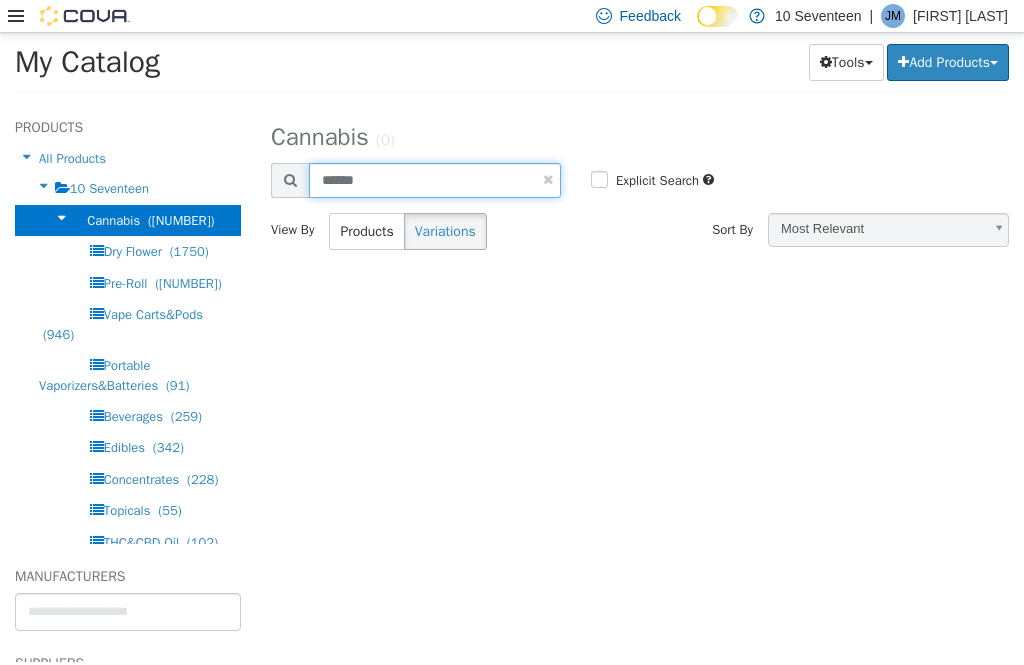 click on "******" at bounding box center (435, 180) 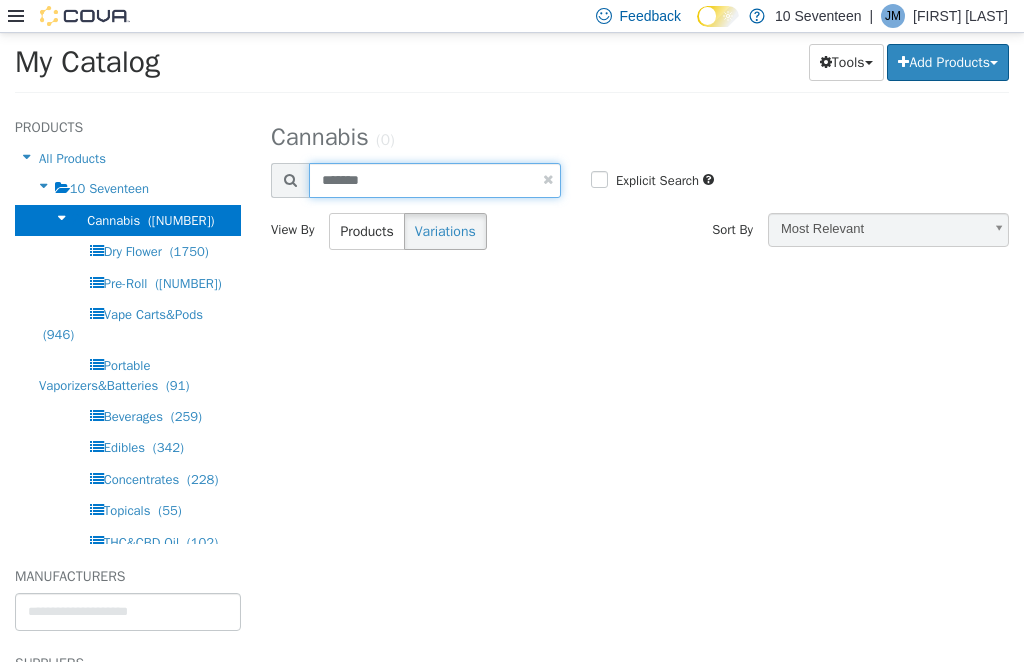 type on "*******" 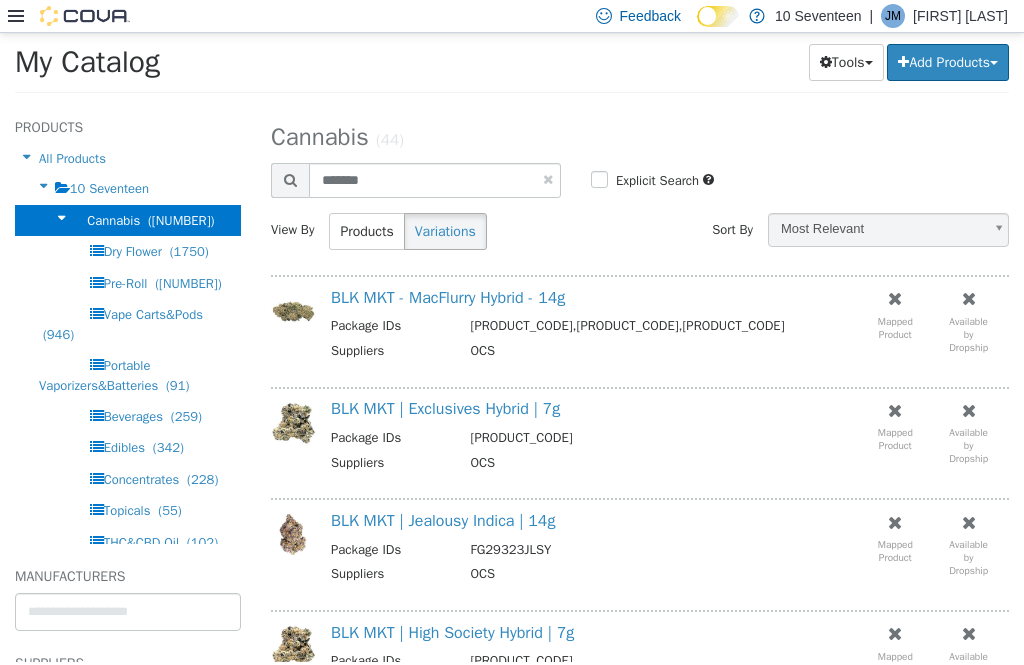 scroll, scrollTop: 0, scrollLeft: 0, axis: both 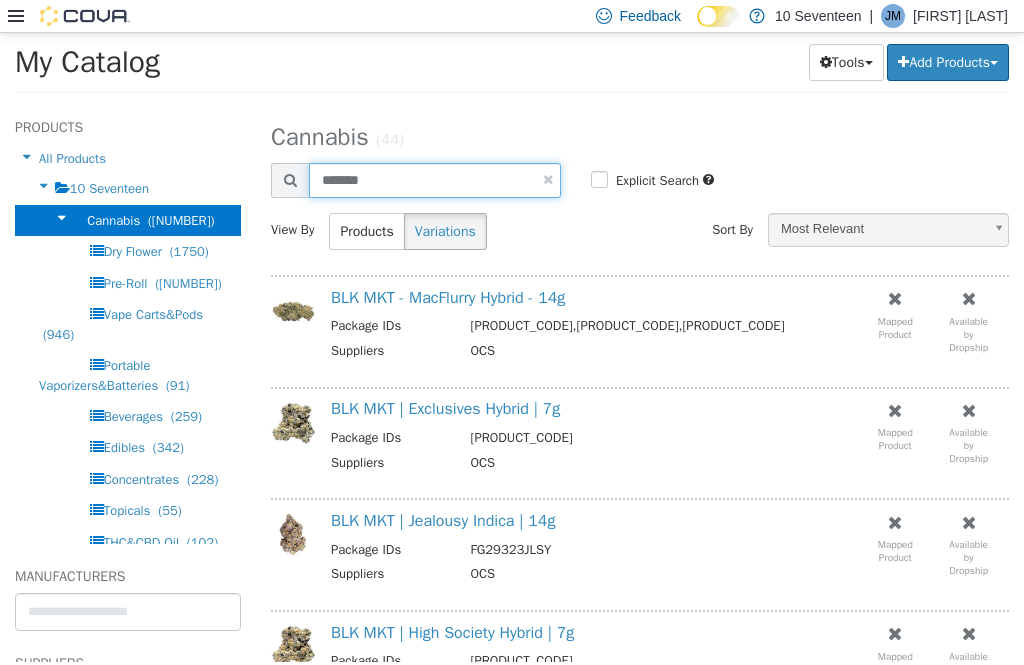 click on "*******" at bounding box center [435, 180] 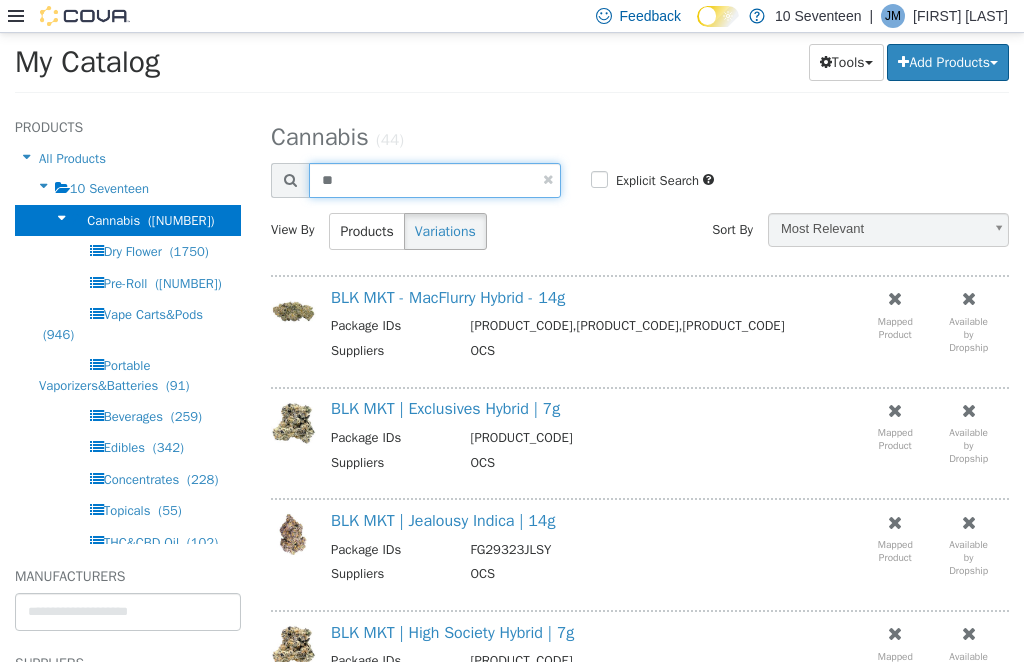 type on "*" 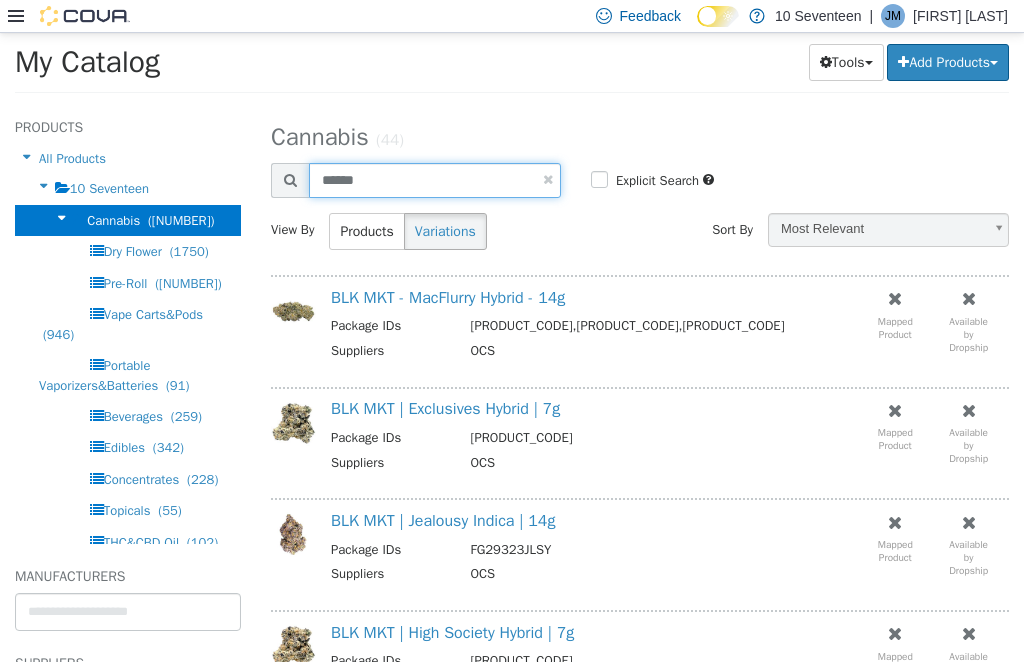 type on "******" 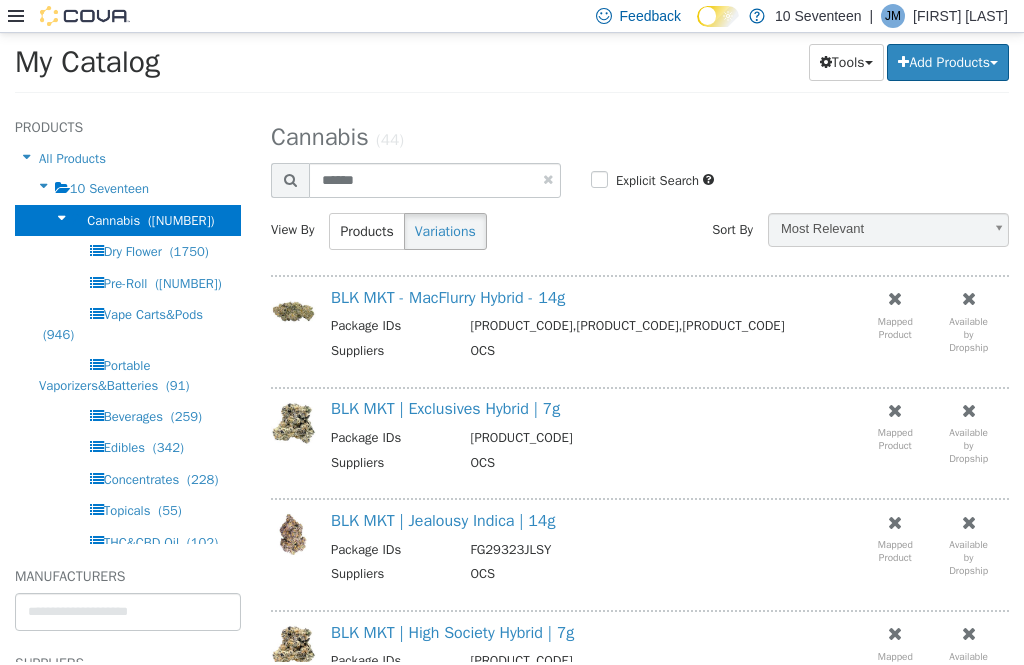 select on "**********" 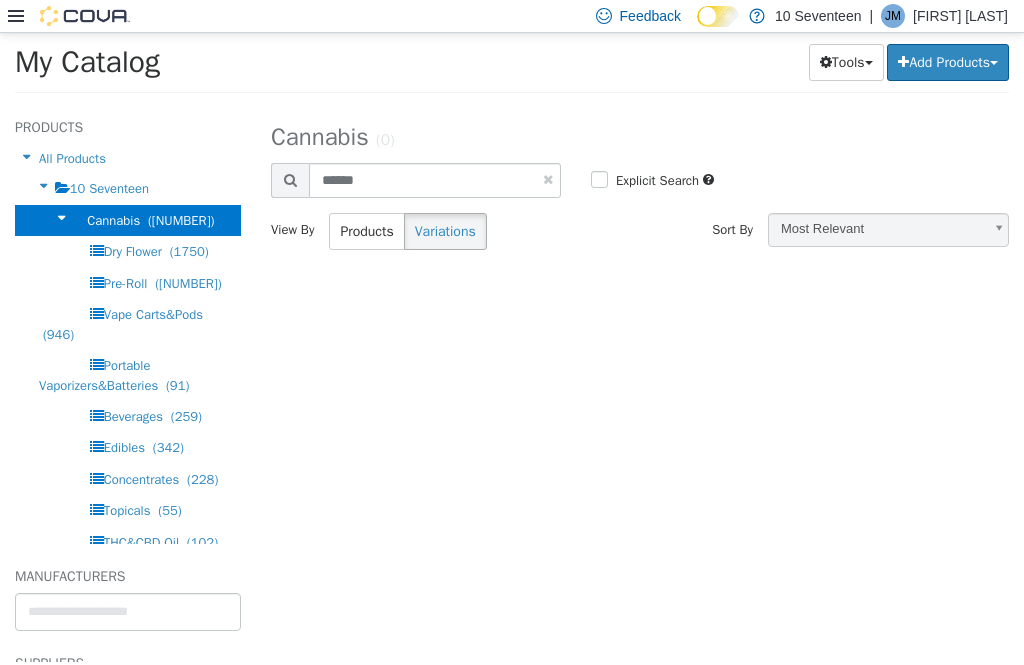 scroll, scrollTop: 0, scrollLeft: 0, axis: both 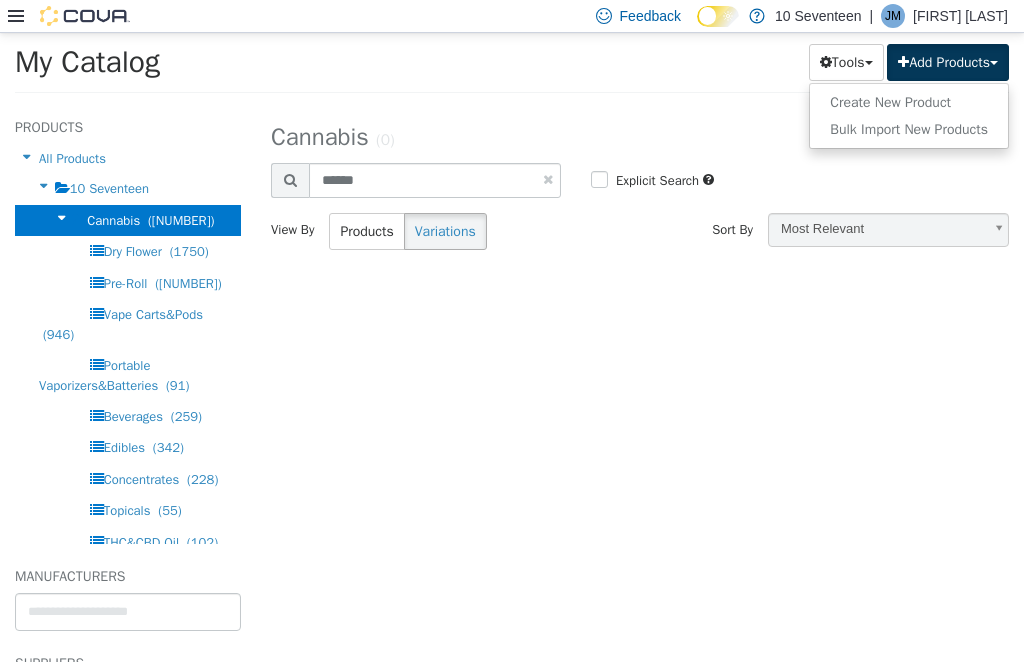 click on "Create New Product" at bounding box center [909, 102] 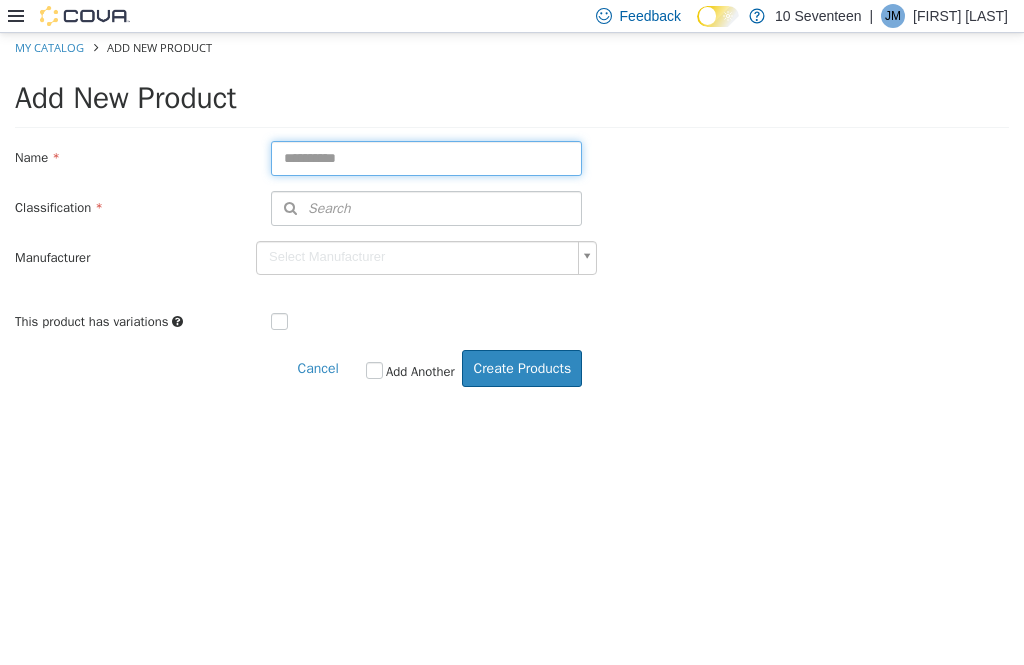 click at bounding box center (426, 158) 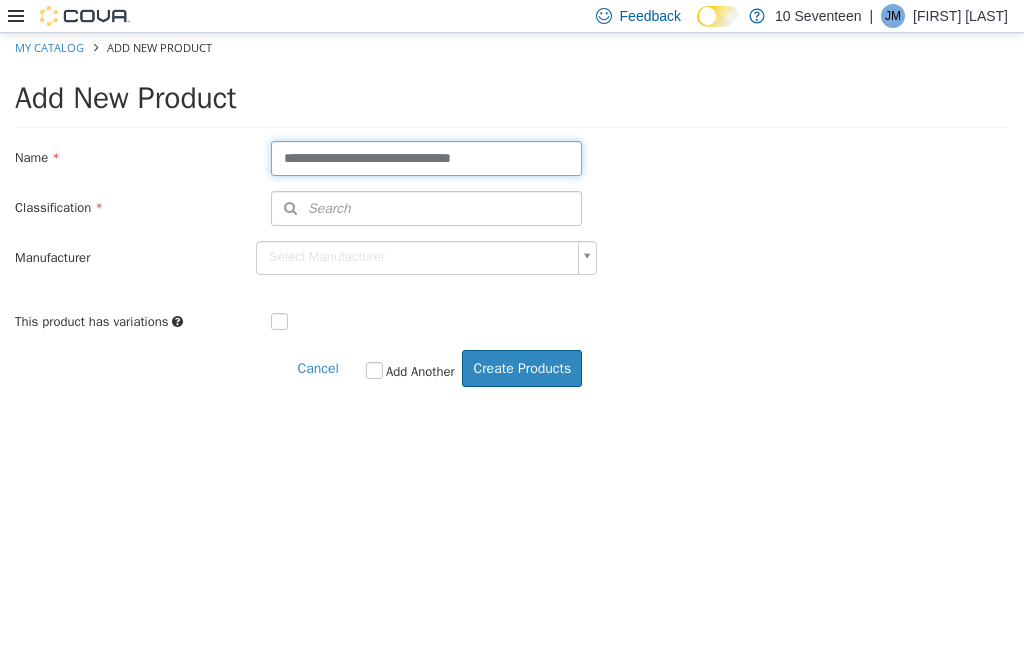 type on "**********" 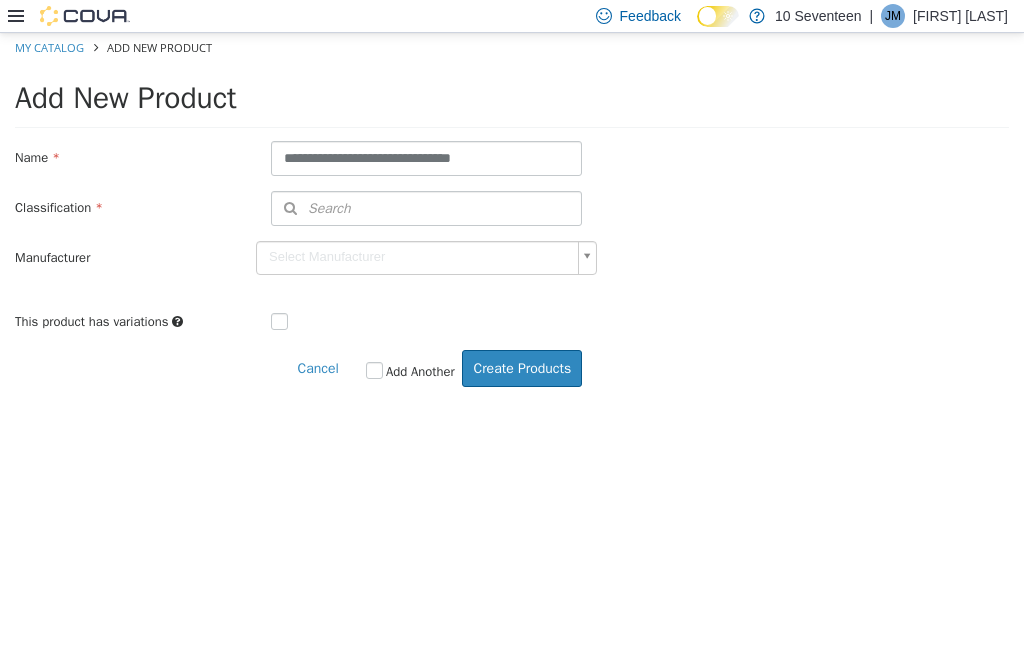 click on "Search" at bounding box center [426, 208] 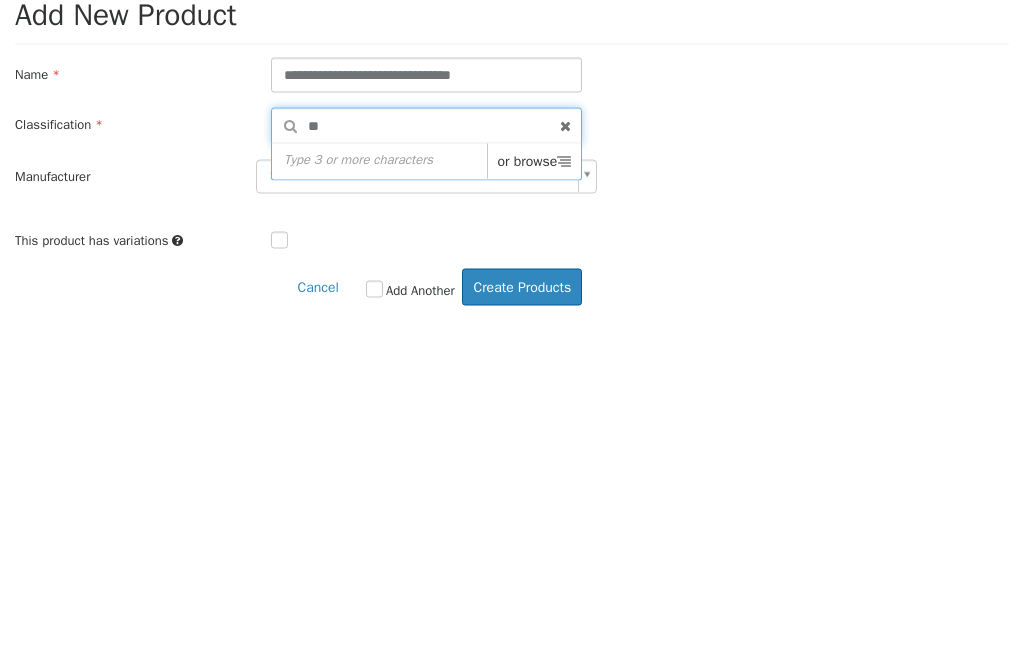 type on "***" 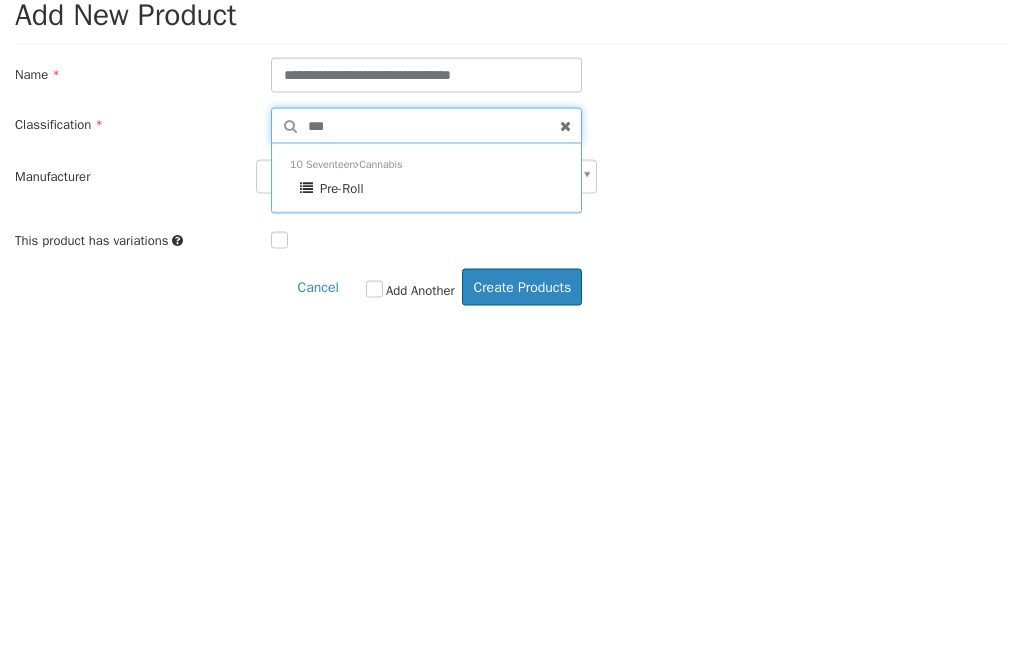 click on "Pre-Roll" at bounding box center [431, 189] 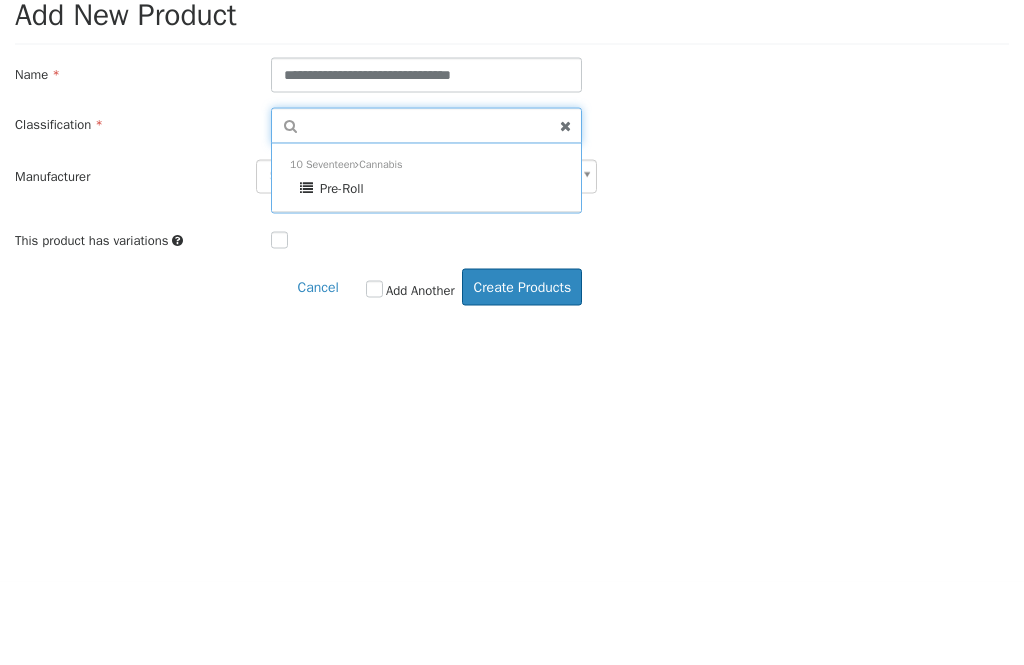 scroll, scrollTop: 64, scrollLeft: 0, axis: vertical 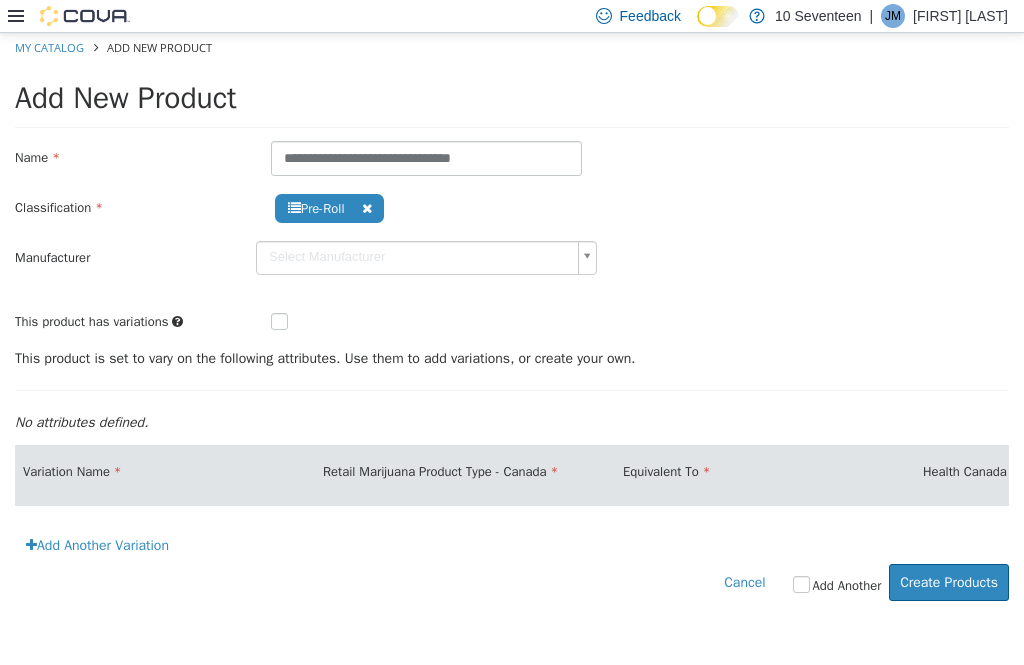click at bounding box center (295, 323) 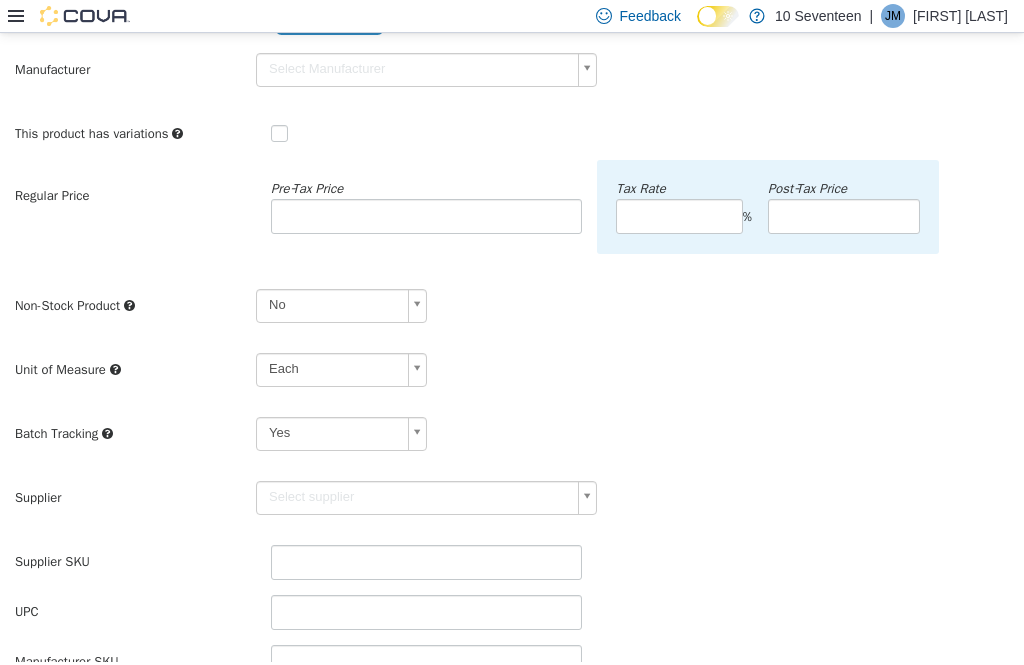scroll, scrollTop: 212, scrollLeft: 0, axis: vertical 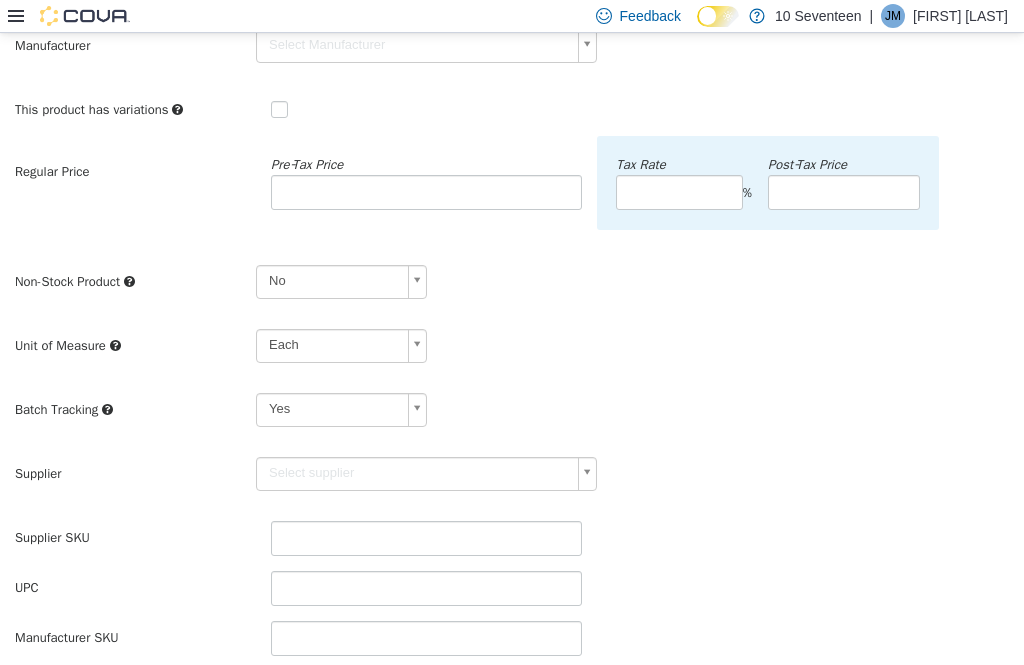 click on "**********" at bounding box center (512, 397) 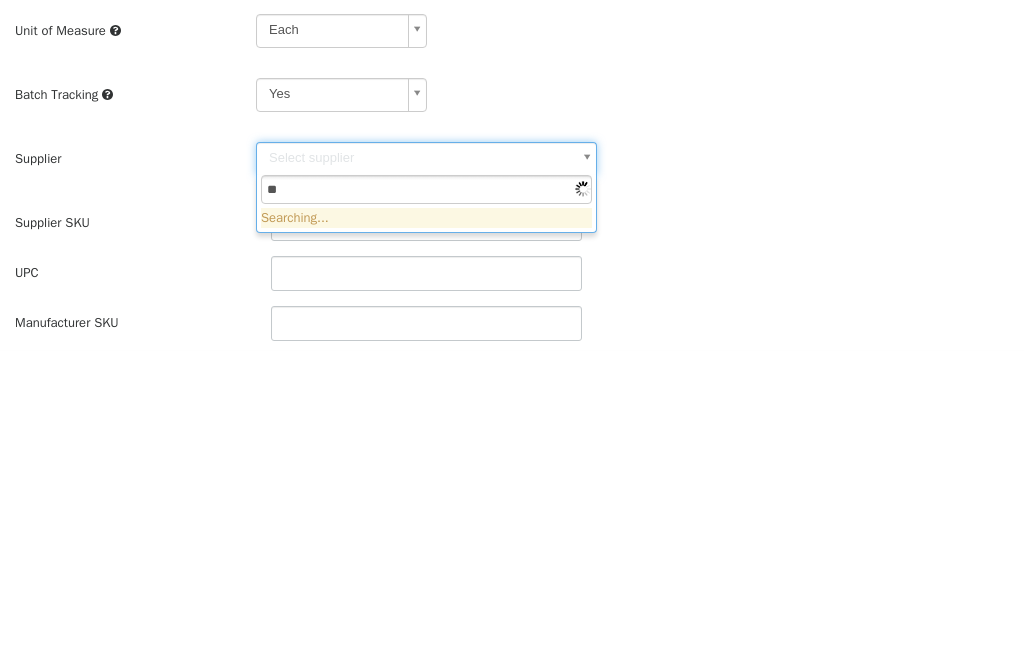 type on "***" 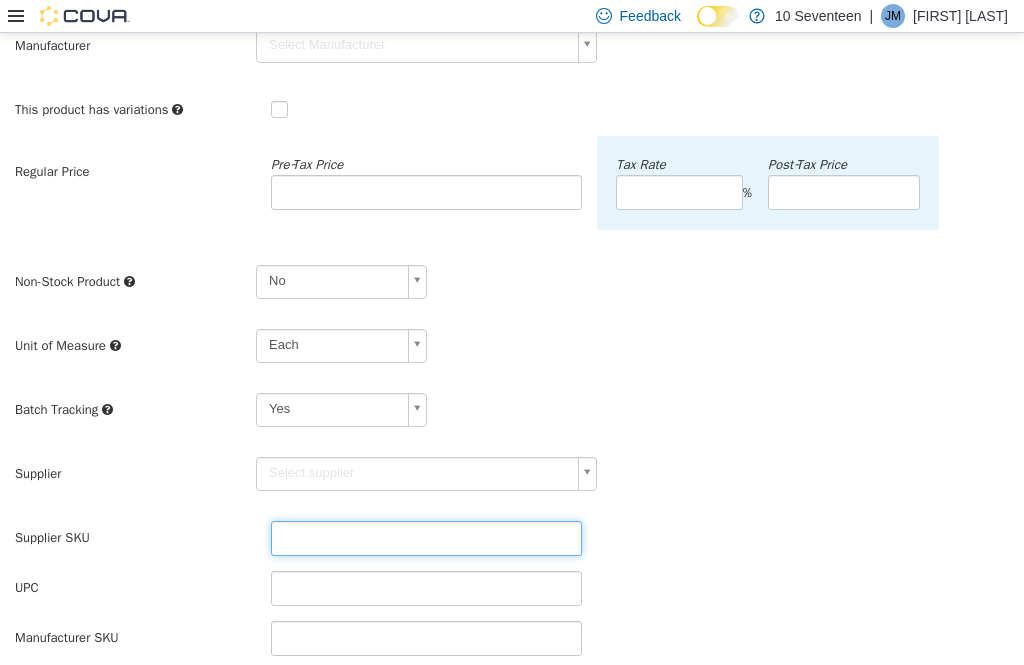 click at bounding box center (426, 538) 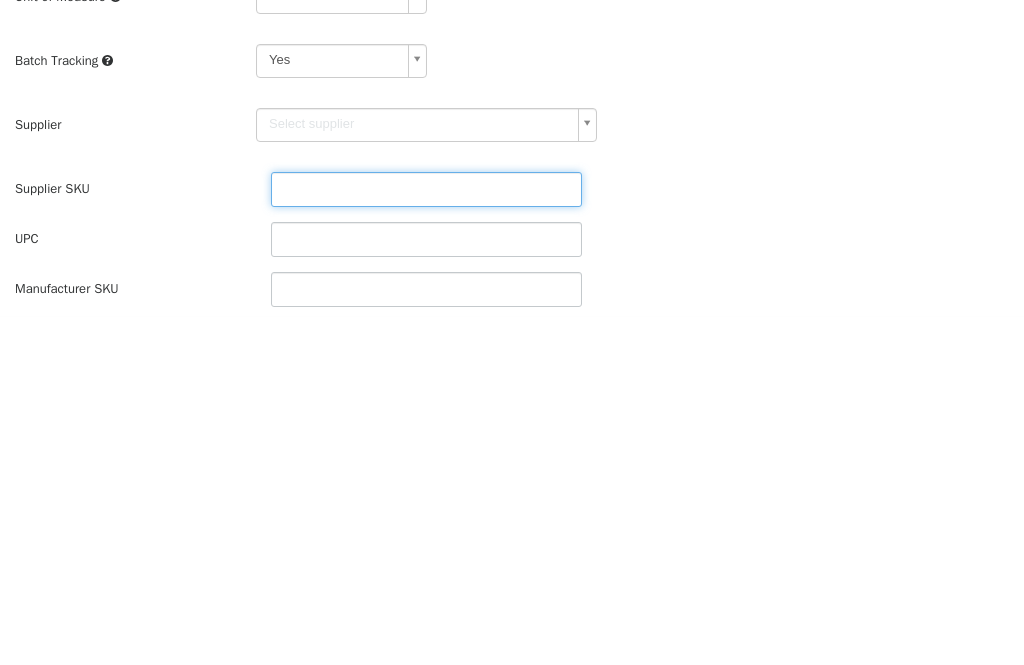 type on "******" 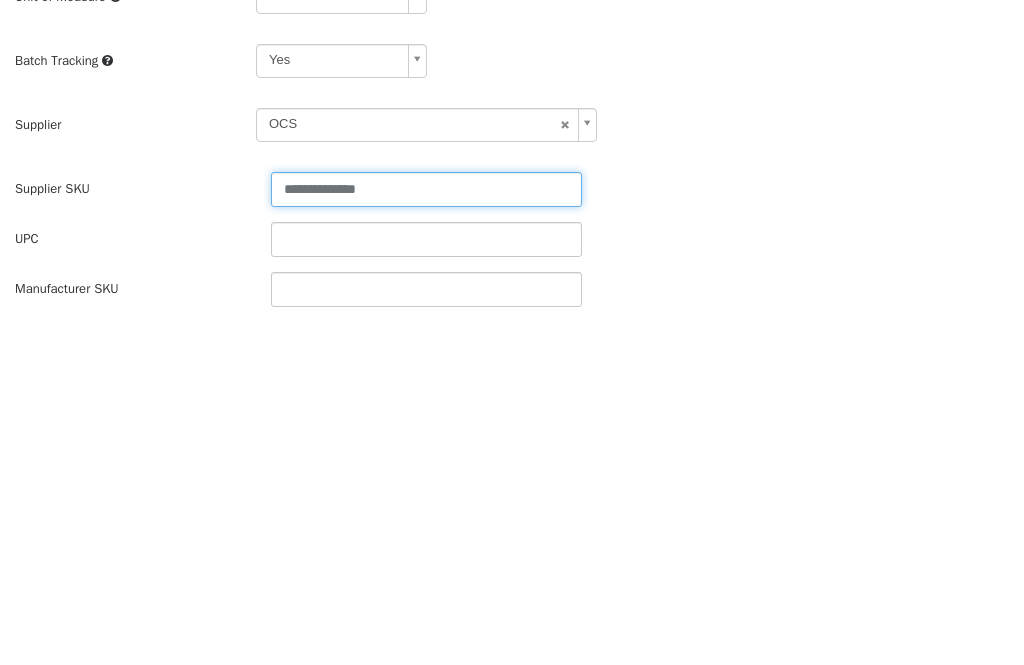 type on "**********" 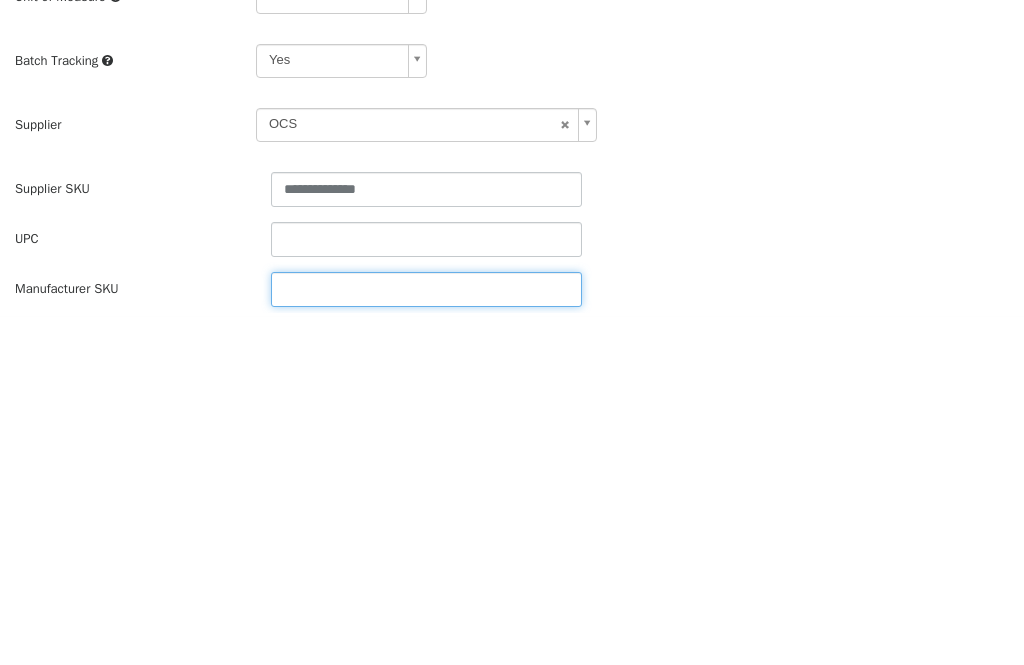 click at bounding box center [426, 290] 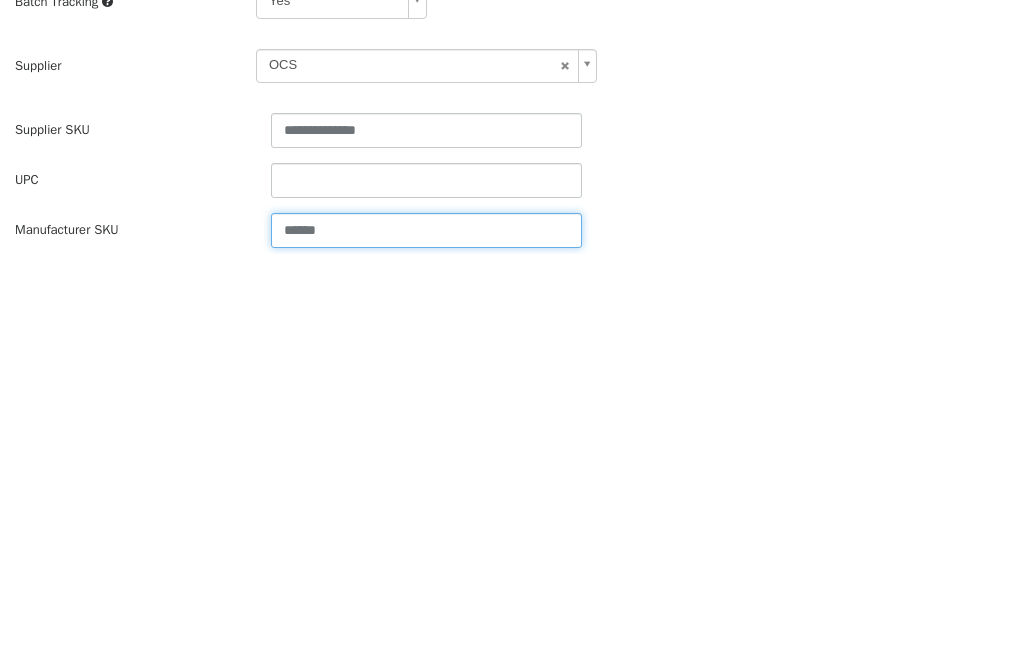 type on "******" 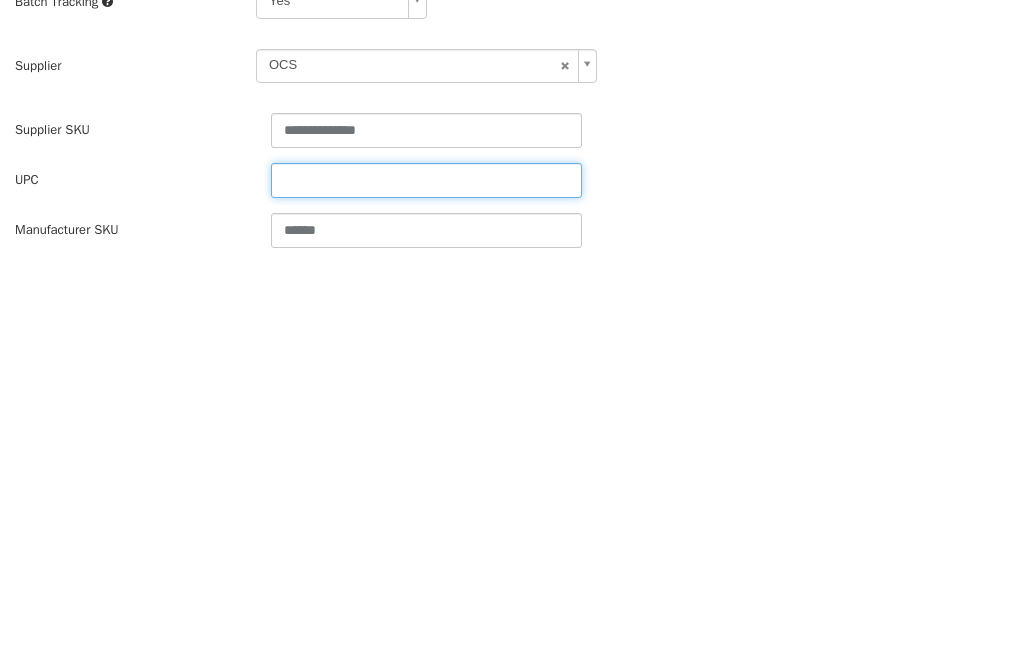 click at bounding box center [426, 181] 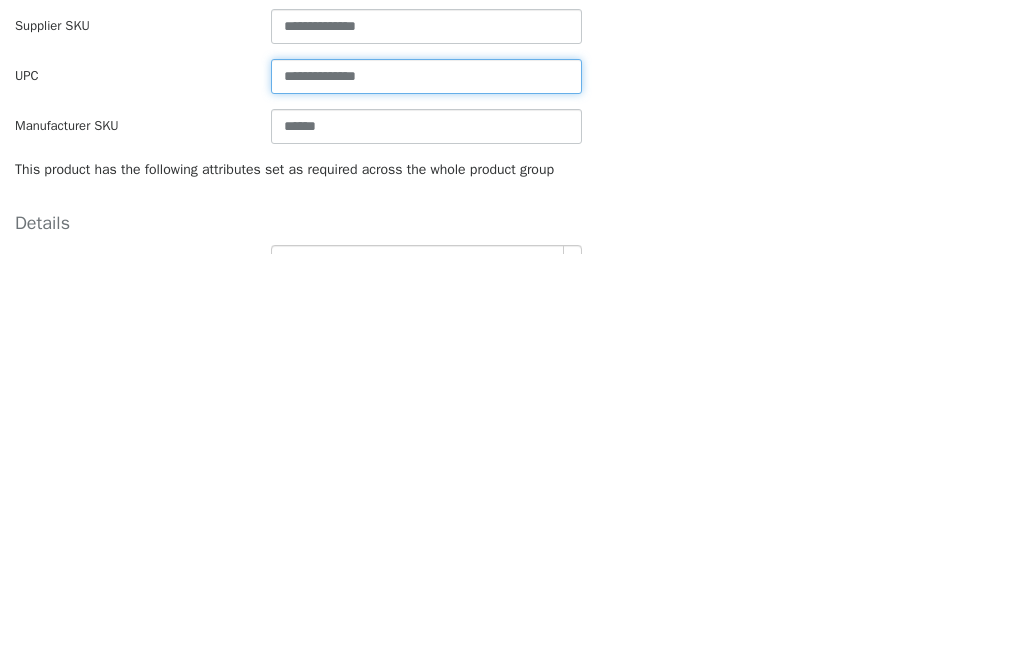 scroll, scrollTop: 323, scrollLeft: 0, axis: vertical 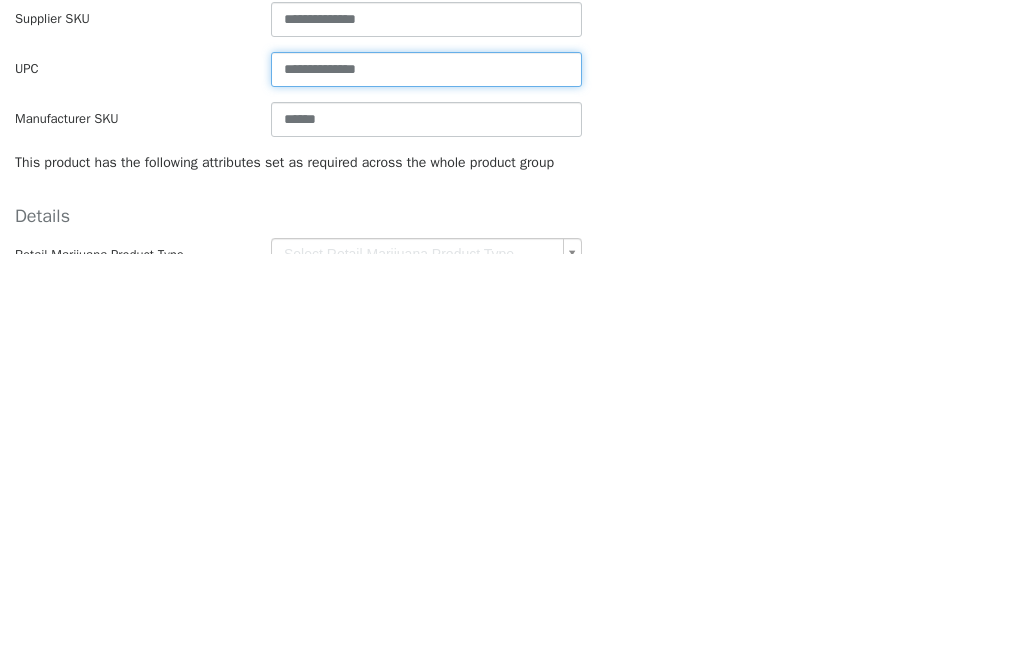 type on "**********" 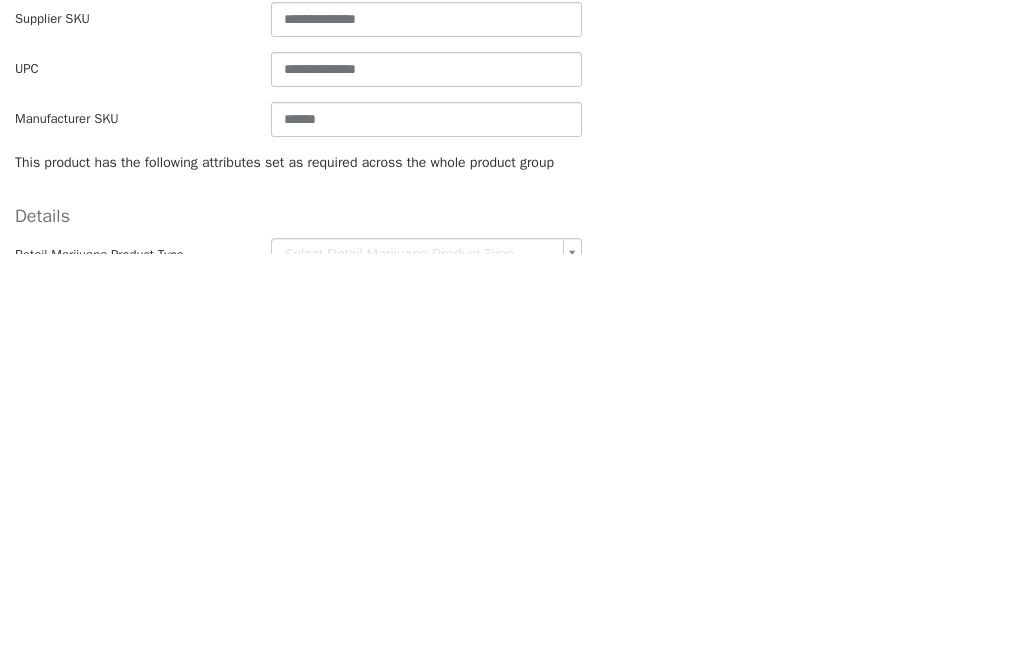 click on "**********" at bounding box center [512, -121] 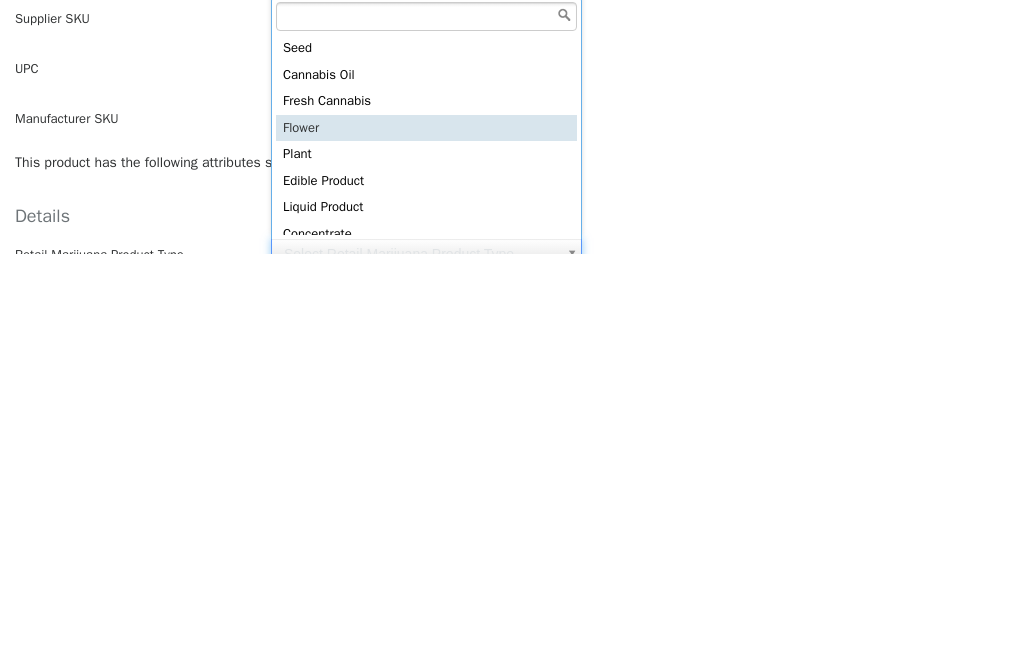 type on "******" 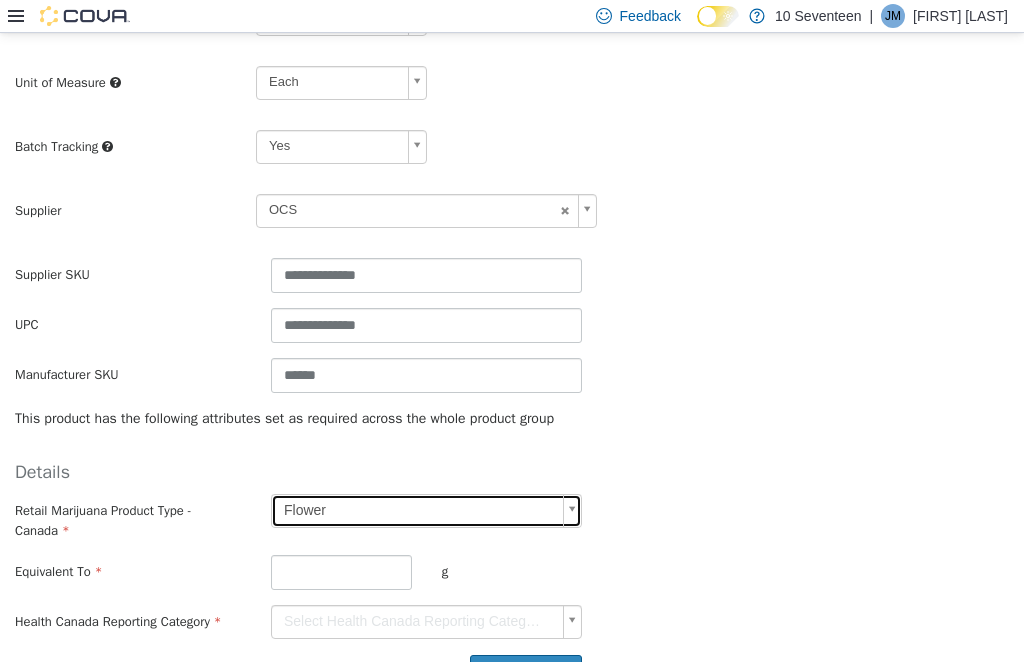 scroll, scrollTop: 474, scrollLeft: 0, axis: vertical 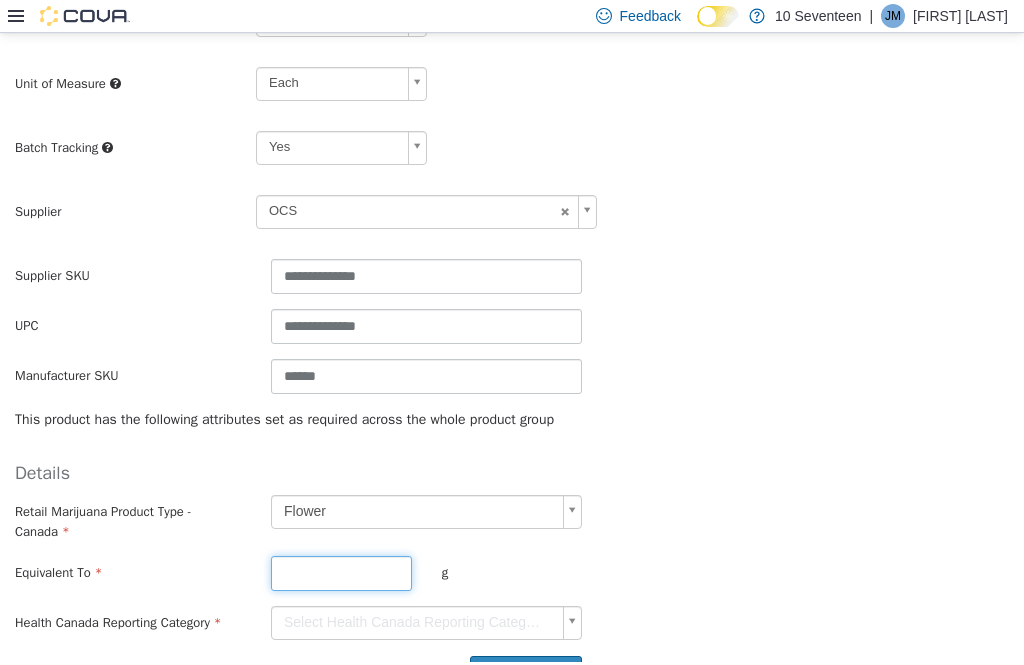click at bounding box center [341, 573] 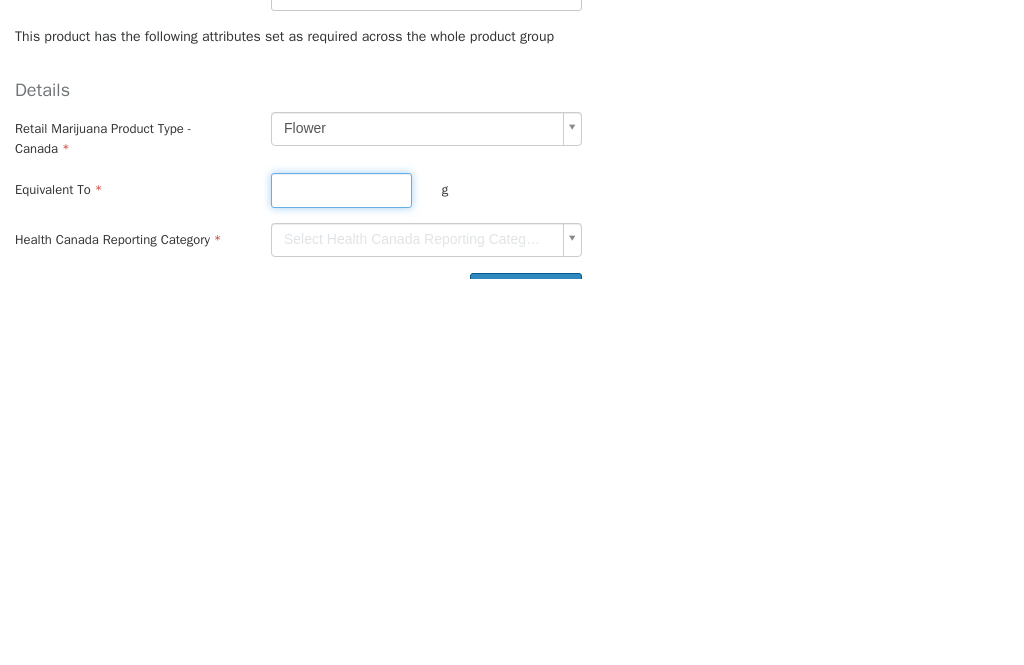 type on "*" 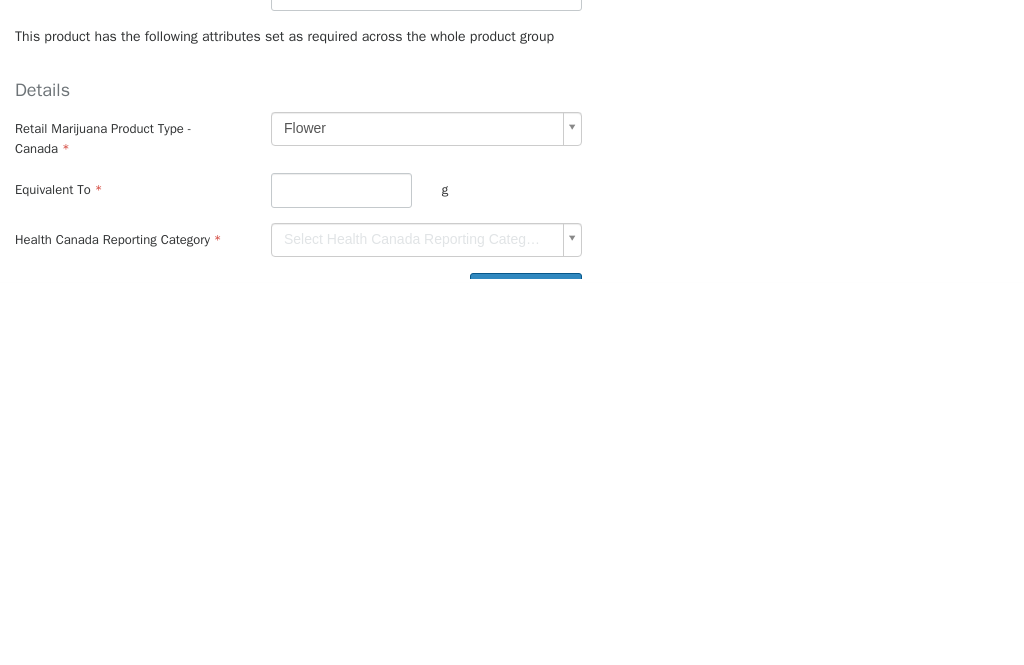 click on "**********" at bounding box center [512, -247] 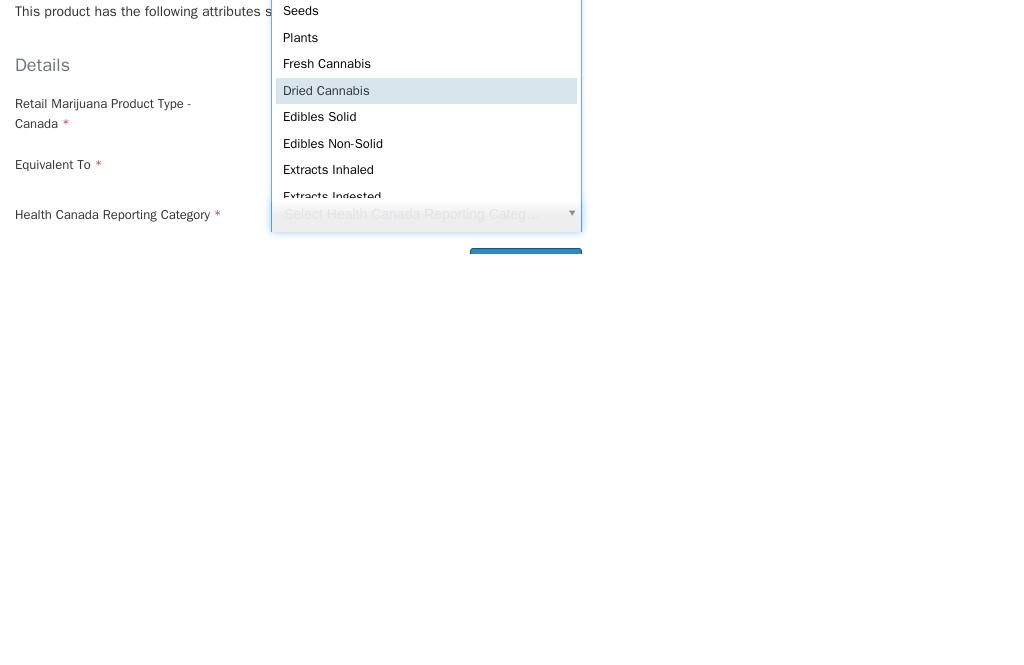 type on "**********" 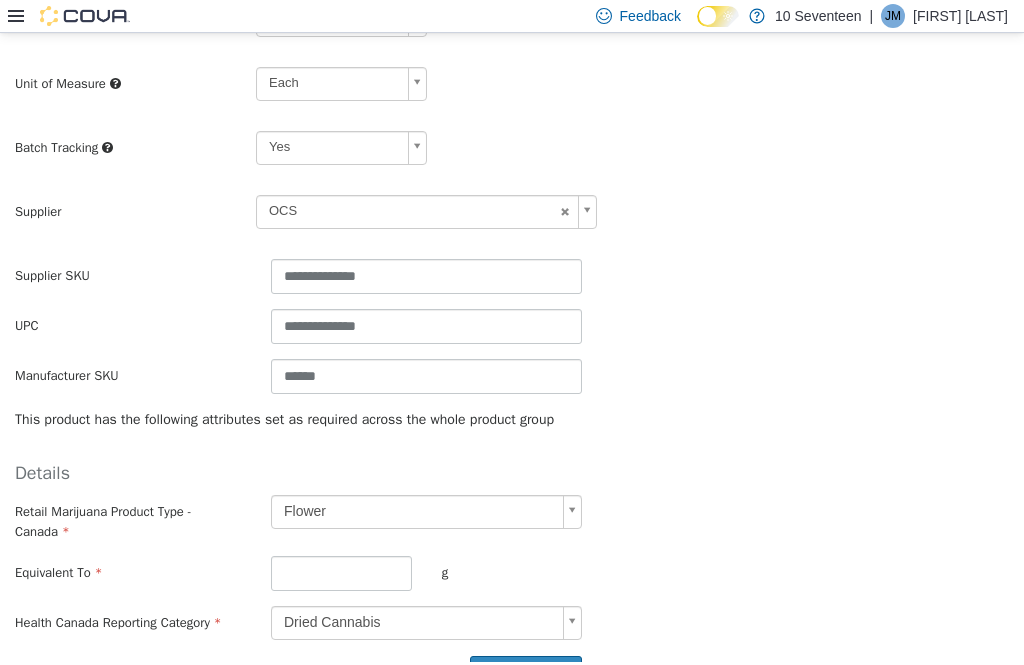 click on "Create Product" at bounding box center (526, 674) 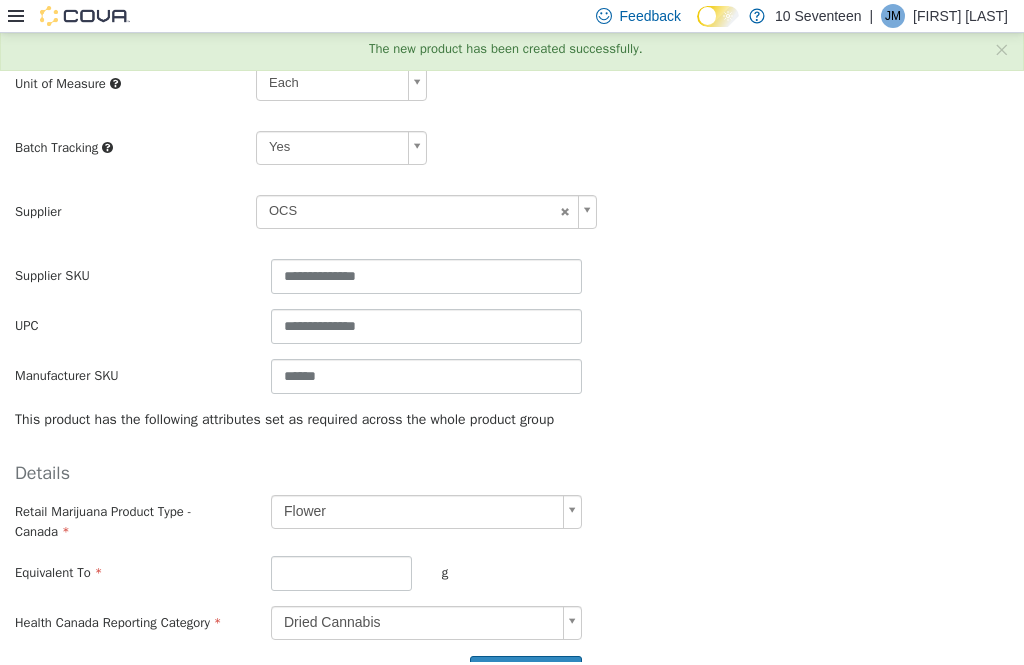 scroll, scrollTop: 0, scrollLeft: 0, axis: both 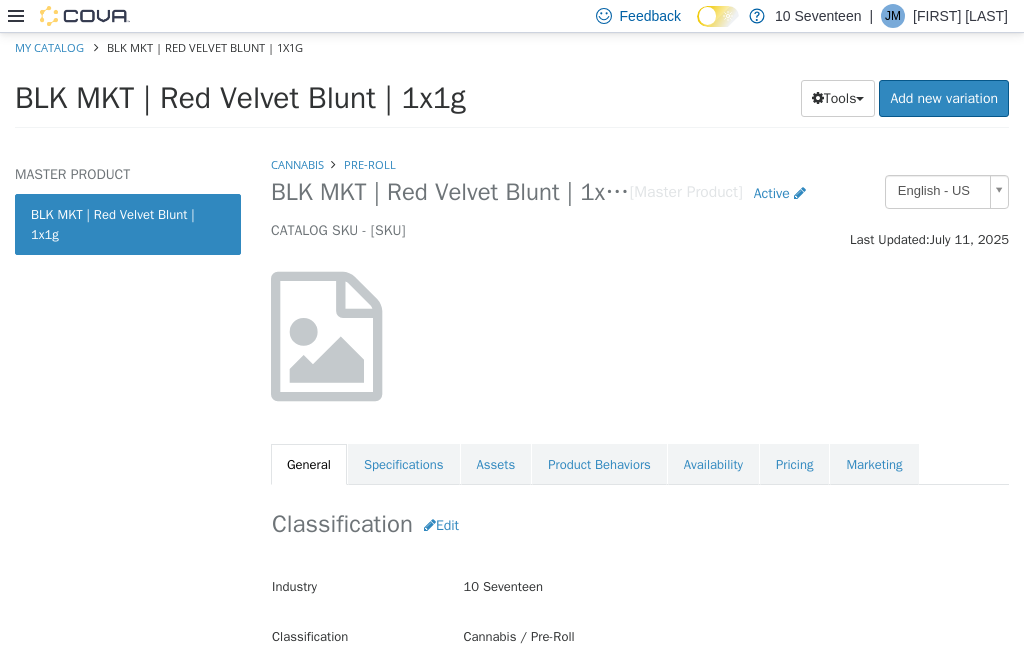 click on "Assets" at bounding box center [496, 465] 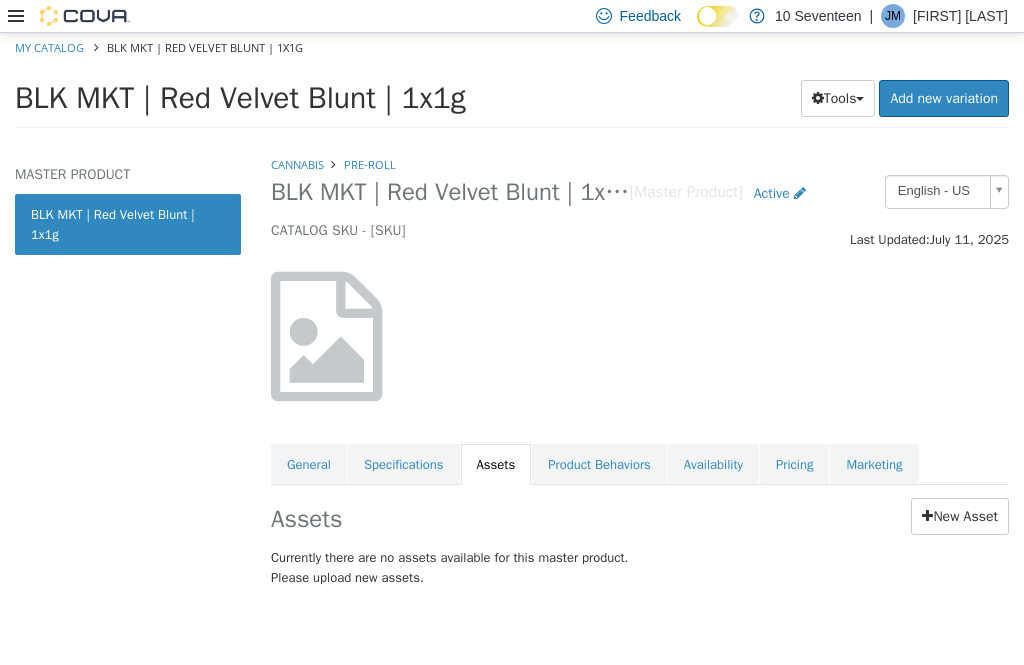 click on "New Asset" at bounding box center (960, 516) 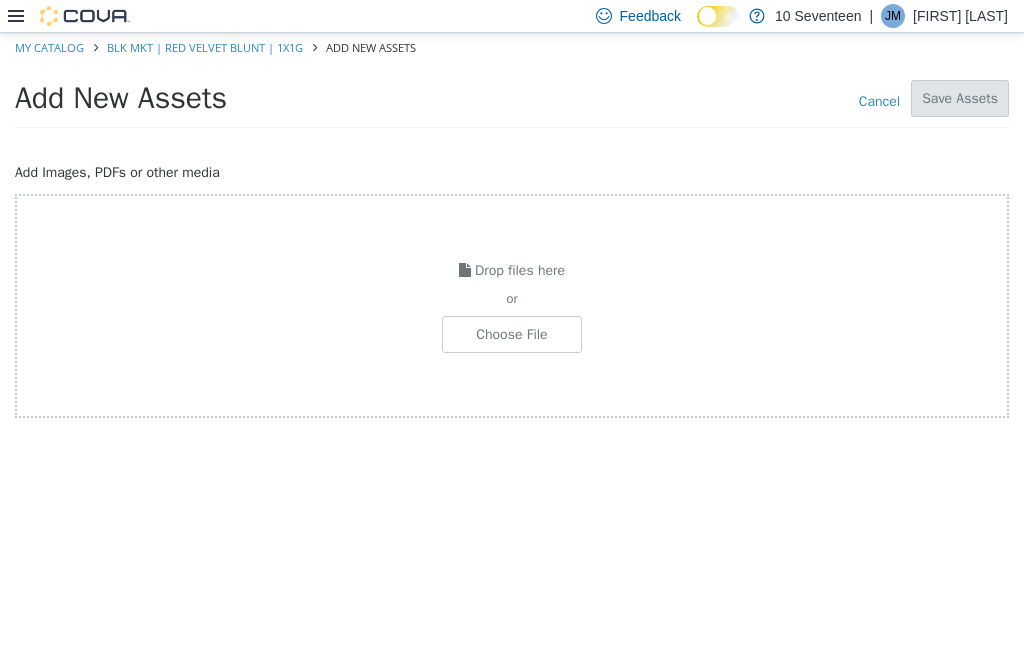 click at bounding box center [-535, 334] 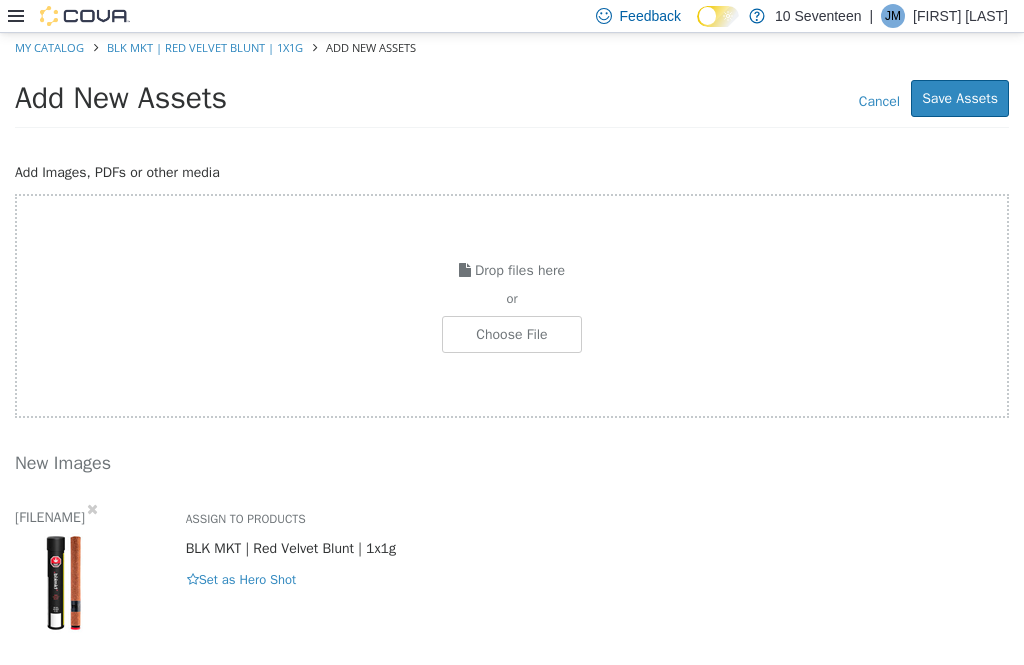 click on "Save Assets" at bounding box center [960, 98] 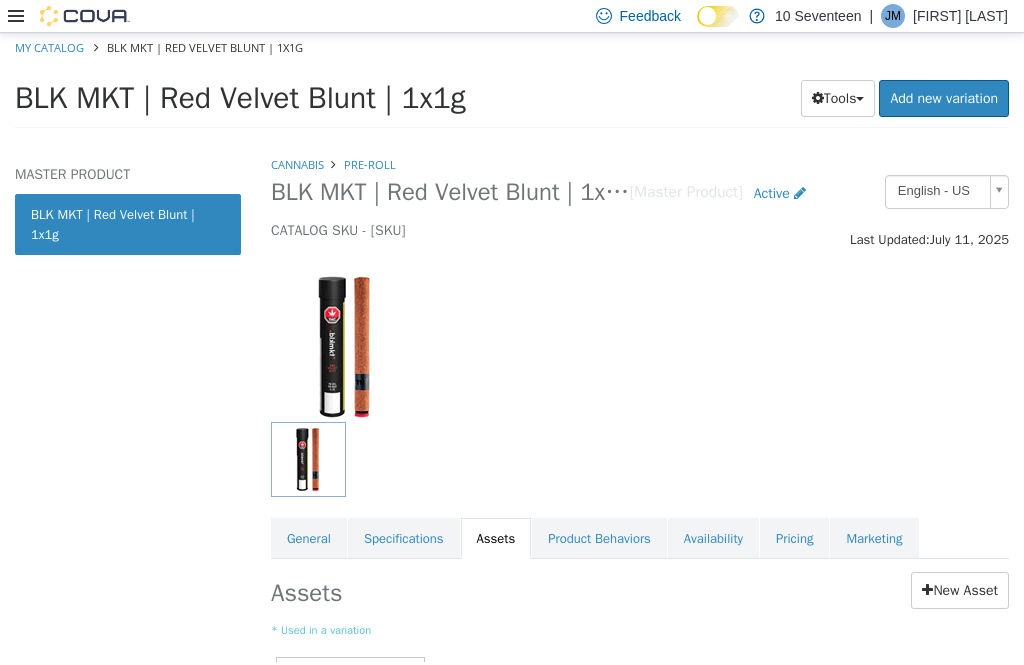 click on "Pricing" at bounding box center [794, 539] 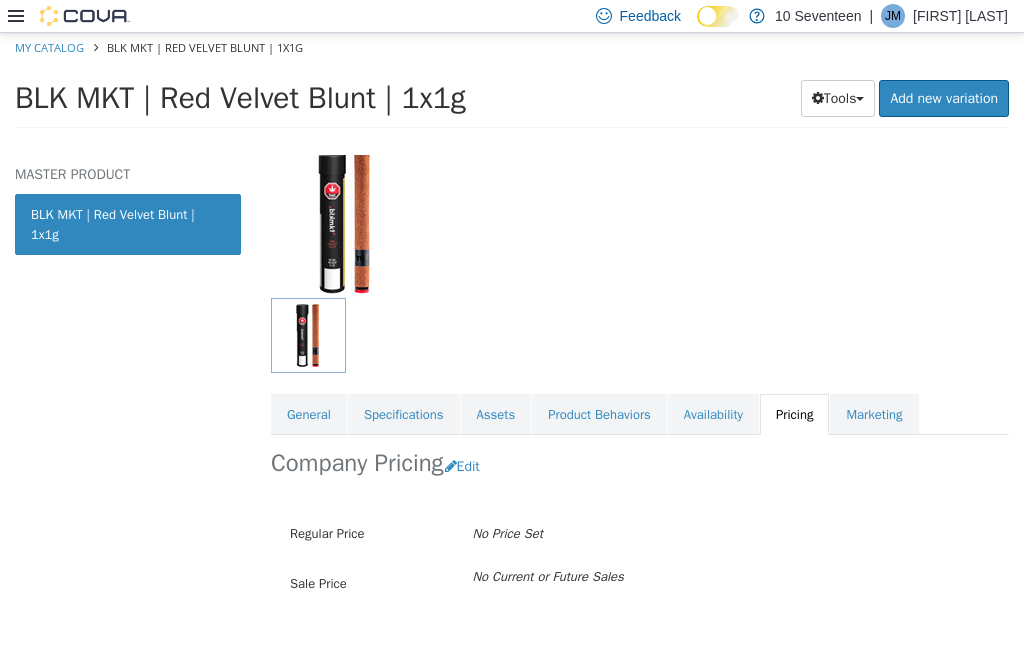 scroll, scrollTop: 122, scrollLeft: 0, axis: vertical 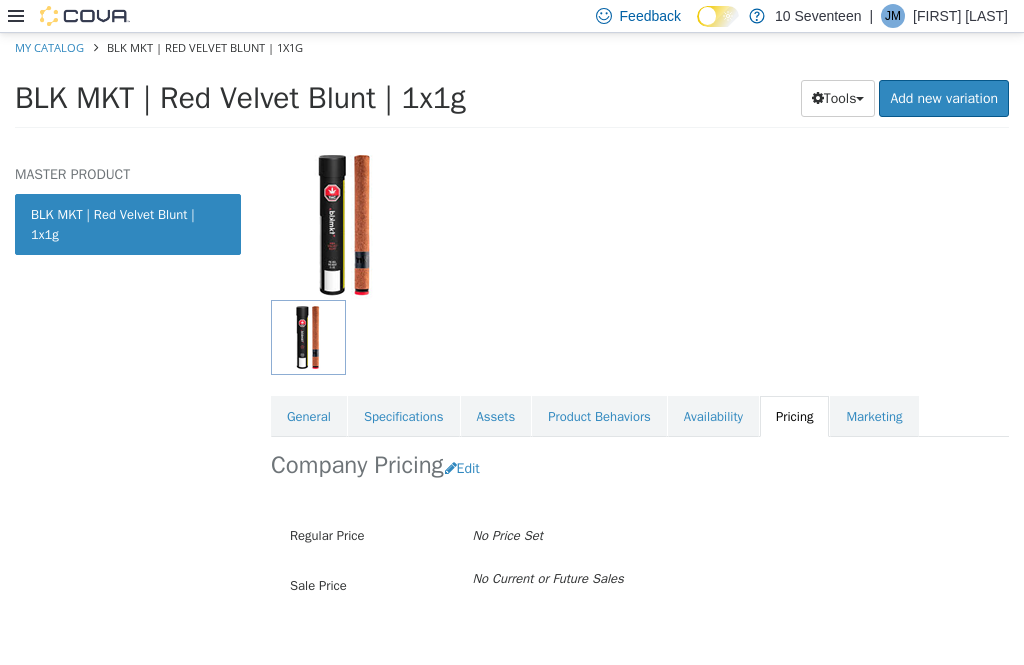click on "Edit" at bounding box center [467, 468] 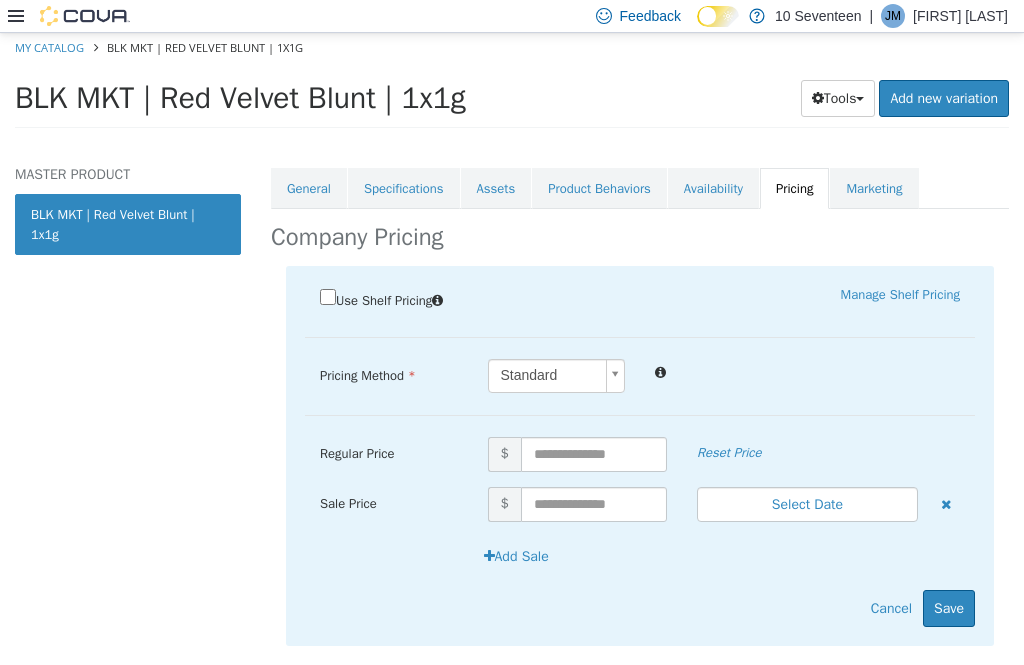 scroll, scrollTop: 349, scrollLeft: 0, axis: vertical 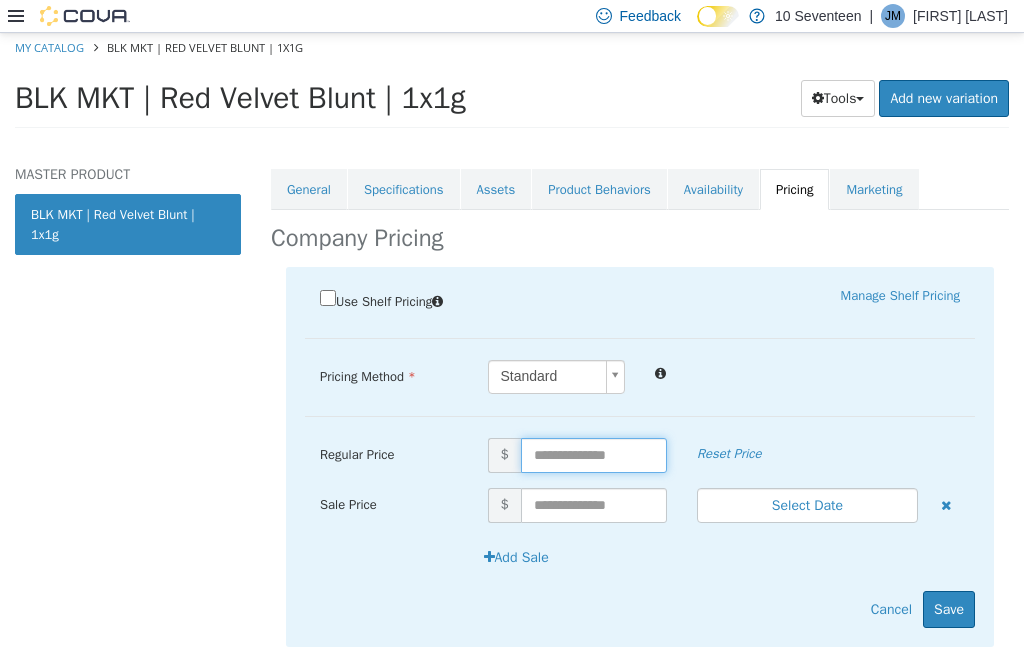 click at bounding box center (594, 455) 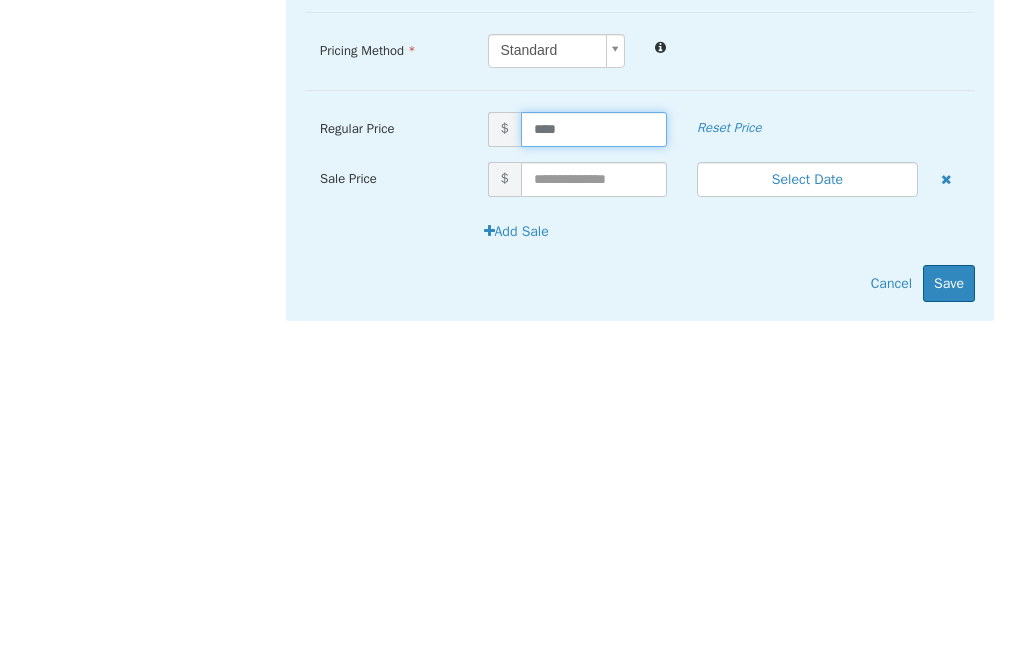 type on "*****" 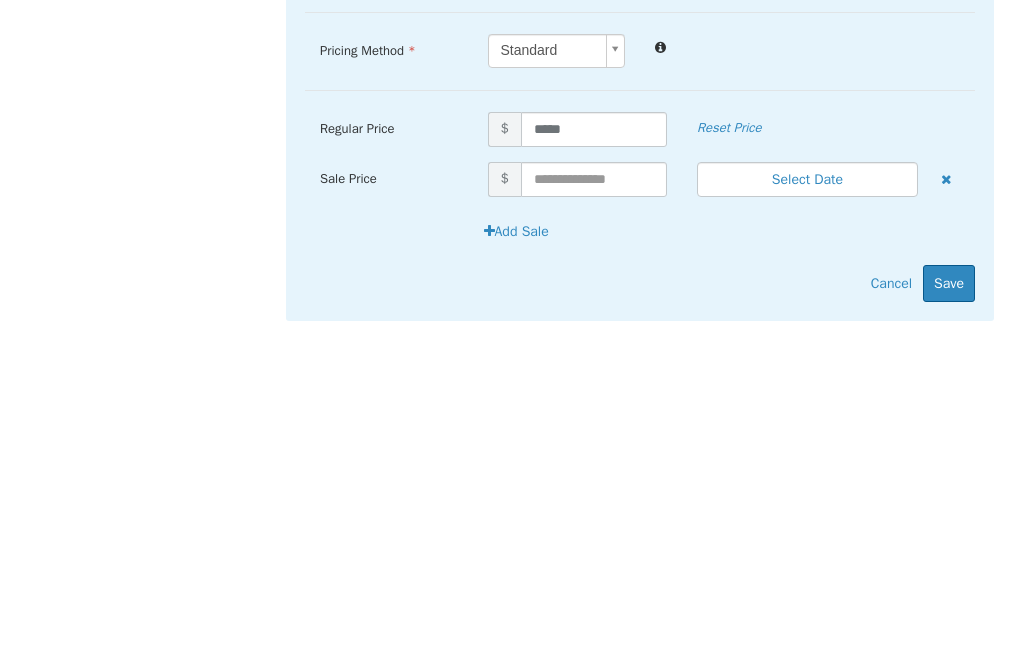 scroll, scrollTop: 64, scrollLeft: 0, axis: vertical 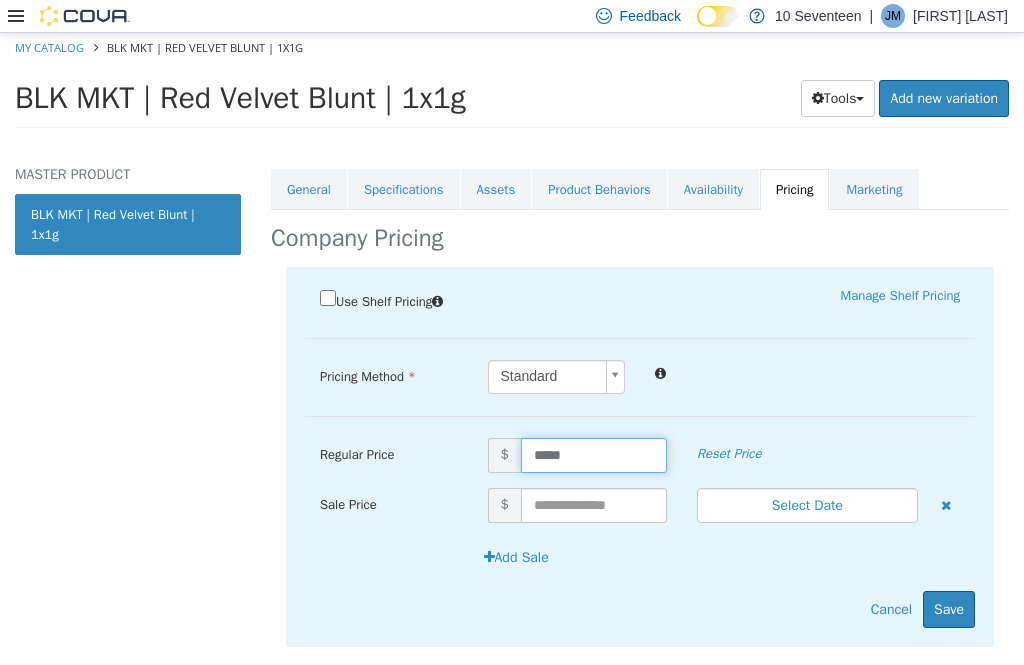 click on "Save" at bounding box center (949, 609) 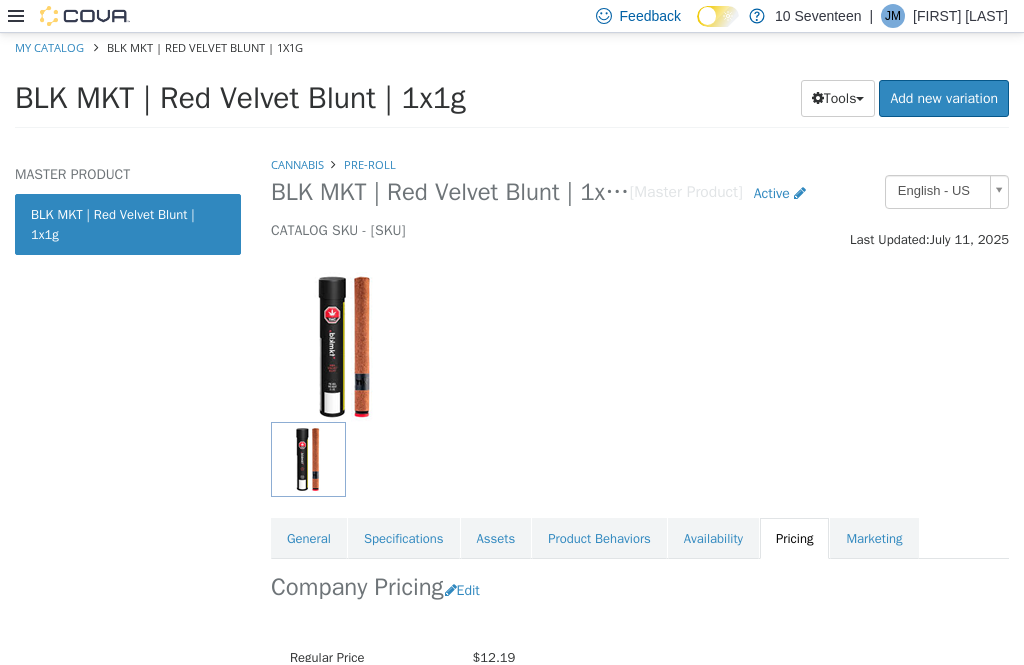 scroll, scrollTop: 0, scrollLeft: 0, axis: both 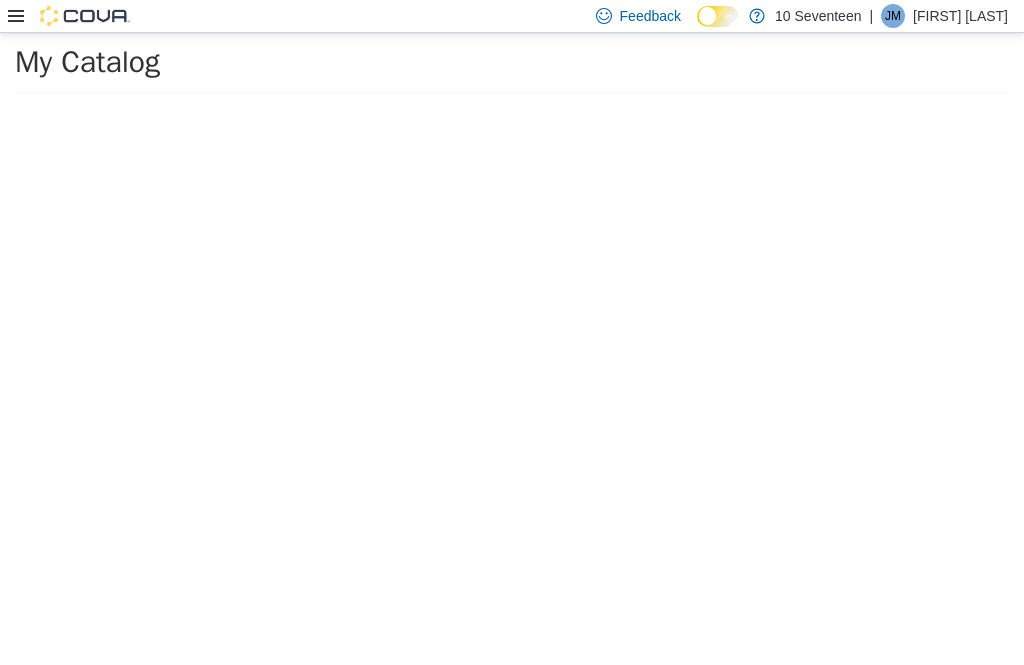 select on "**********" 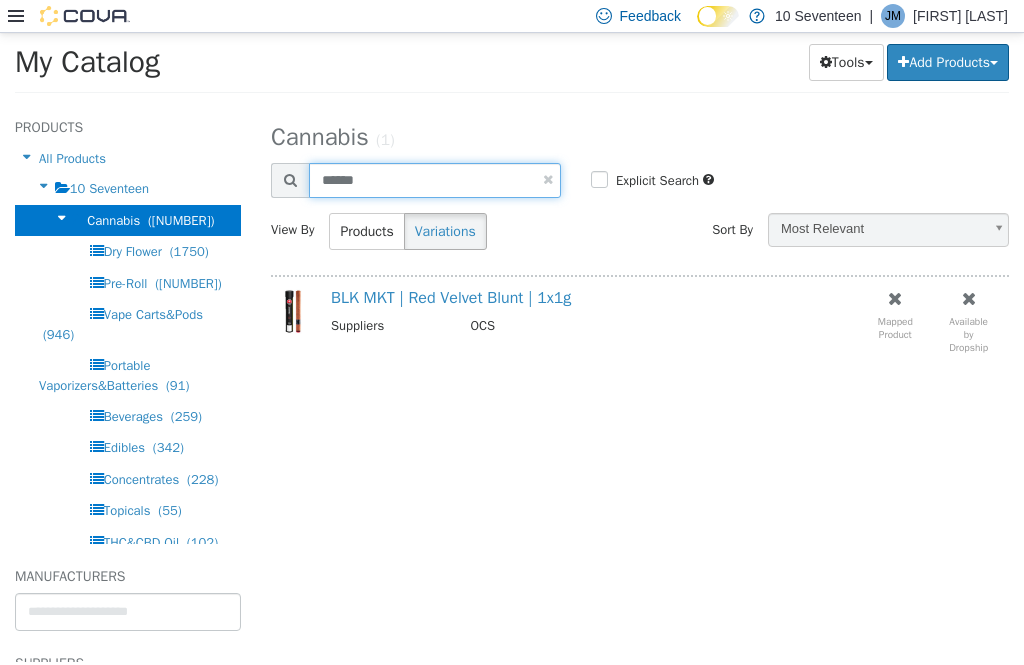 click on "******" at bounding box center [435, 180] 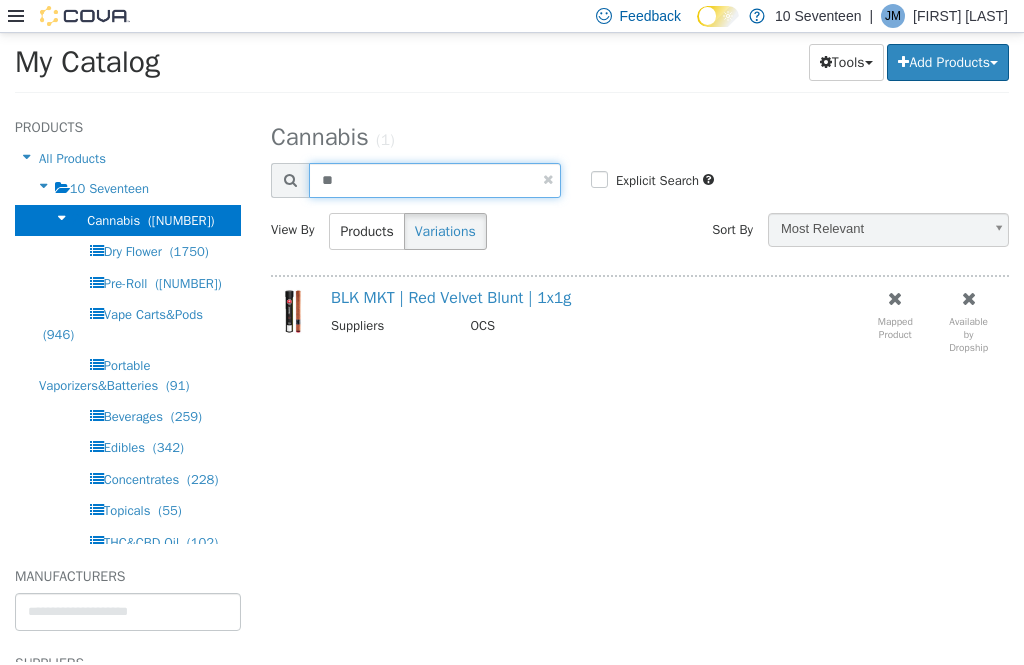 type on "*" 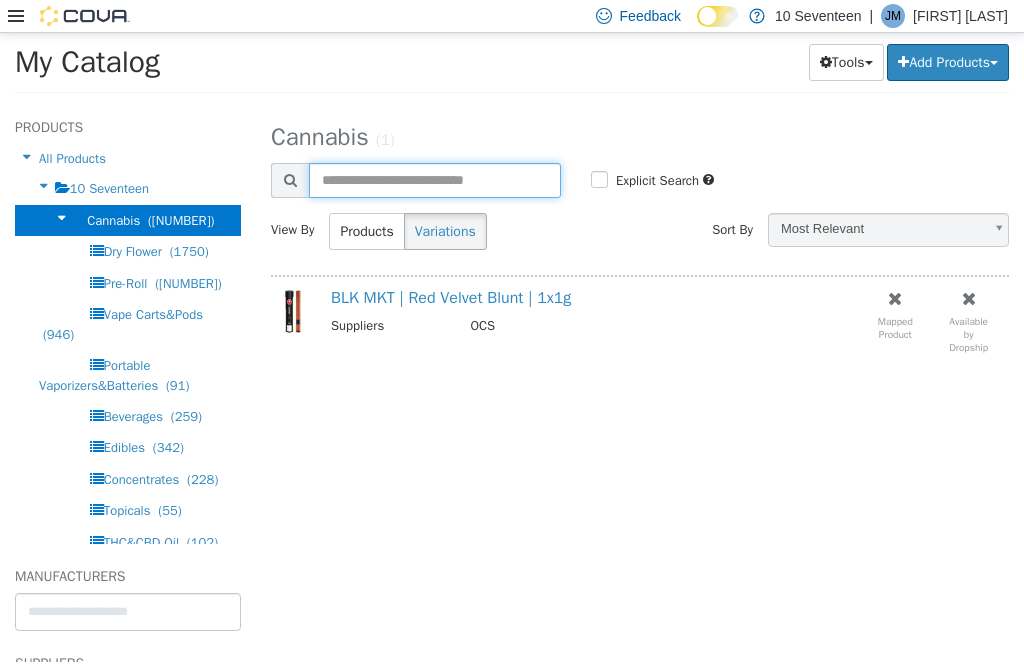 type 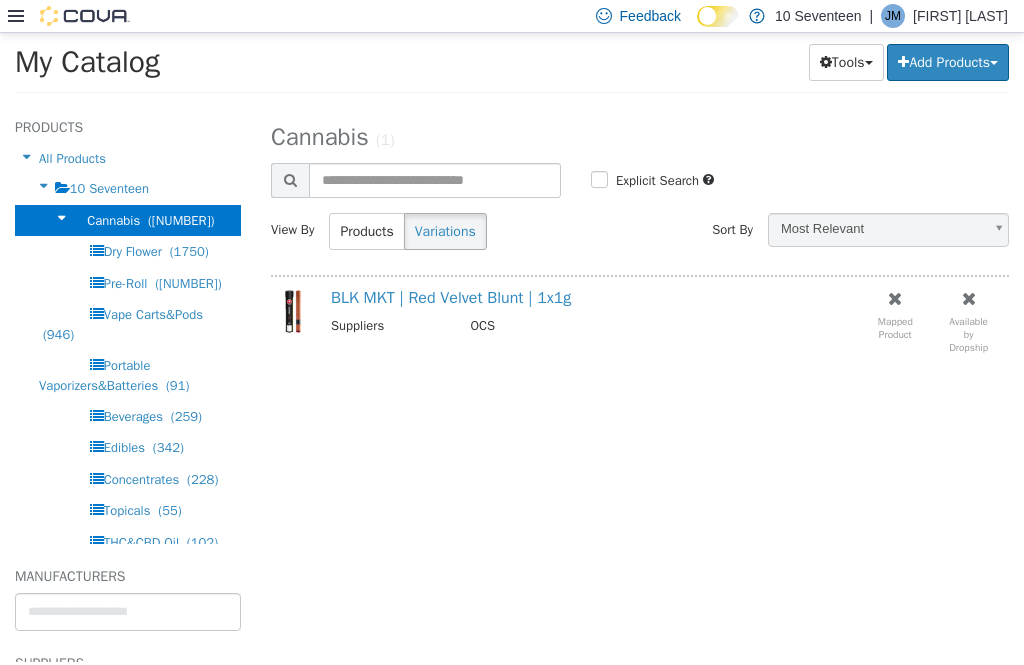 select on "**********" 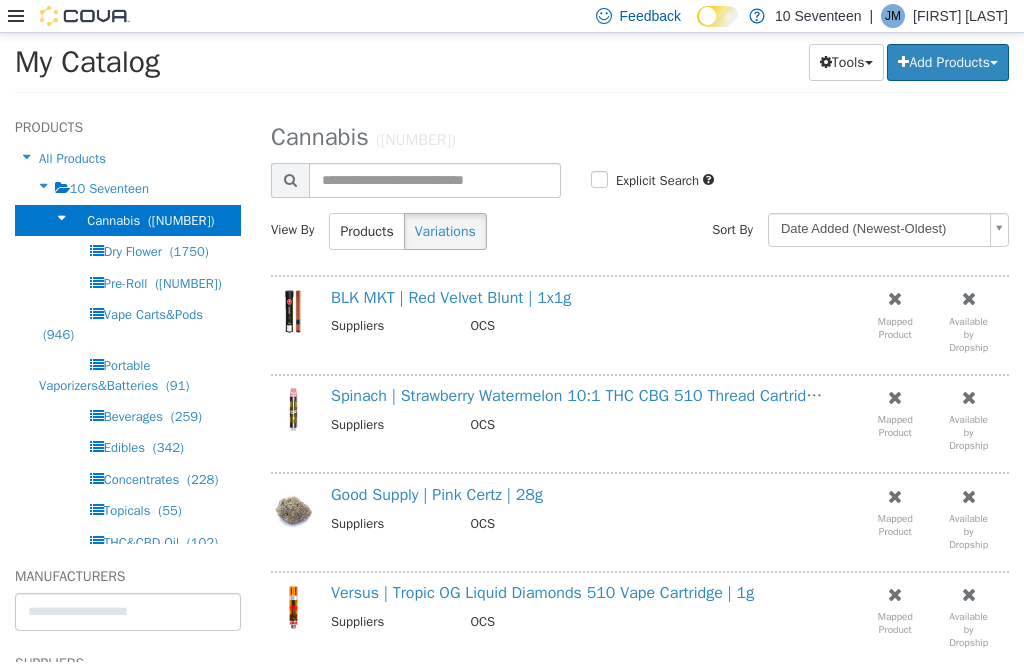 click on "BLK MKT | Red Velvet Blunt | 1x1g" at bounding box center (451, 298) 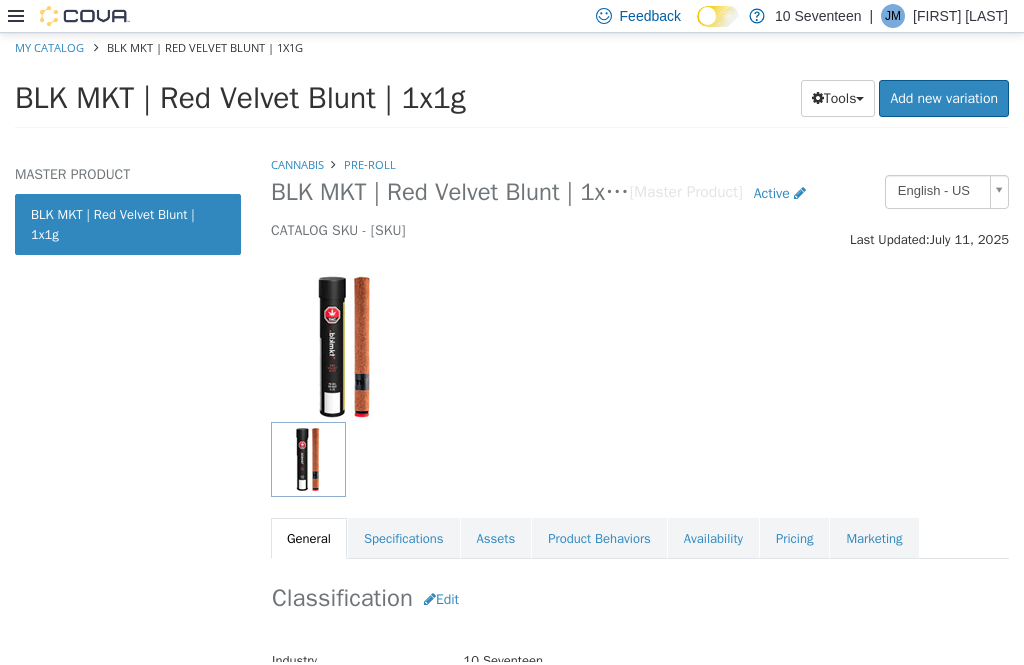 click on "Pricing" at bounding box center [794, 539] 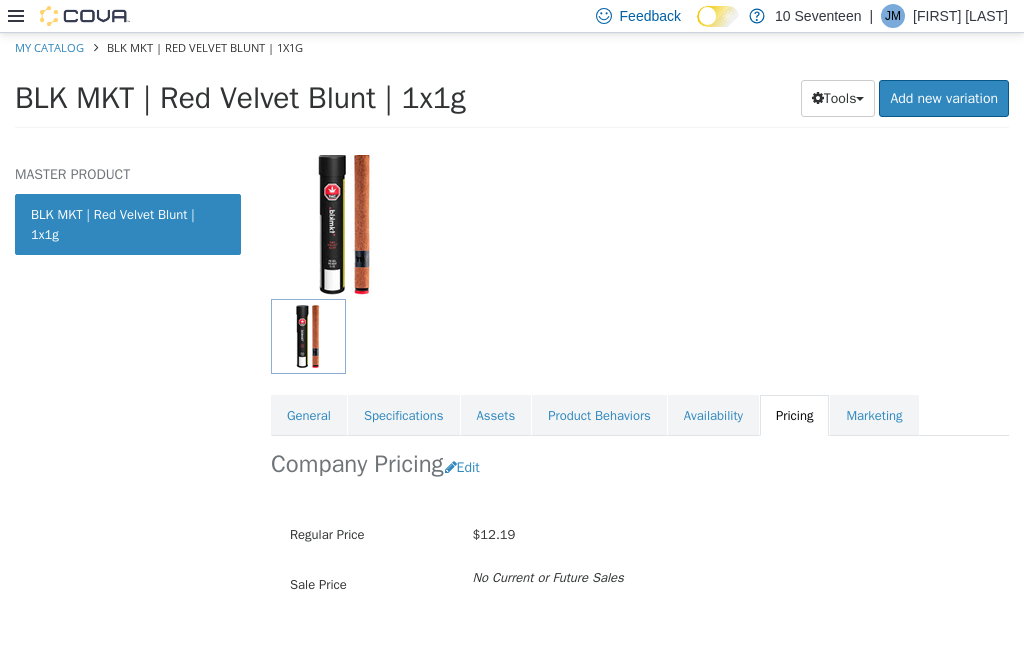 scroll, scrollTop: 122, scrollLeft: 0, axis: vertical 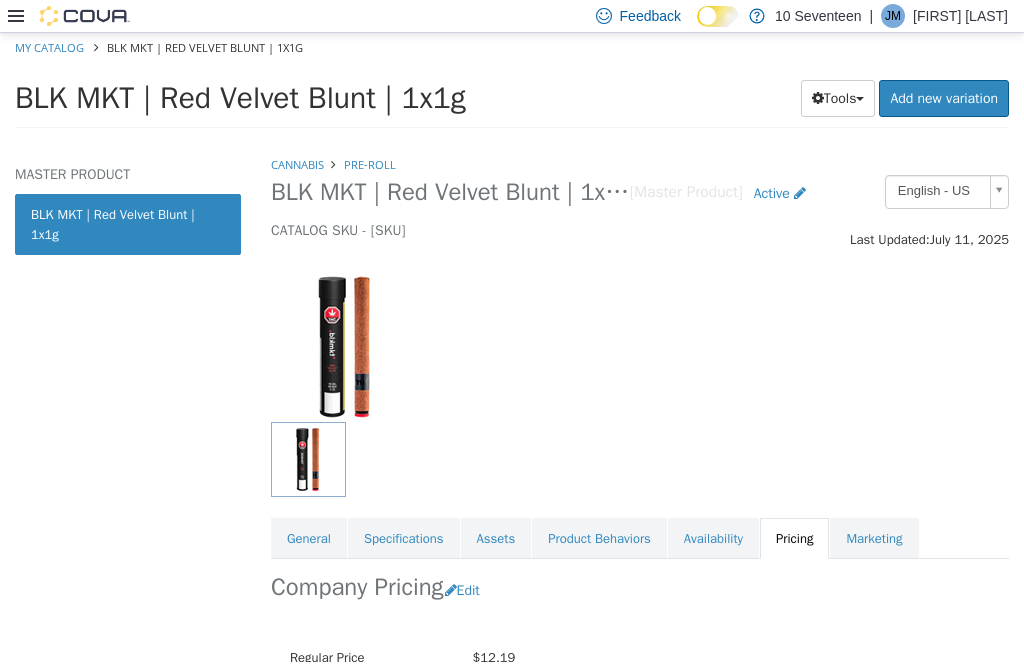 click on "Cannabis" at bounding box center [297, 165] 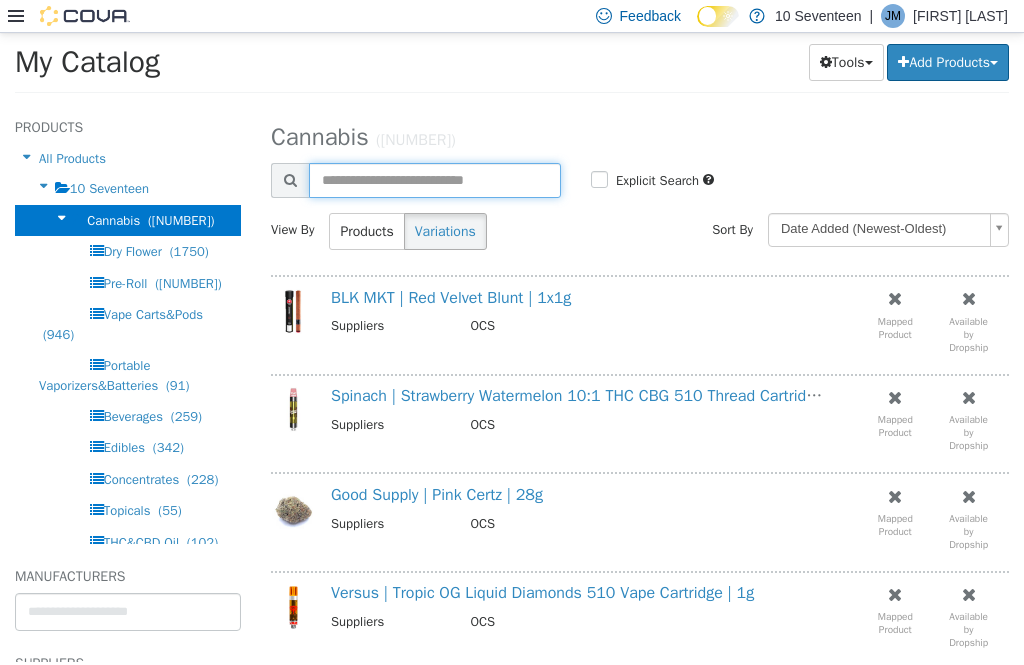 click at bounding box center [435, 180] 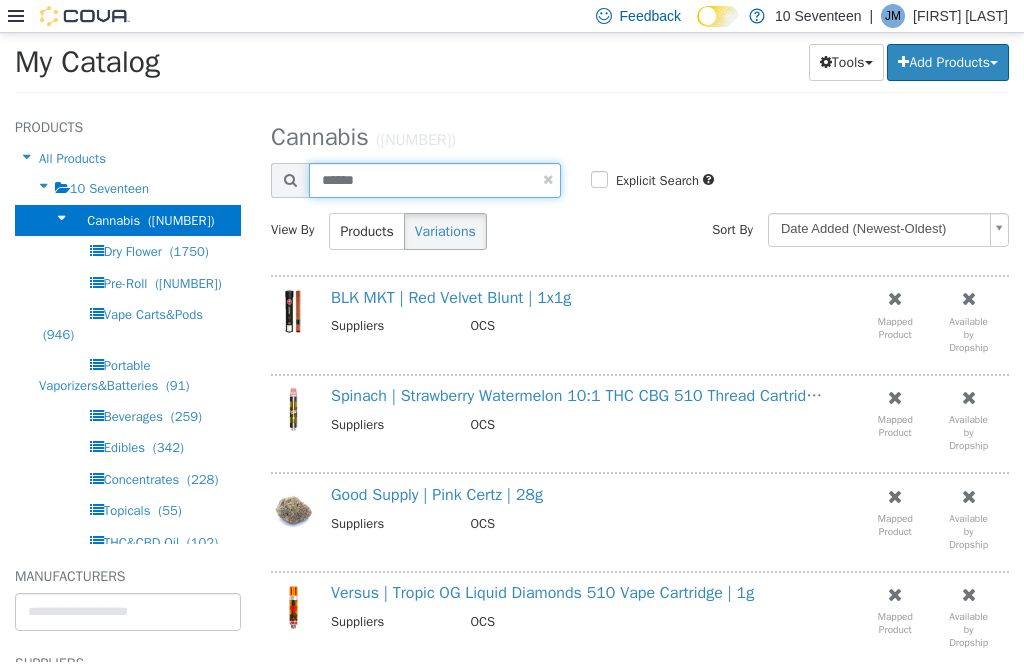type on "******" 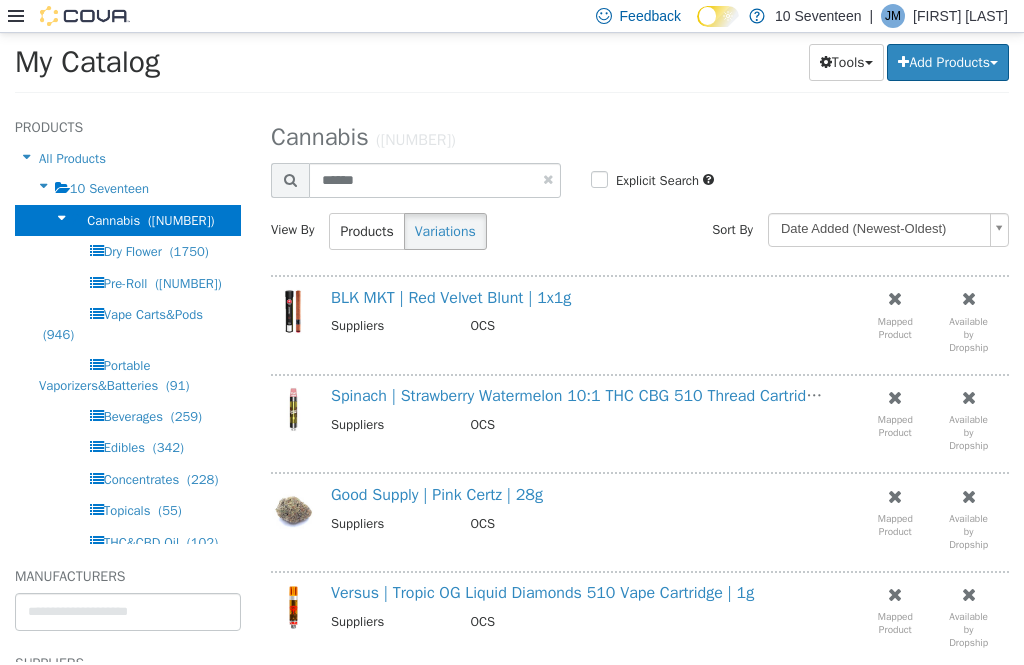 select on "**********" 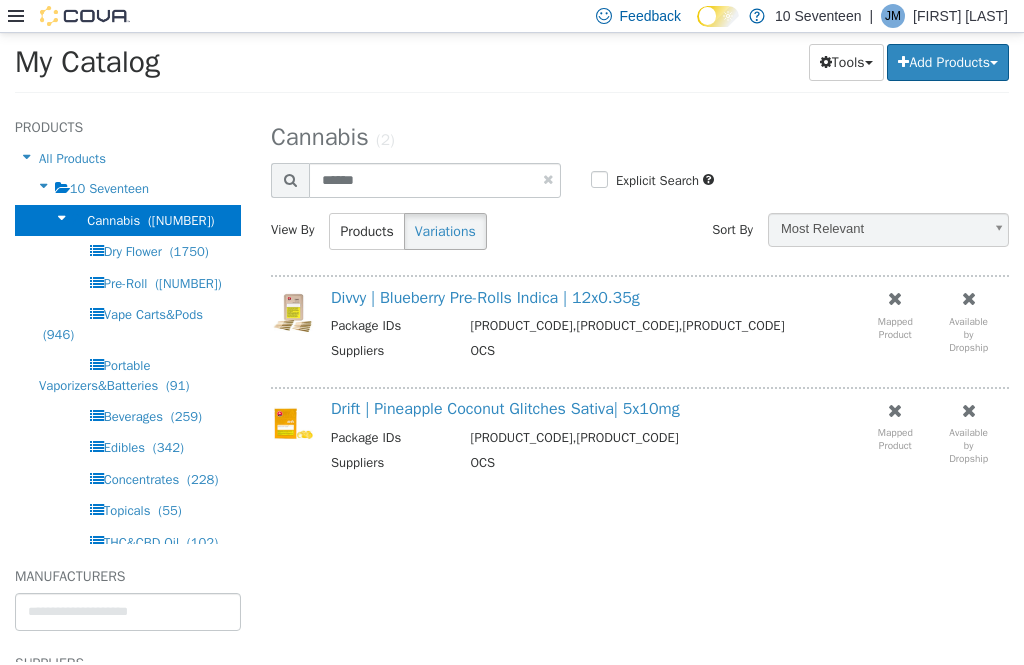 click on "Divvy | Blueberry Pre-Rolls Indica | 12x0.35g" at bounding box center (485, 298) 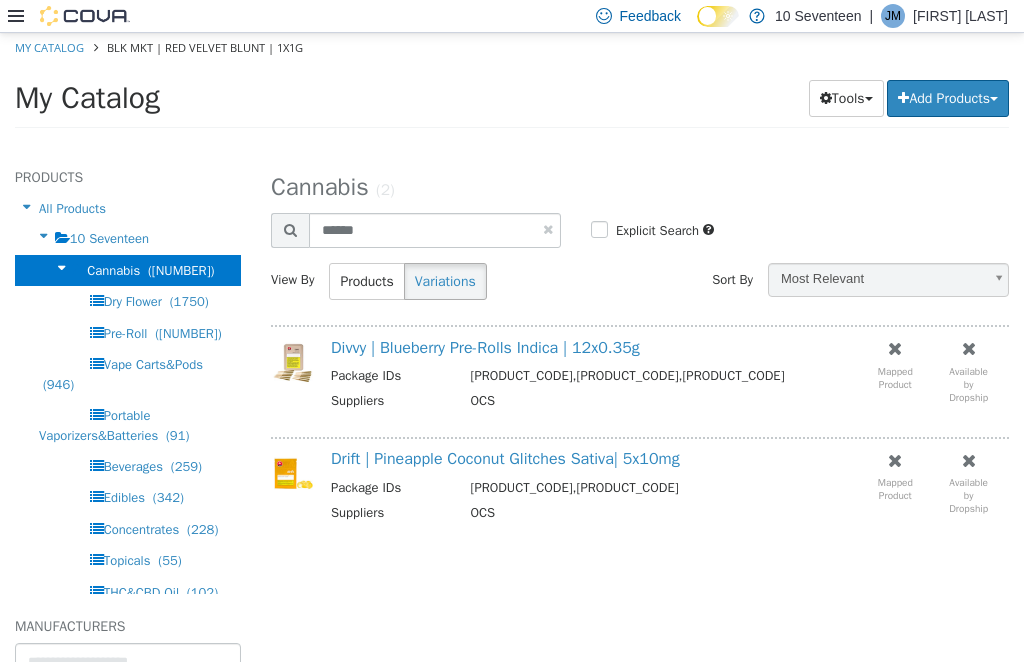 click on "Divvy | Blueberry Pre-Rolls Indica | 12x0.35g" at bounding box center [485, 348] 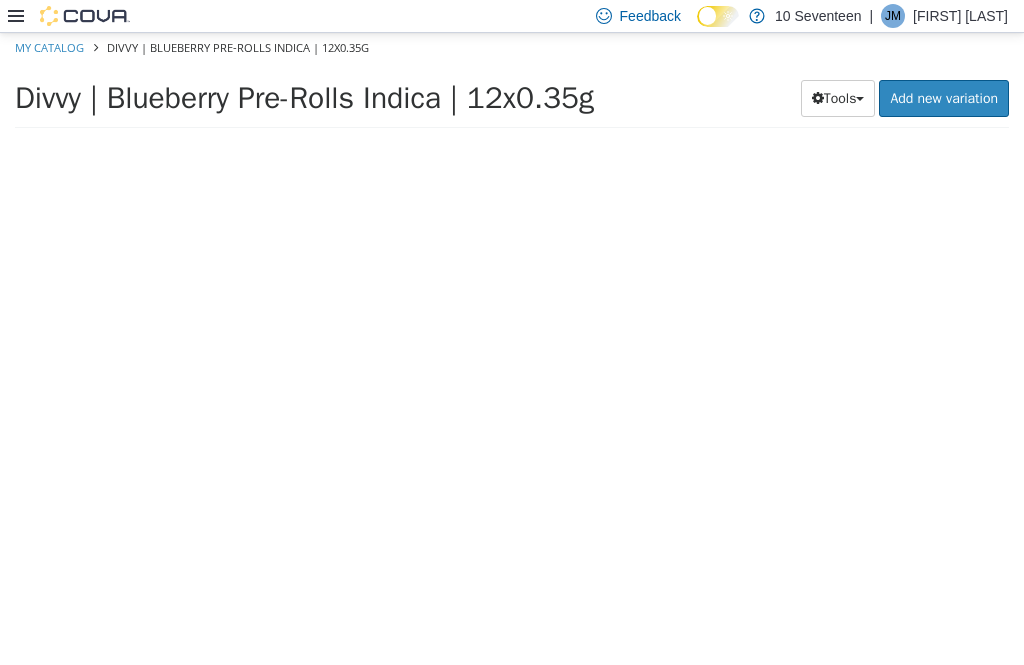 click at bounding box center [640, 408] 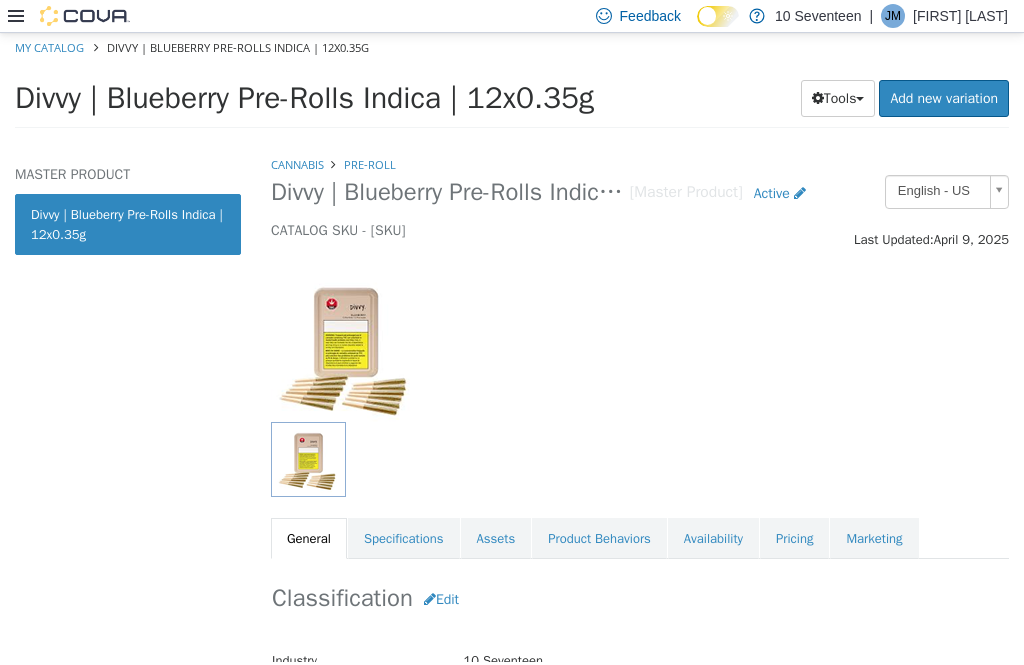 click on "Pricing" at bounding box center [794, 539] 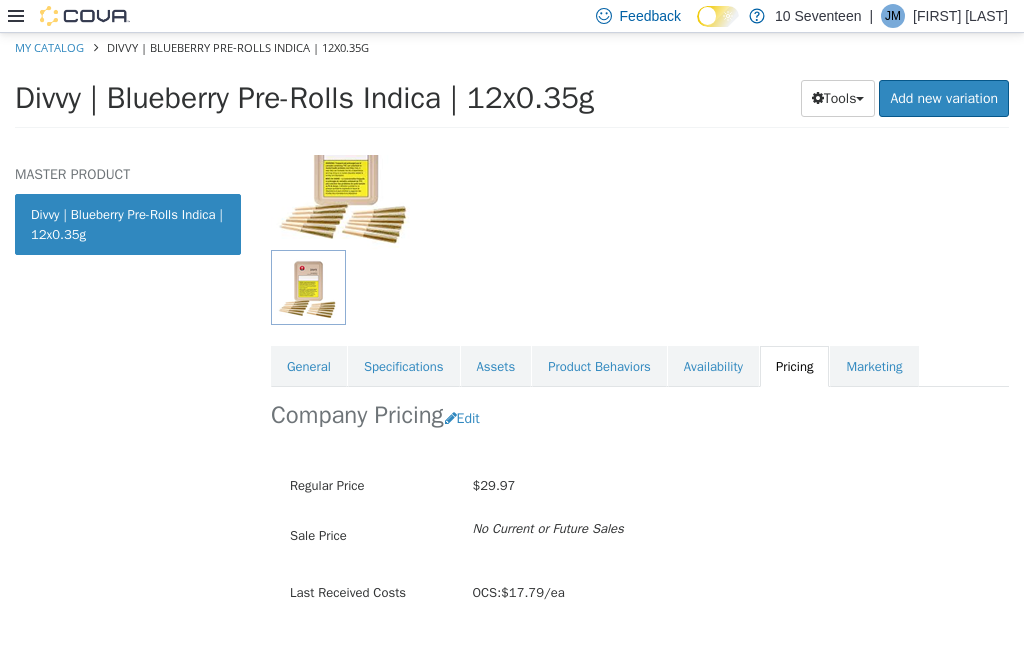 scroll, scrollTop: 0, scrollLeft: 0, axis: both 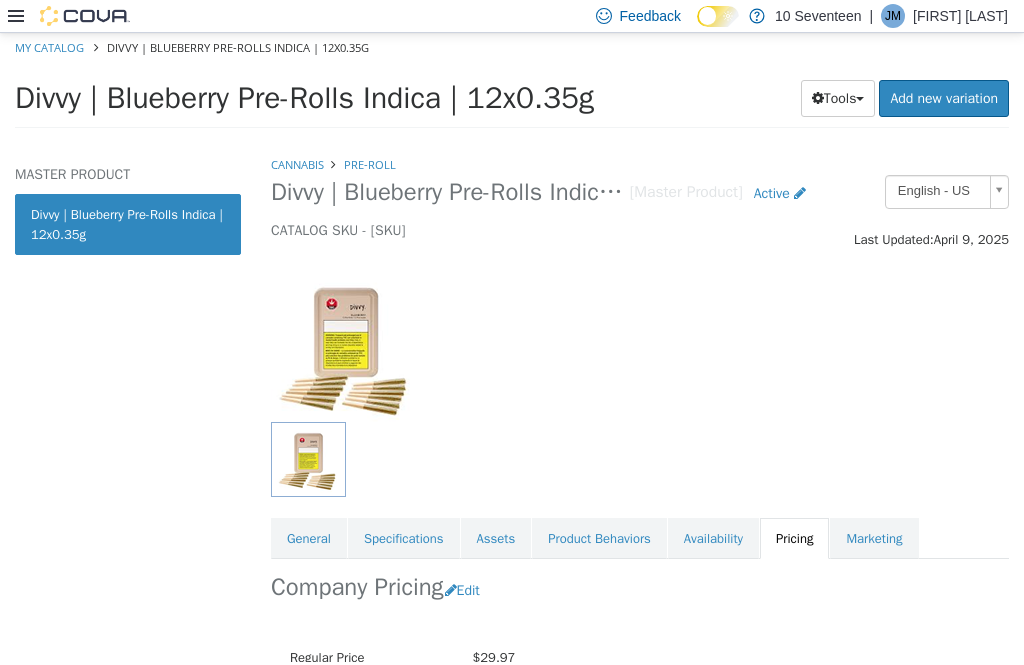click on "Cannabis" at bounding box center (297, 164) 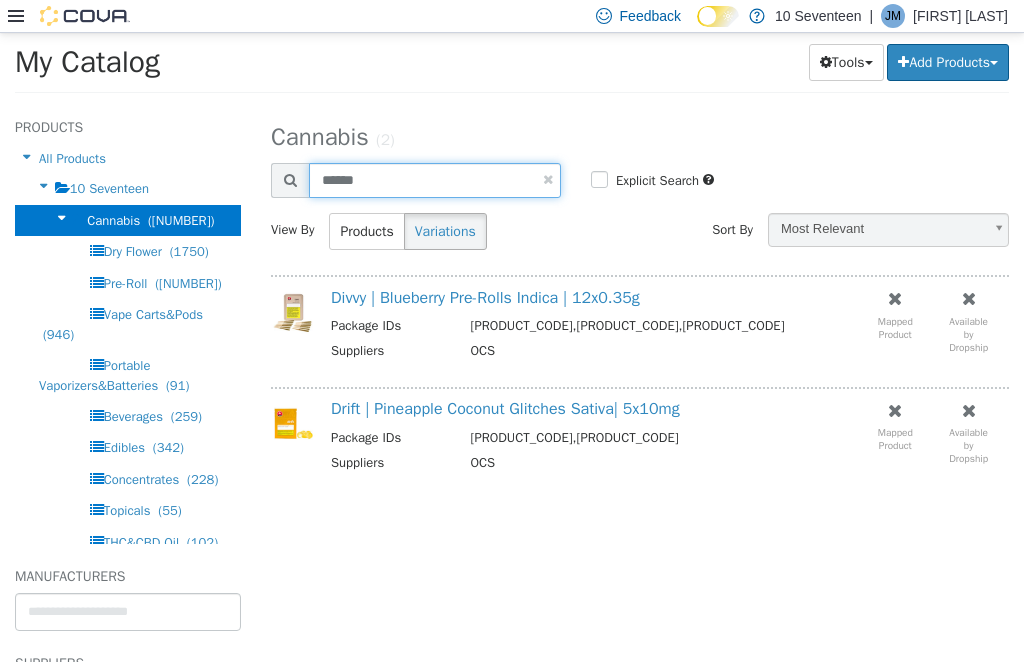 click on "******" at bounding box center (435, 180) 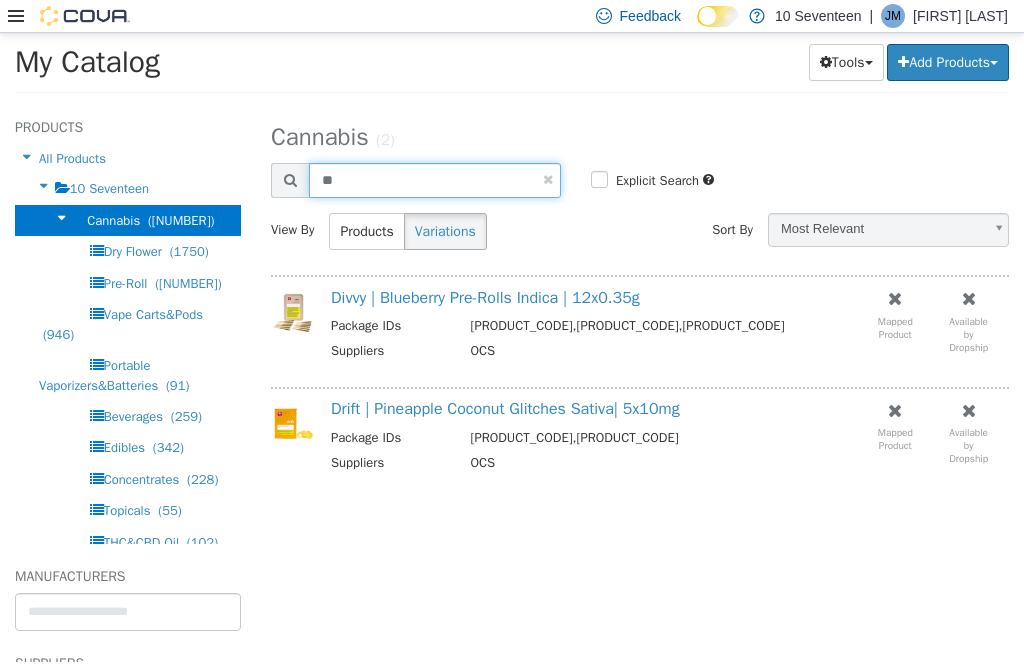 type on "*" 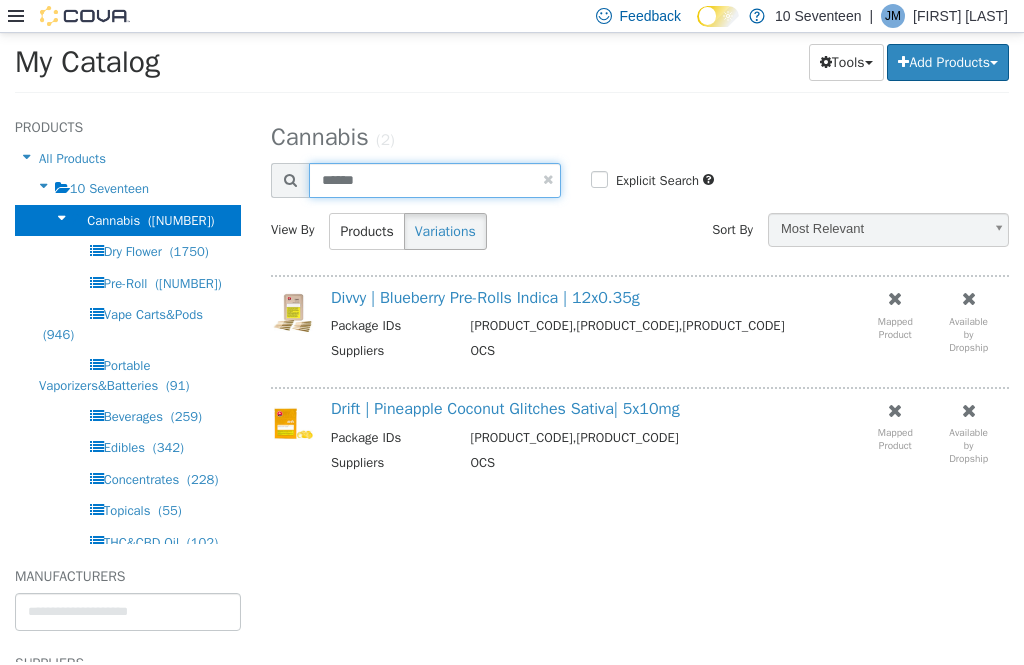 type on "******" 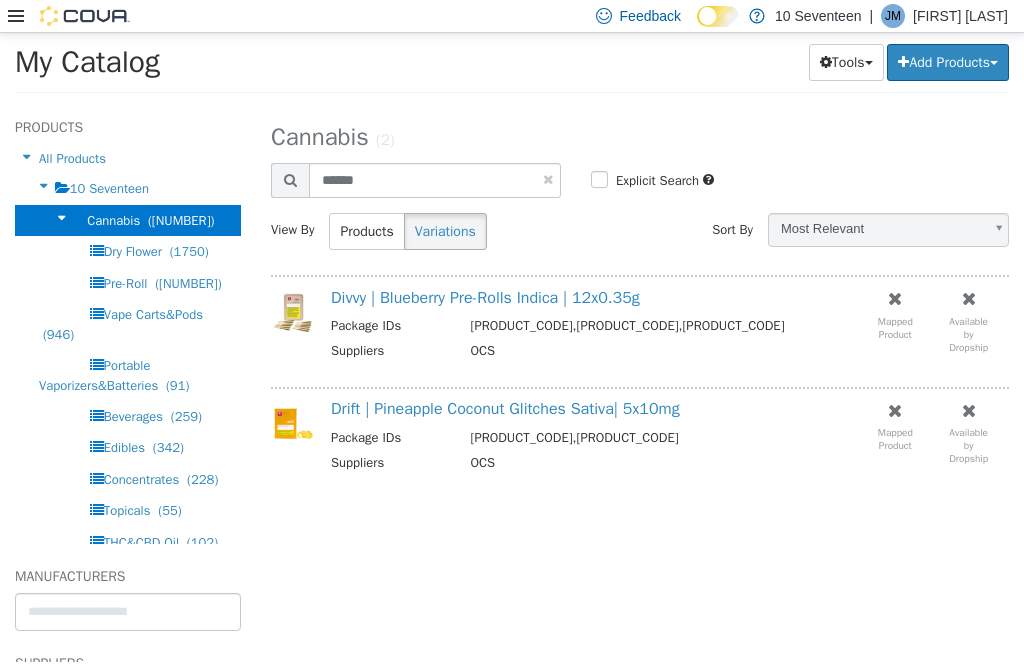 select on "**********" 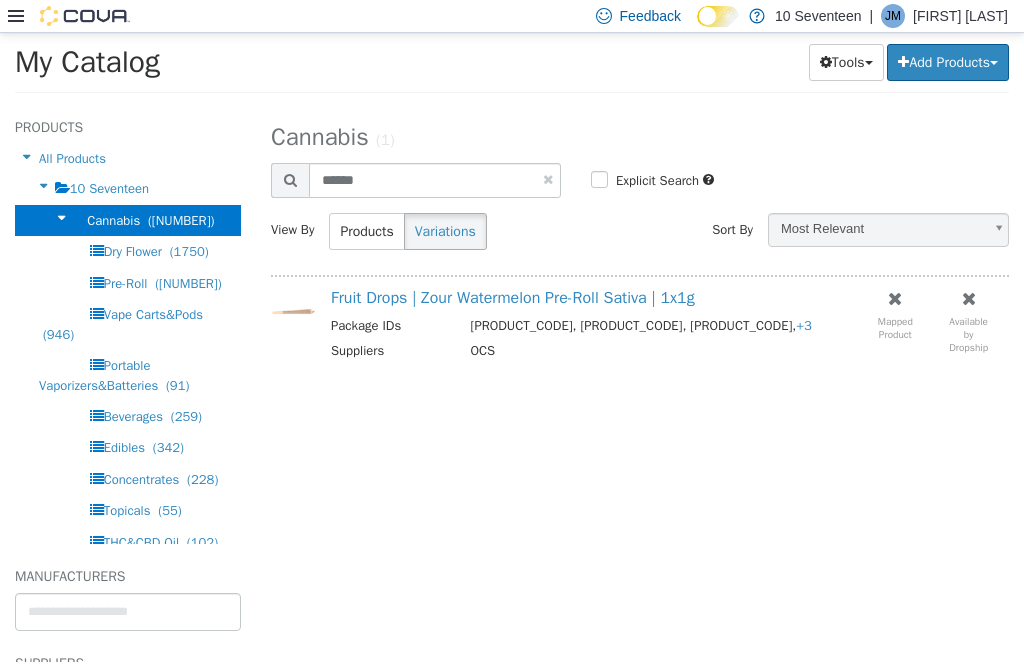 click on "Fruit Drops | Zour Watermelon Pre-Roll Sativa | 1x1g" at bounding box center (513, 298) 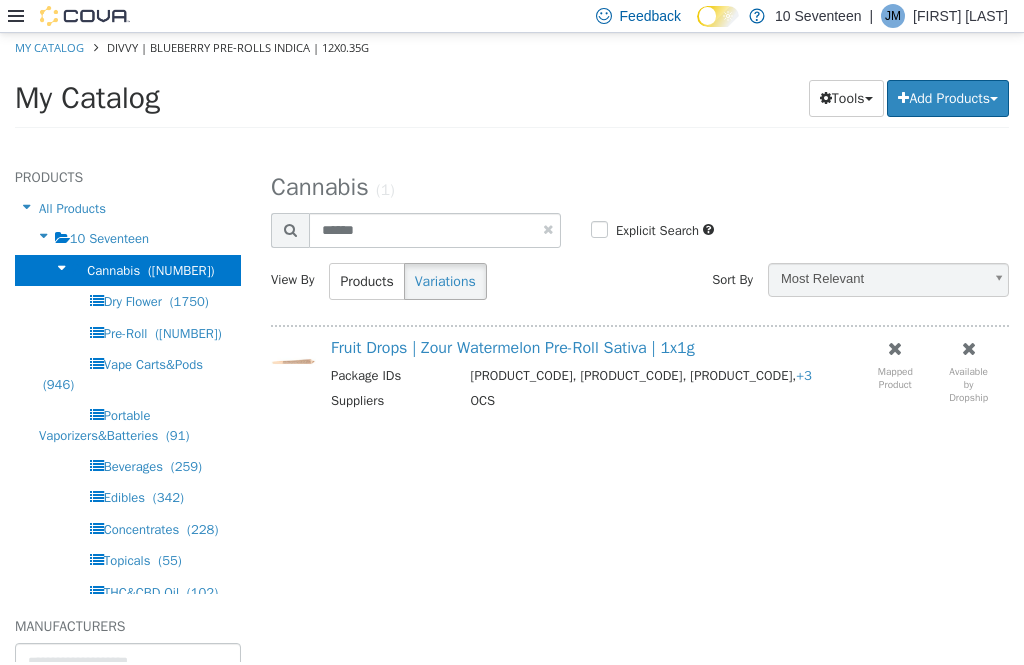 click on "Fruit Drops | Zour Watermelon Pre-Roll Sativa | 1x1g" at bounding box center (513, 348) 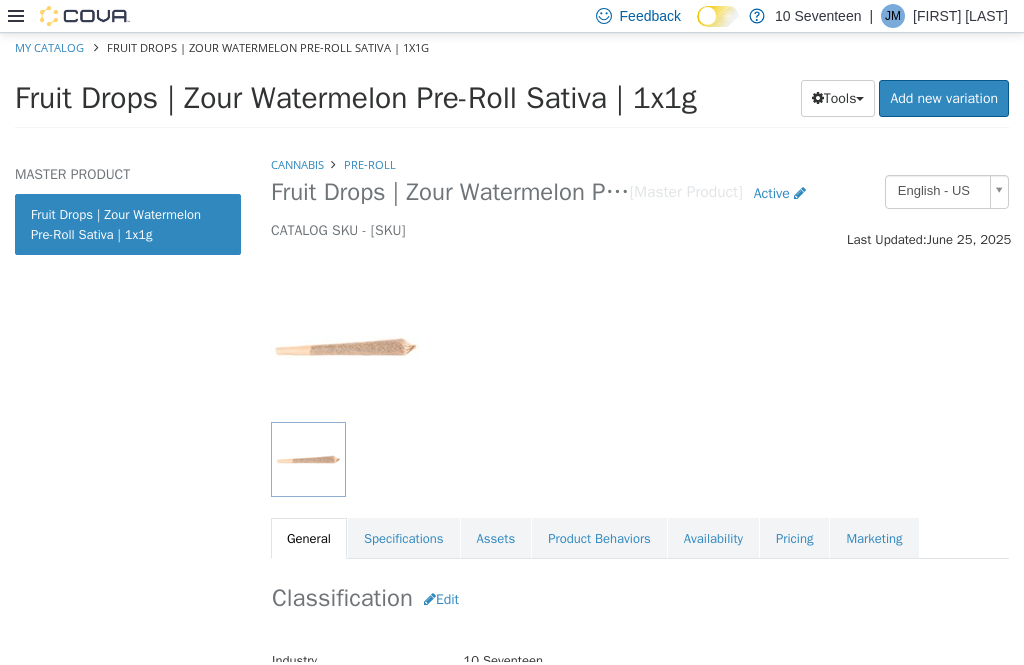 click on "Pricing" at bounding box center (794, 539) 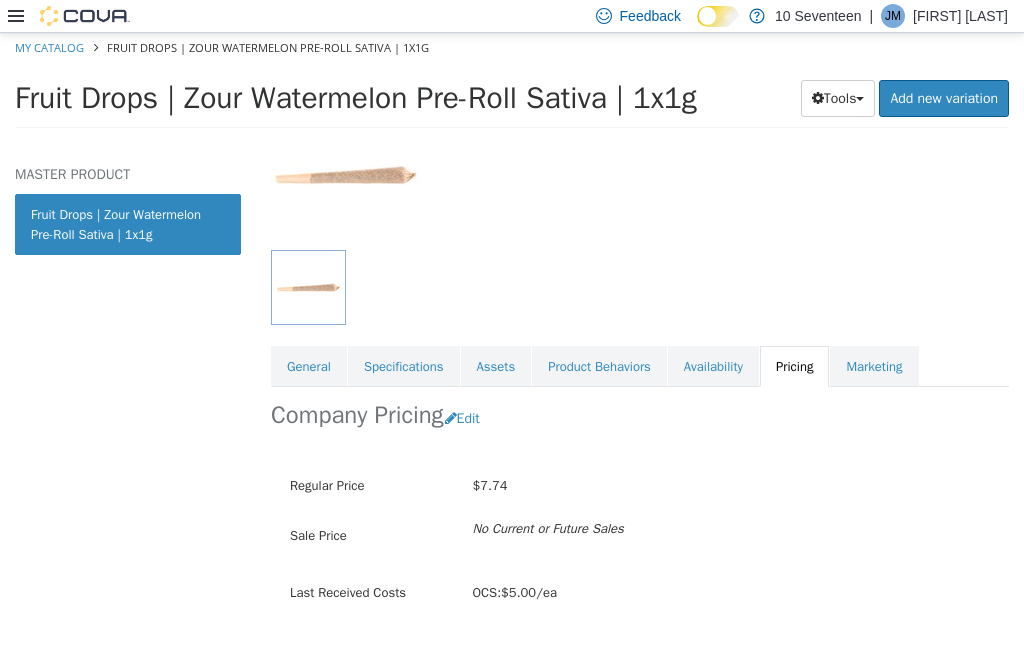scroll, scrollTop: 0, scrollLeft: 0, axis: both 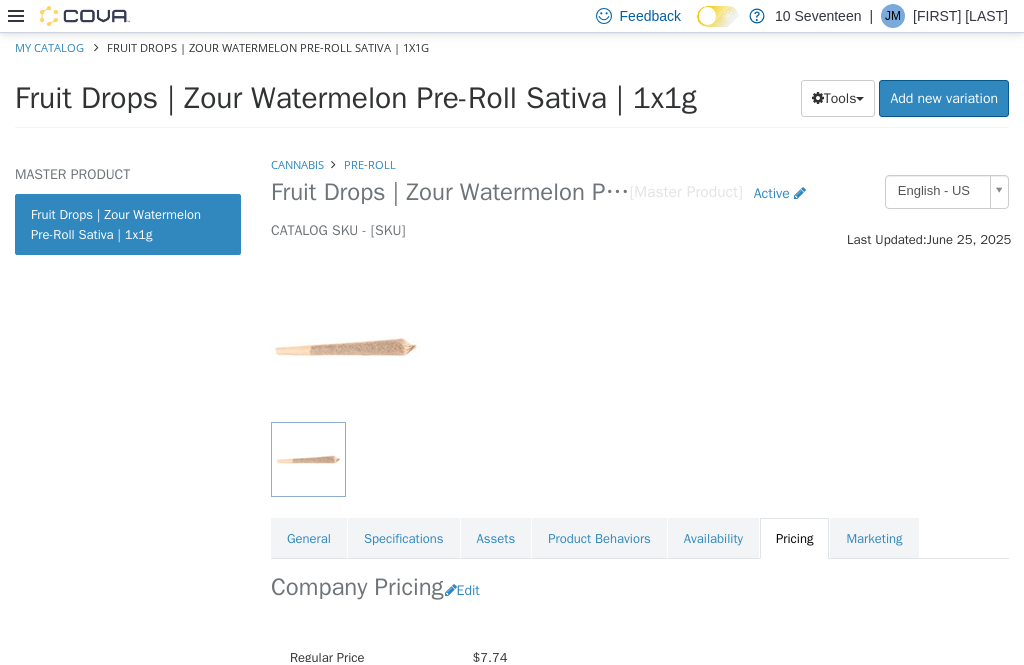 click on "Cannabis" at bounding box center (297, 164) 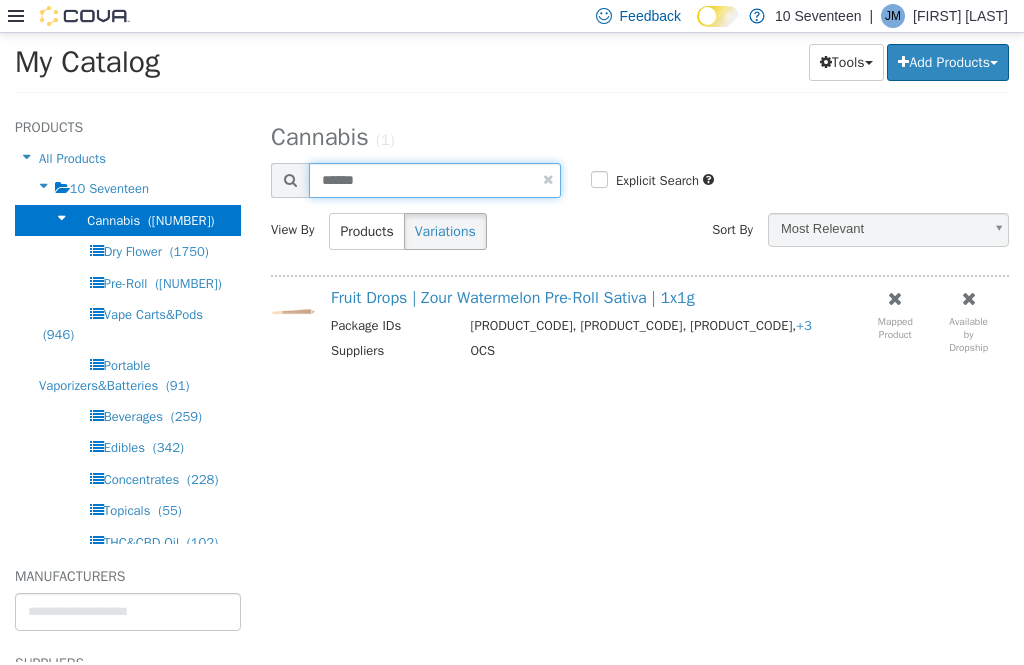 click on "******" at bounding box center (435, 180) 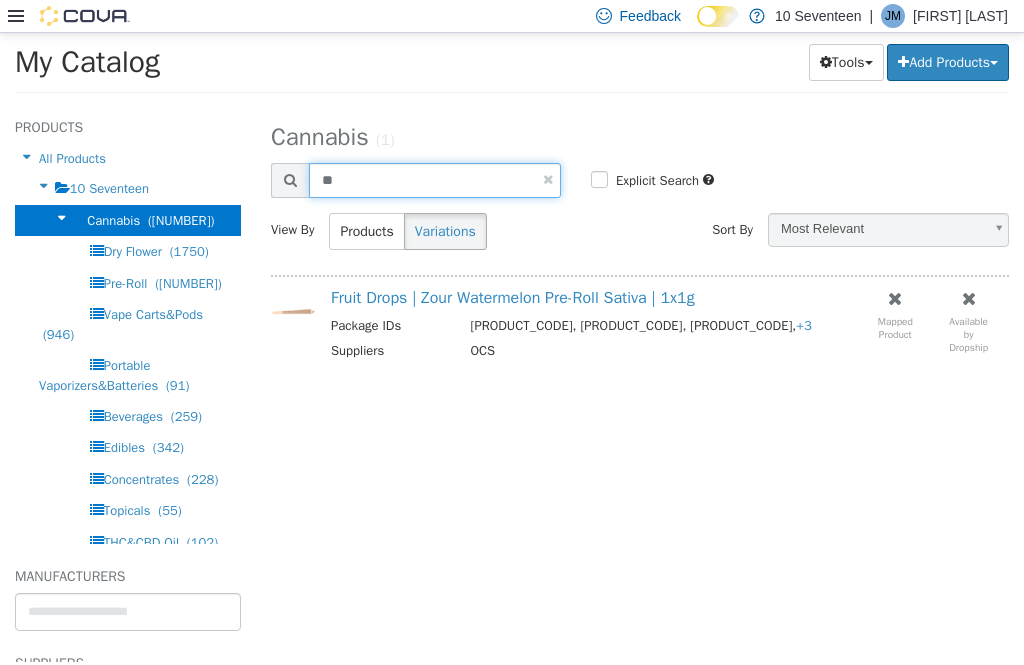 type on "*" 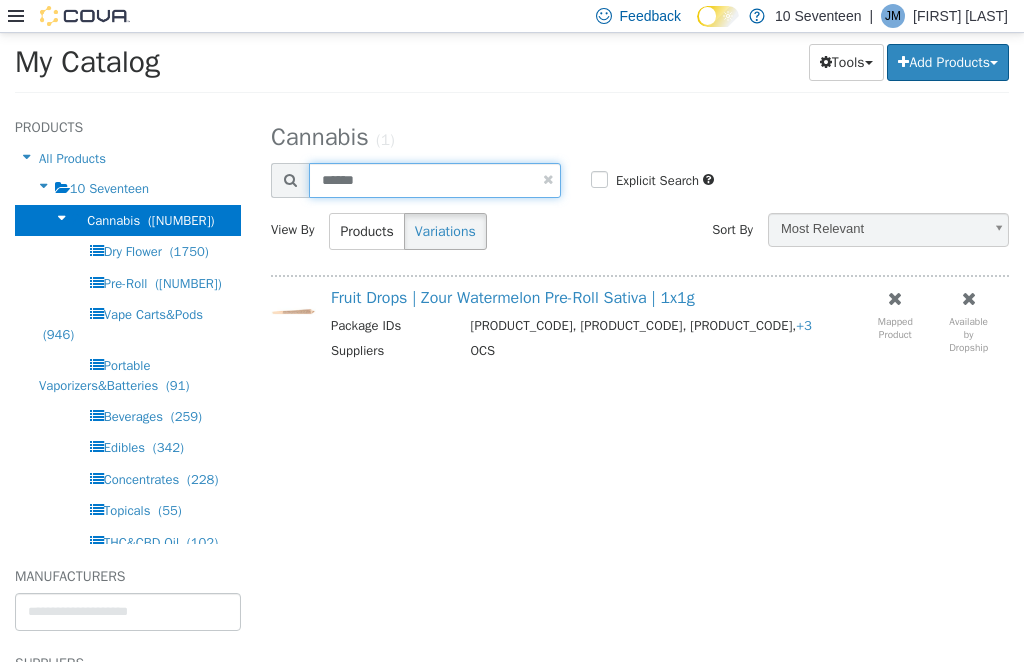 type on "******" 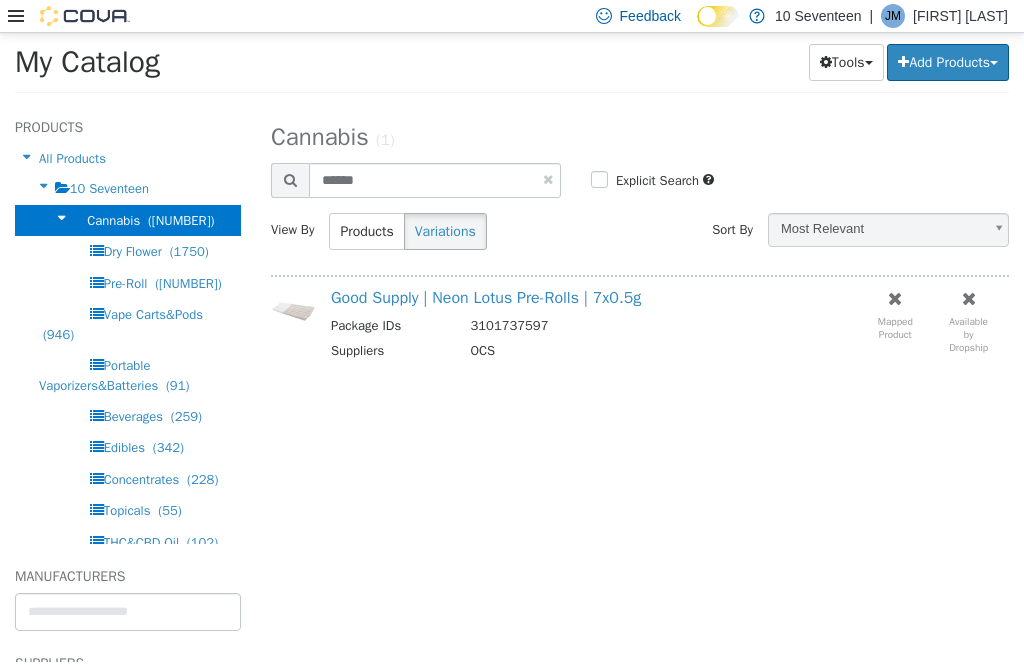 click on "Good Supply | Neon Lotus Pre-Rolls | 7x0.5g" at bounding box center (486, 298) 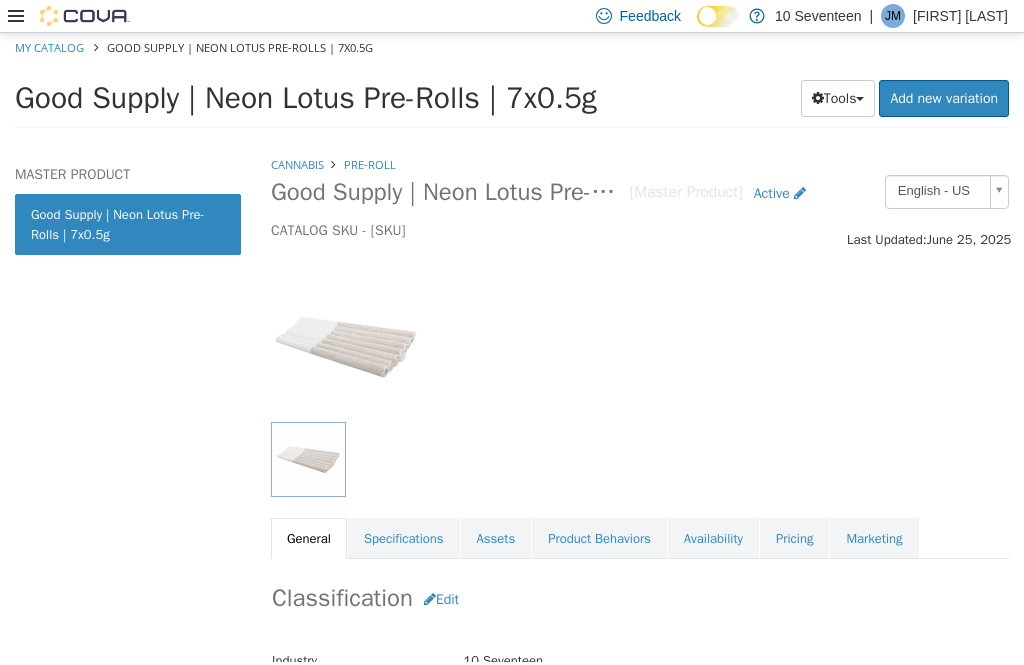 click on "Pricing" at bounding box center (794, 539) 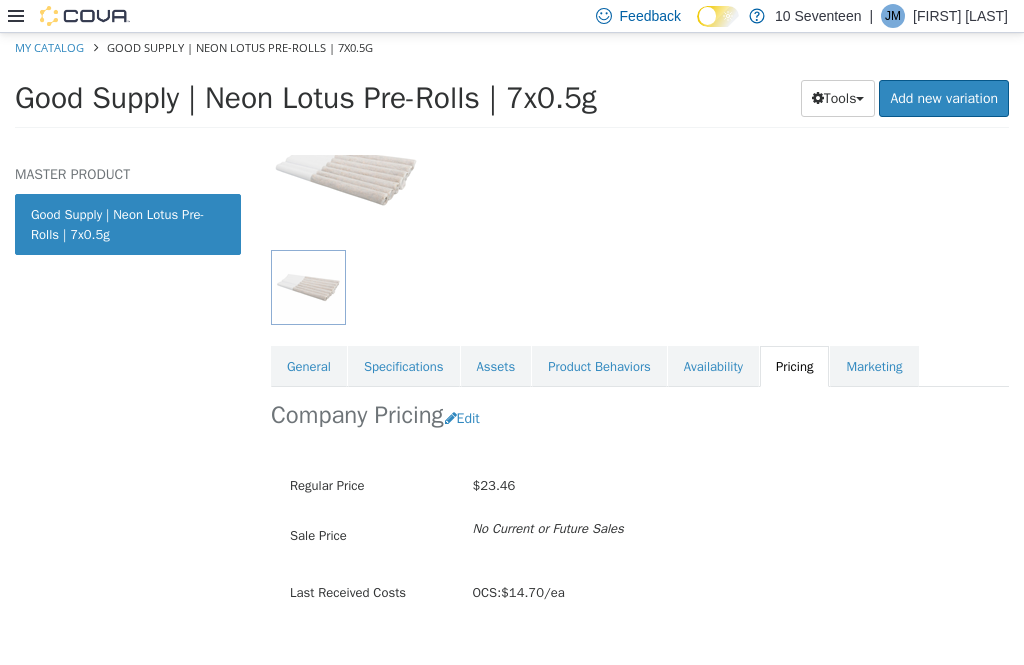 scroll, scrollTop: 0, scrollLeft: 0, axis: both 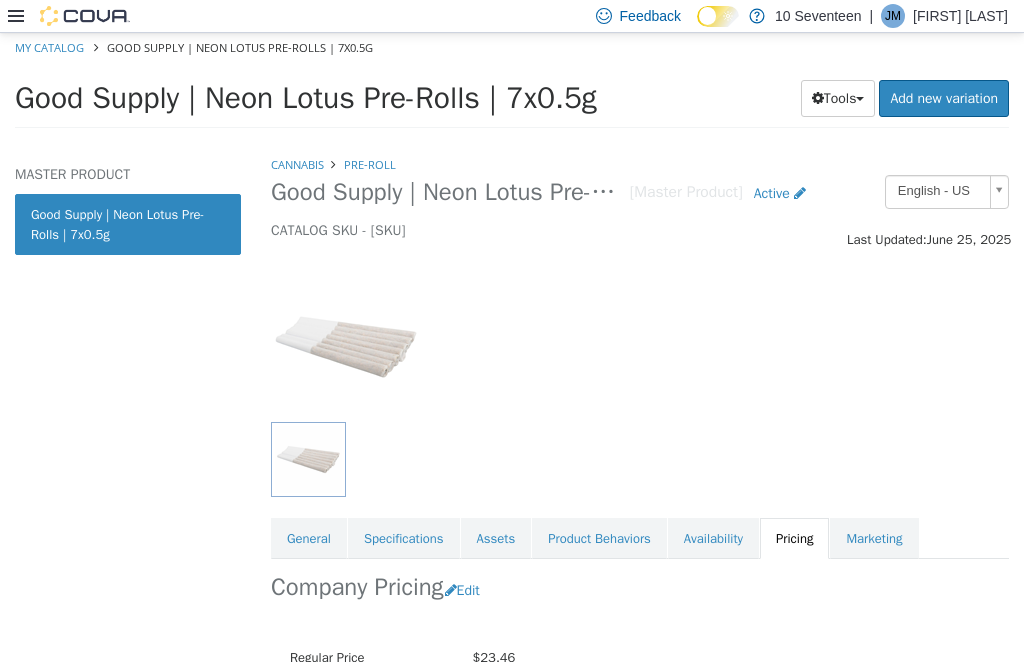 click on "Cannabis" at bounding box center [297, 164] 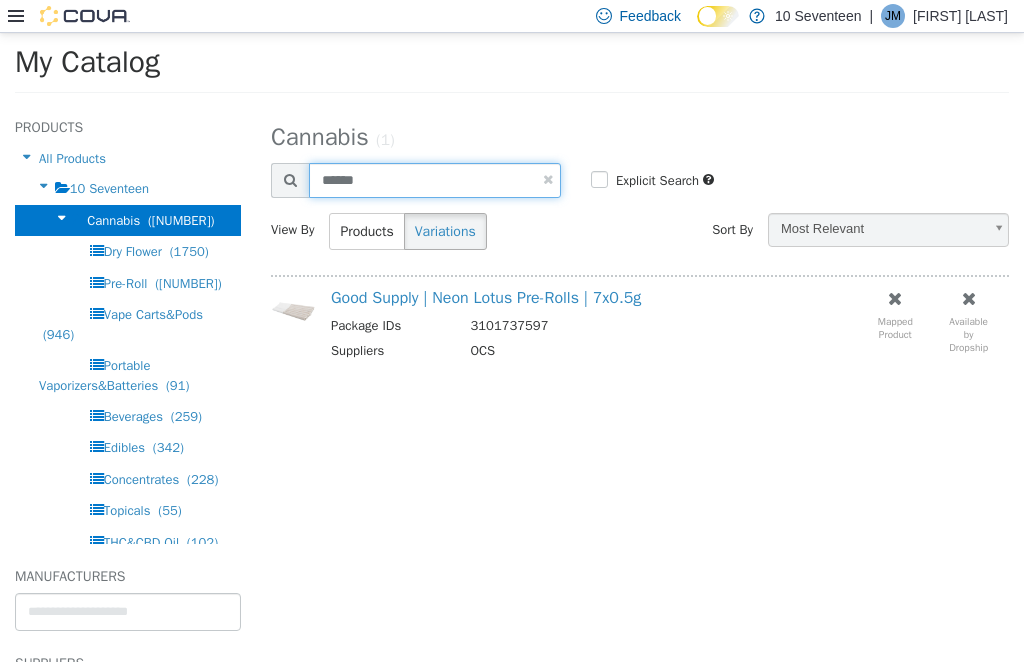 click on "******" at bounding box center [435, 180] 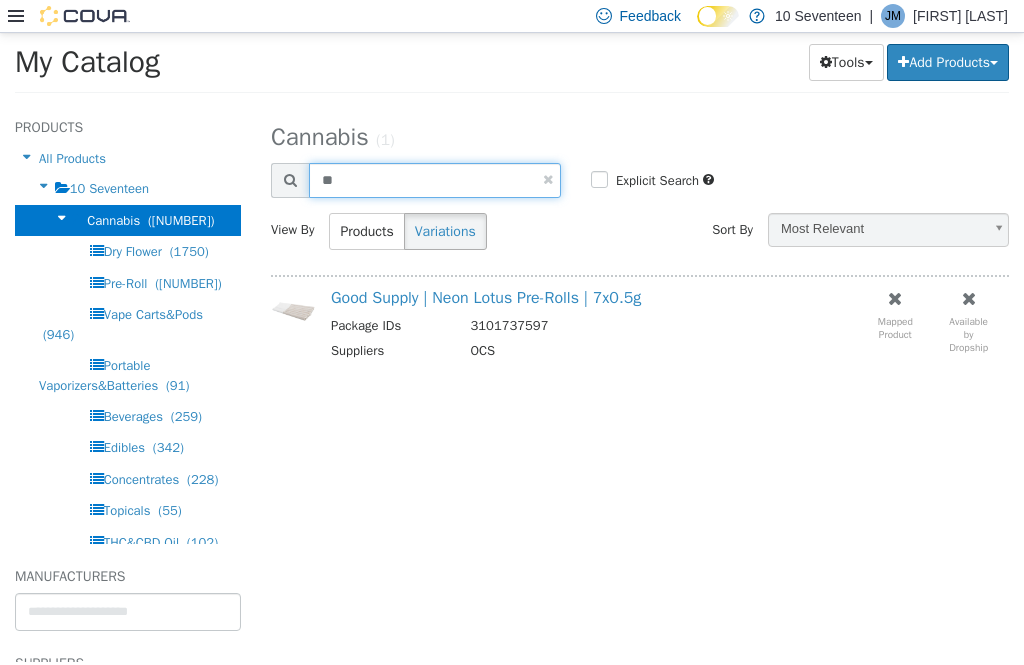 type on "*" 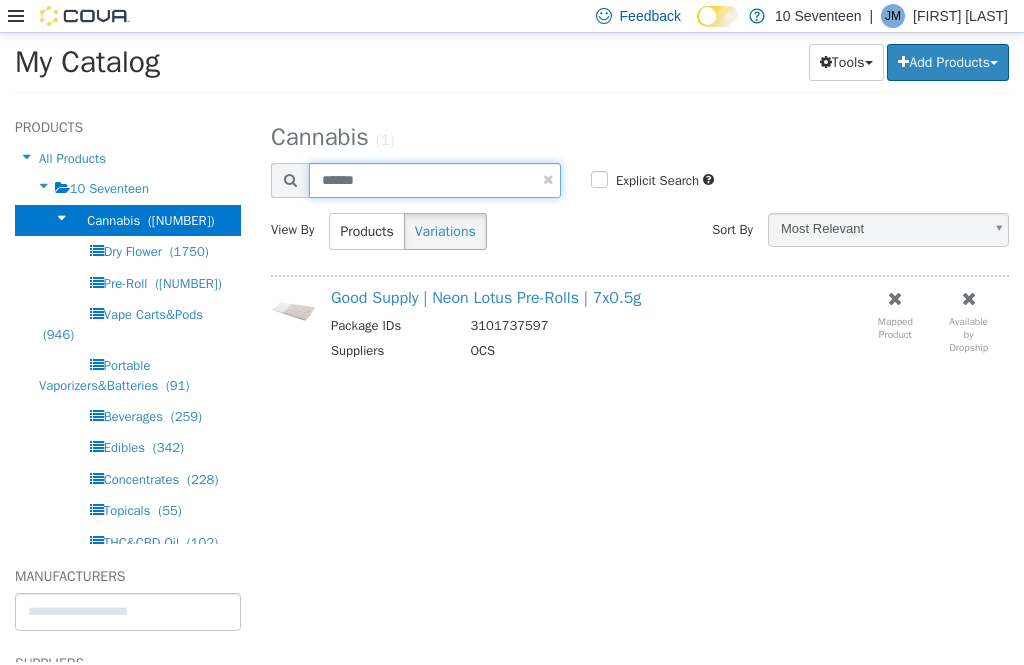 type on "******" 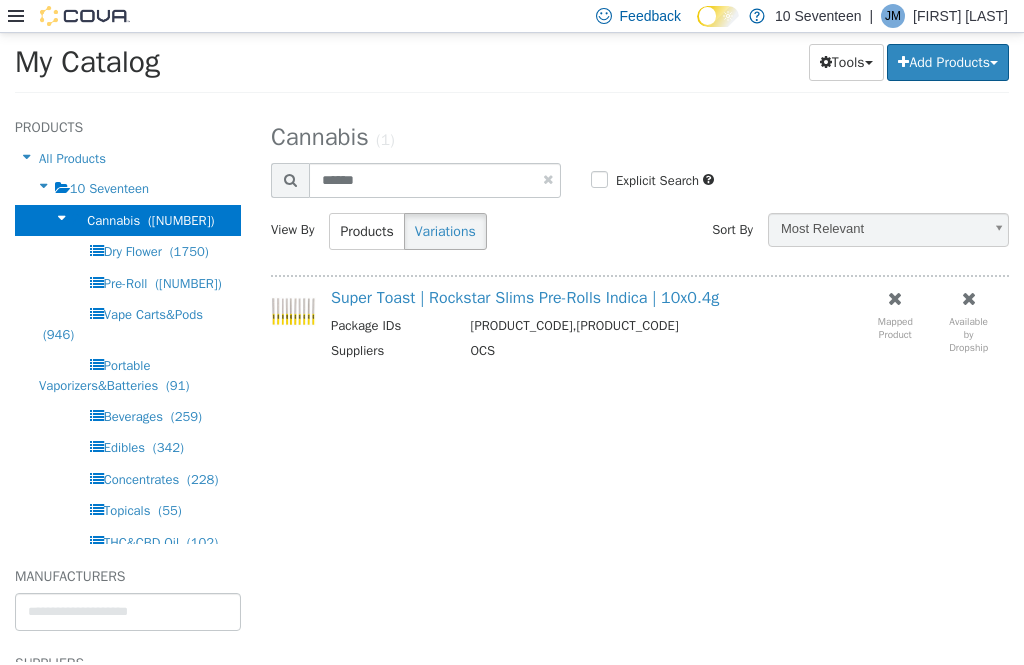 click on "Super Toast | Rockstar Slims Pre-Rolls Indica | 10x0.4g" at bounding box center (525, 298) 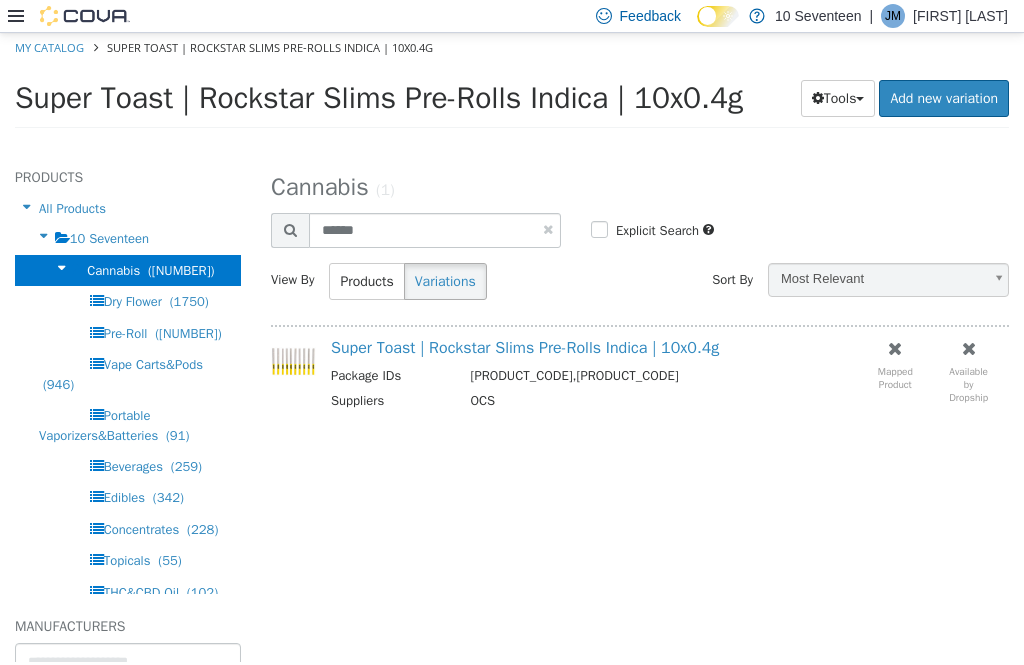click on "Super Toast | Rockstar Slims Pre-Rolls Indica | 10x0.4g" at bounding box center (525, 348) 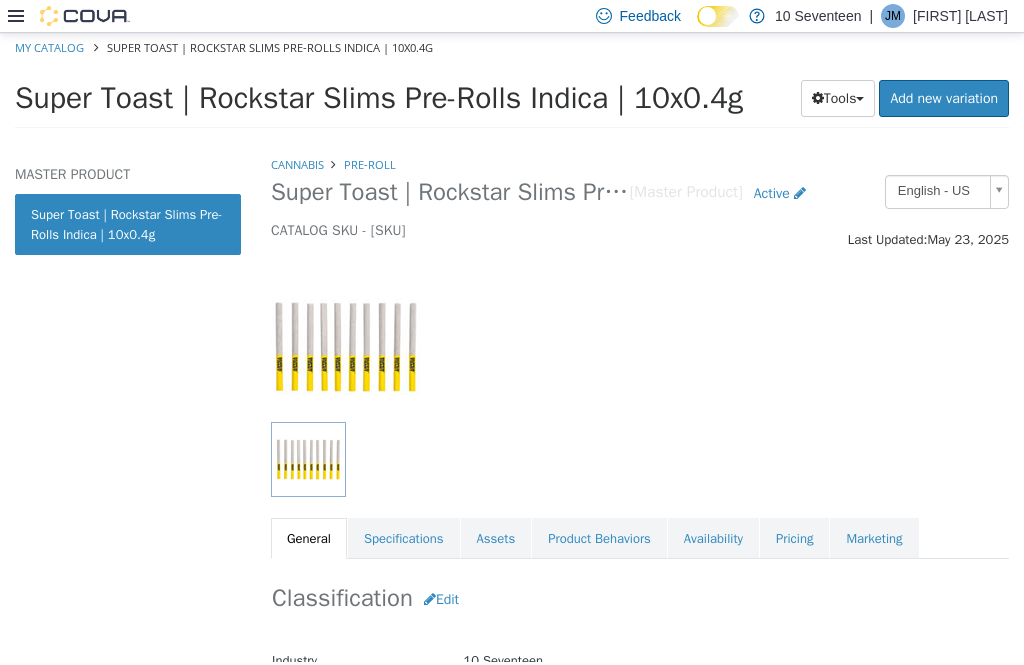 click on "Pricing" at bounding box center (794, 539) 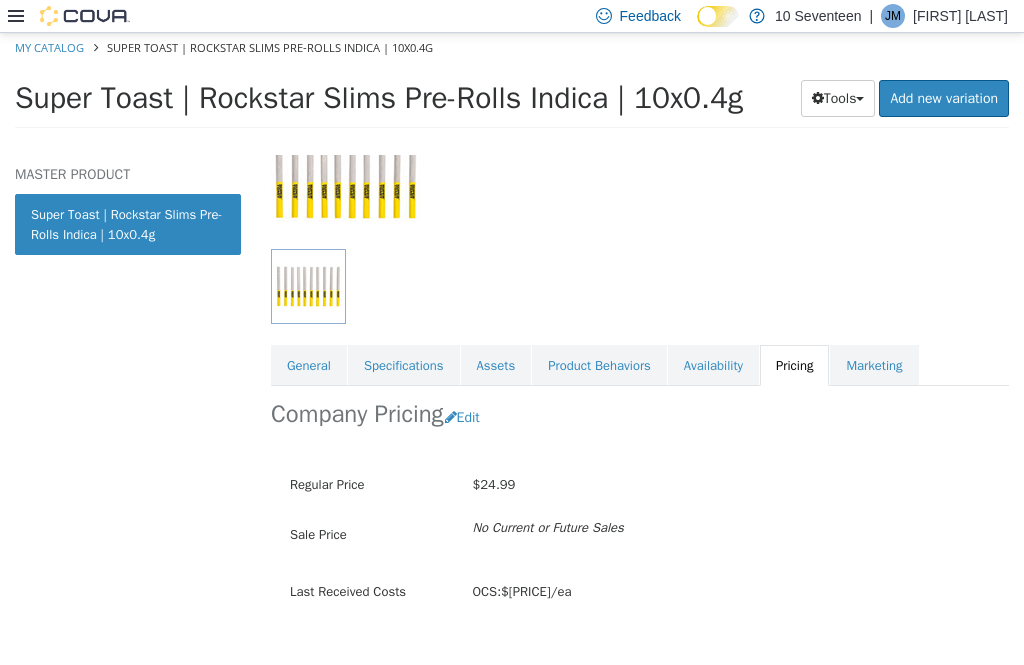 scroll, scrollTop: 172, scrollLeft: 0, axis: vertical 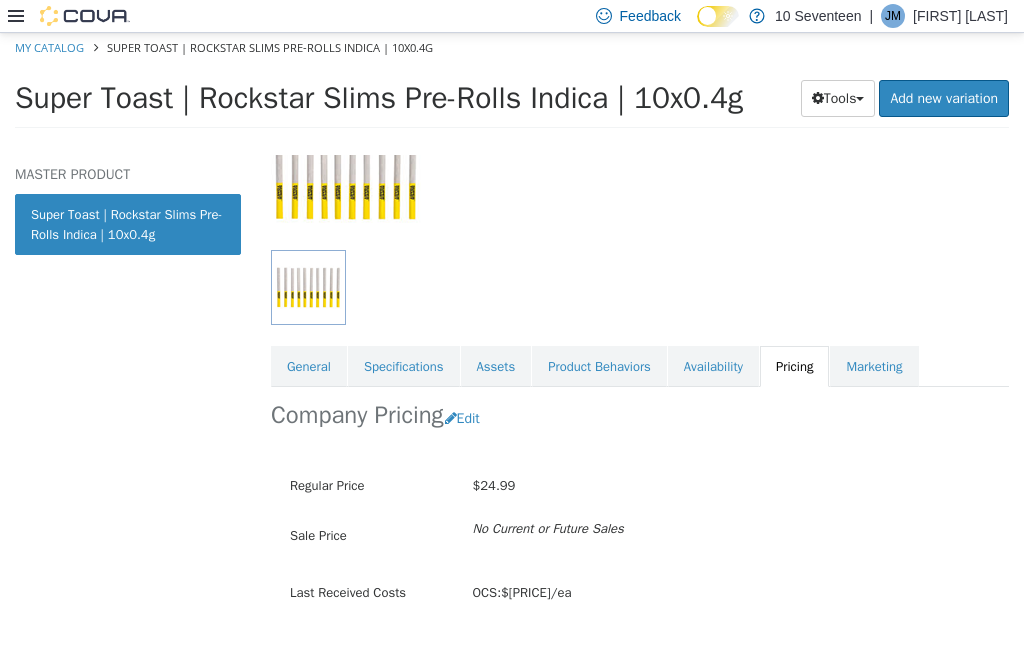 click on "Edit" at bounding box center (467, 418) 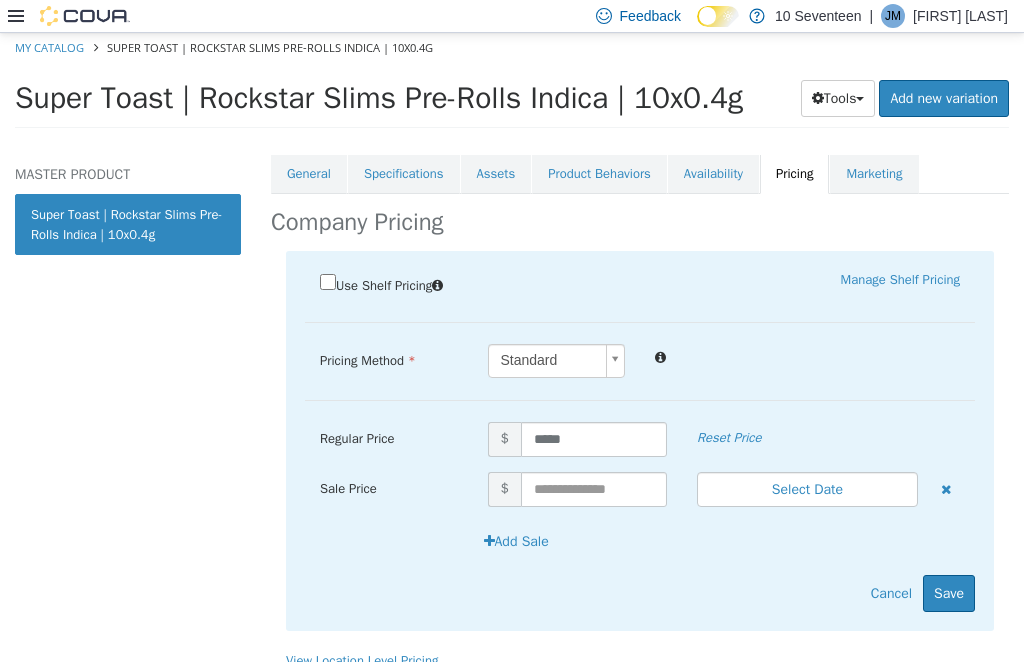 scroll, scrollTop: 355, scrollLeft: 0, axis: vertical 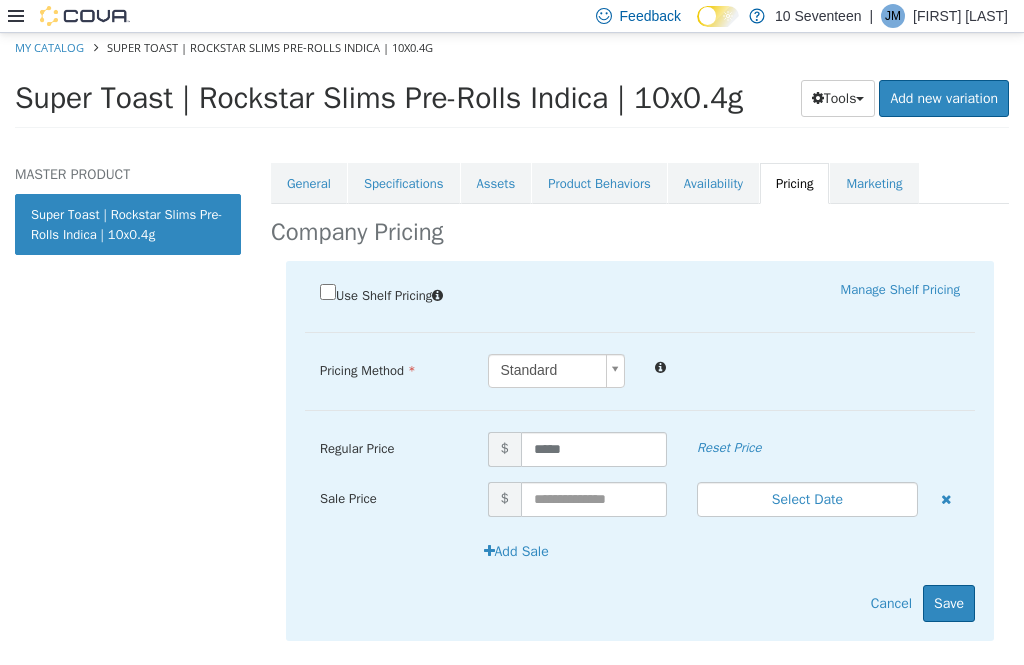 click on "Save" at bounding box center [949, 603] 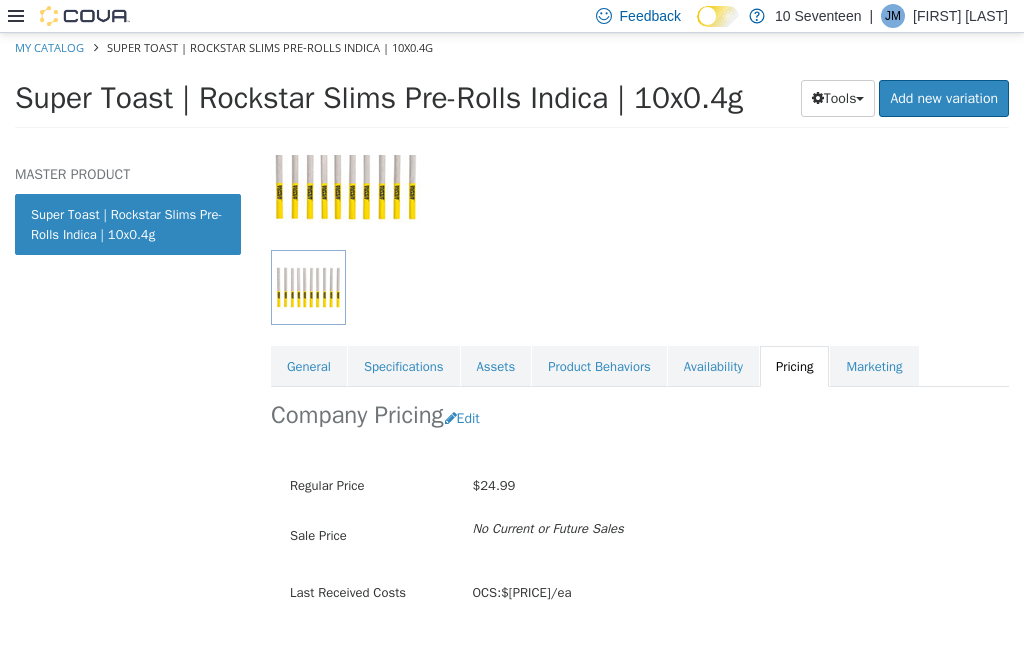scroll, scrollTop: 0, scrollLeft: 0, axis: both 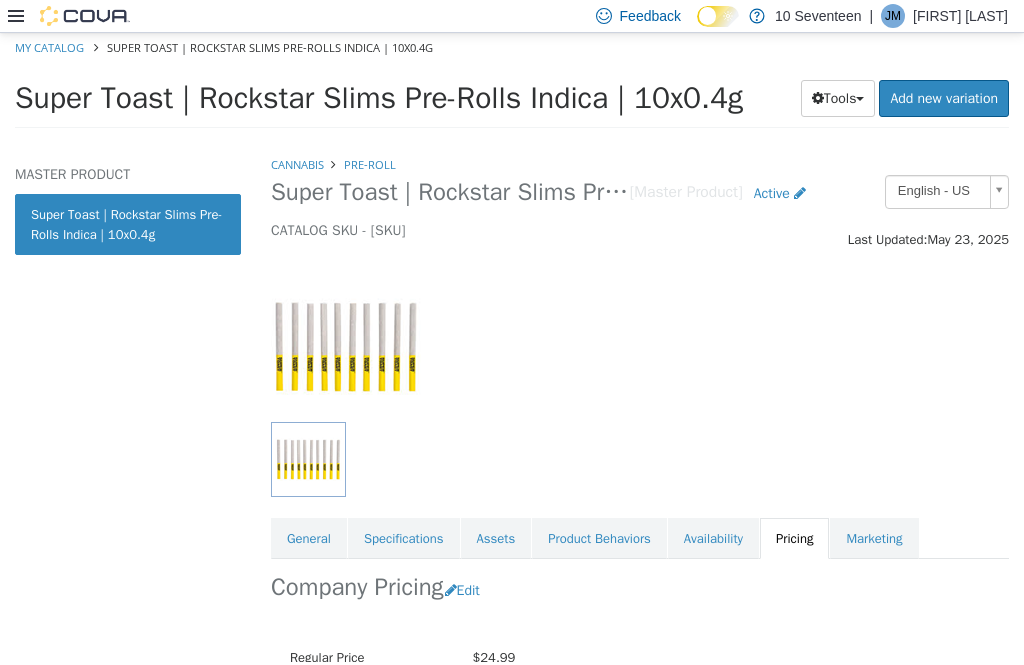 click on "Super Toast | Rockstar Slims Pre-Rolls Indica | 10x0.4g" at bounding box center (450, 192) 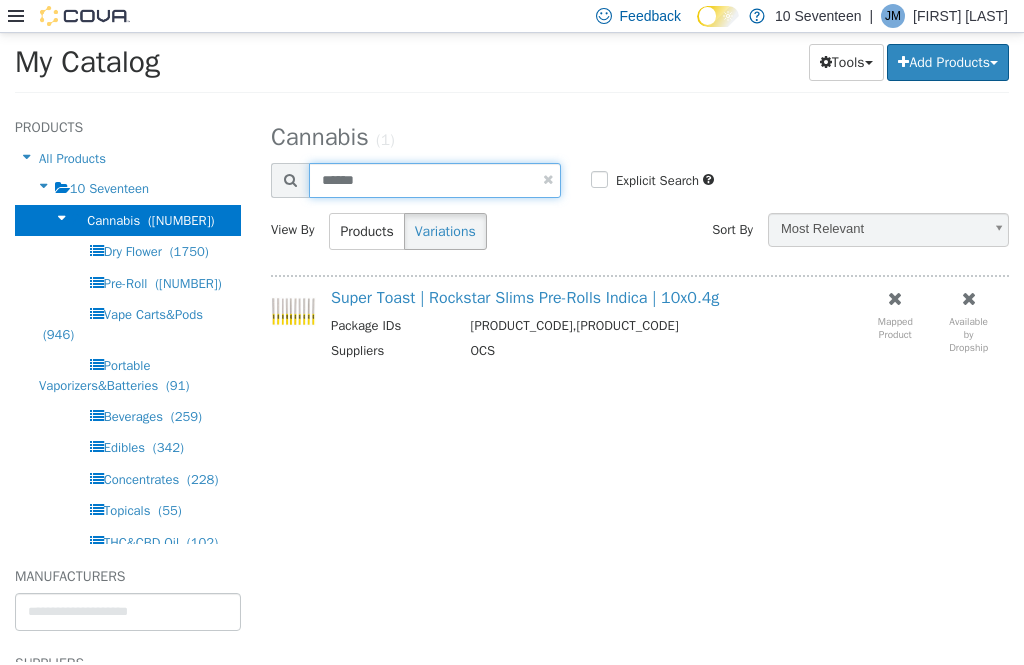 click on "******" at bounding box center (435, 180) 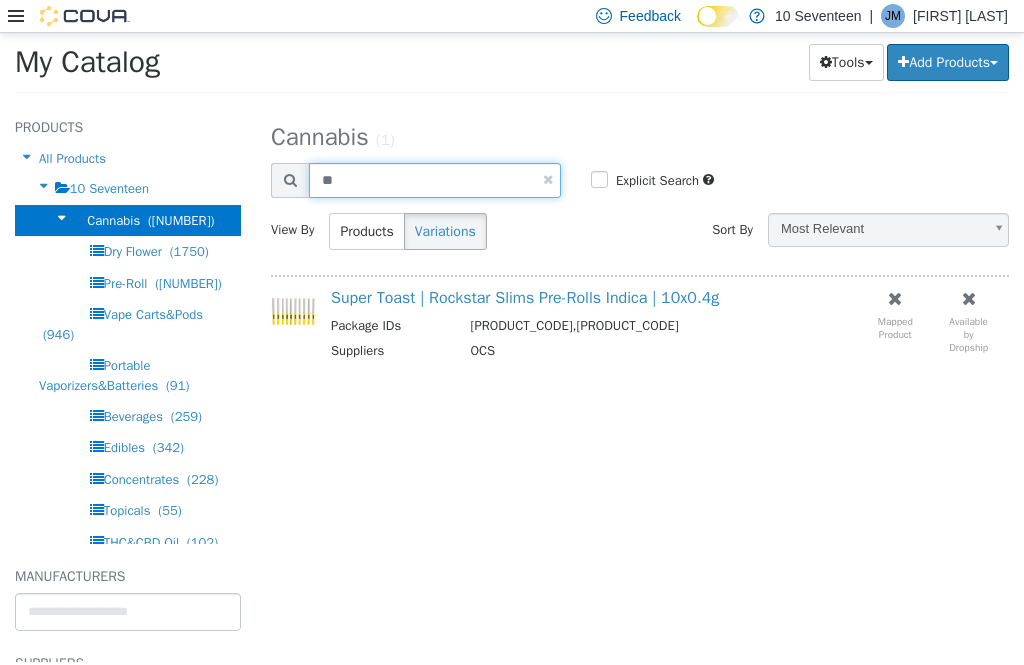 type on "*" 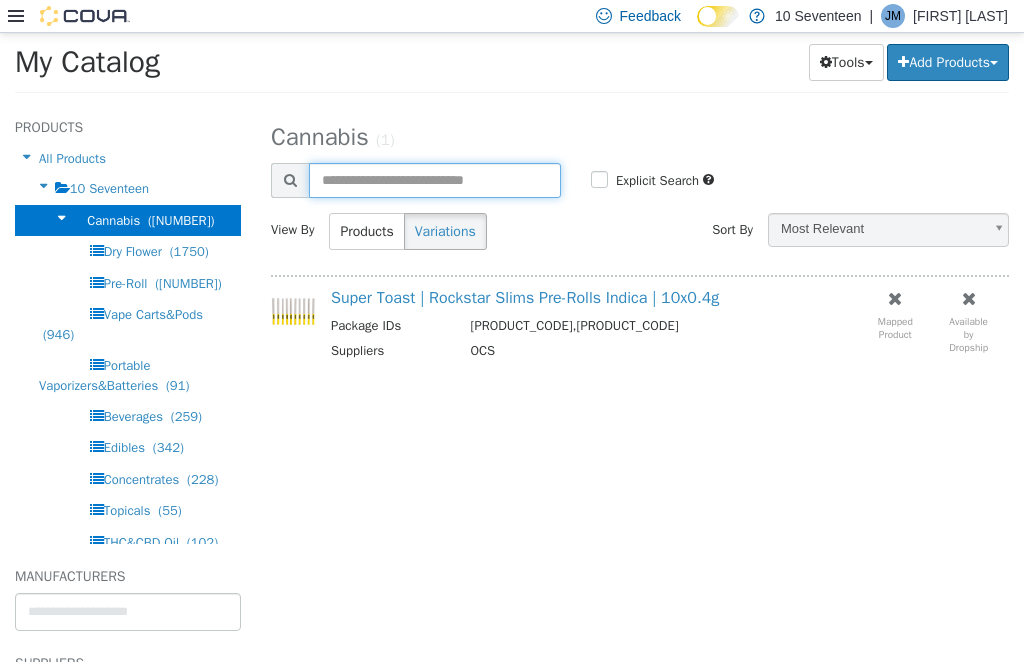 type 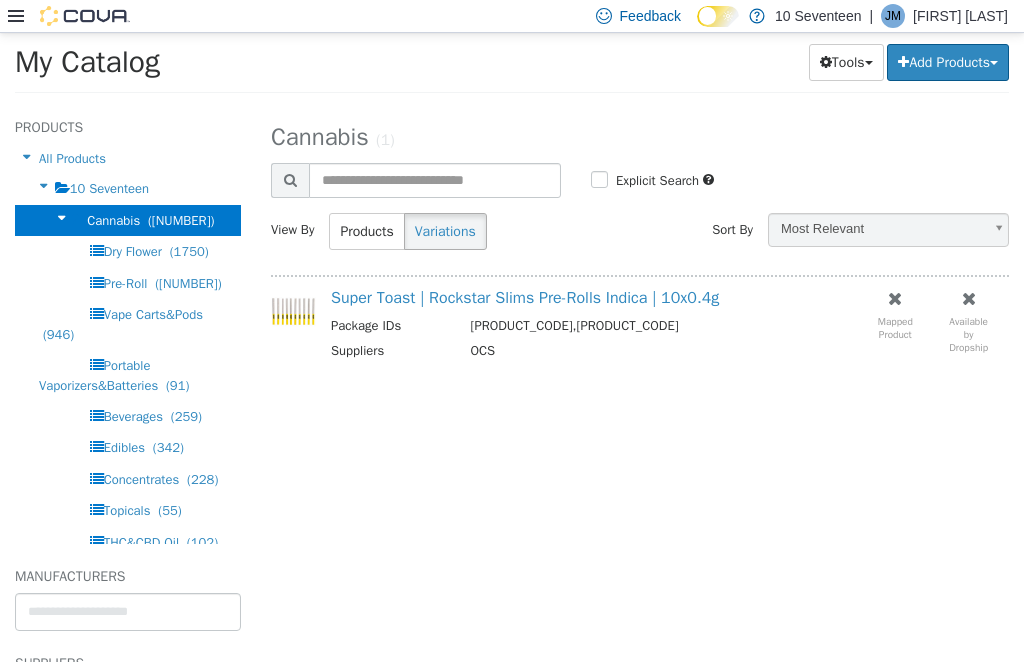 select on "**********" 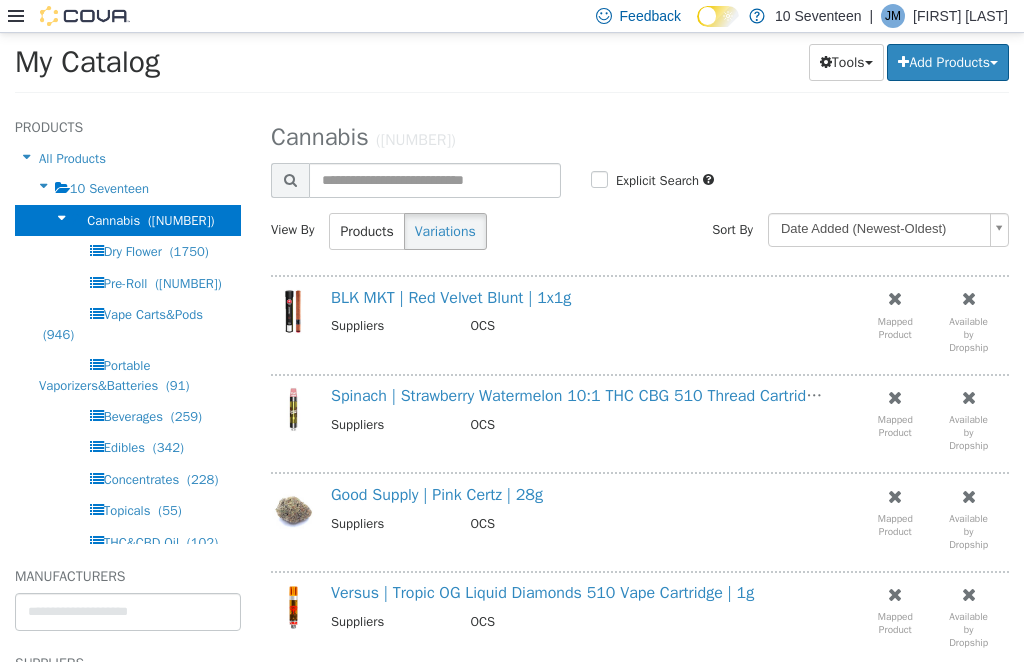 click at bounding box center [69, 16] 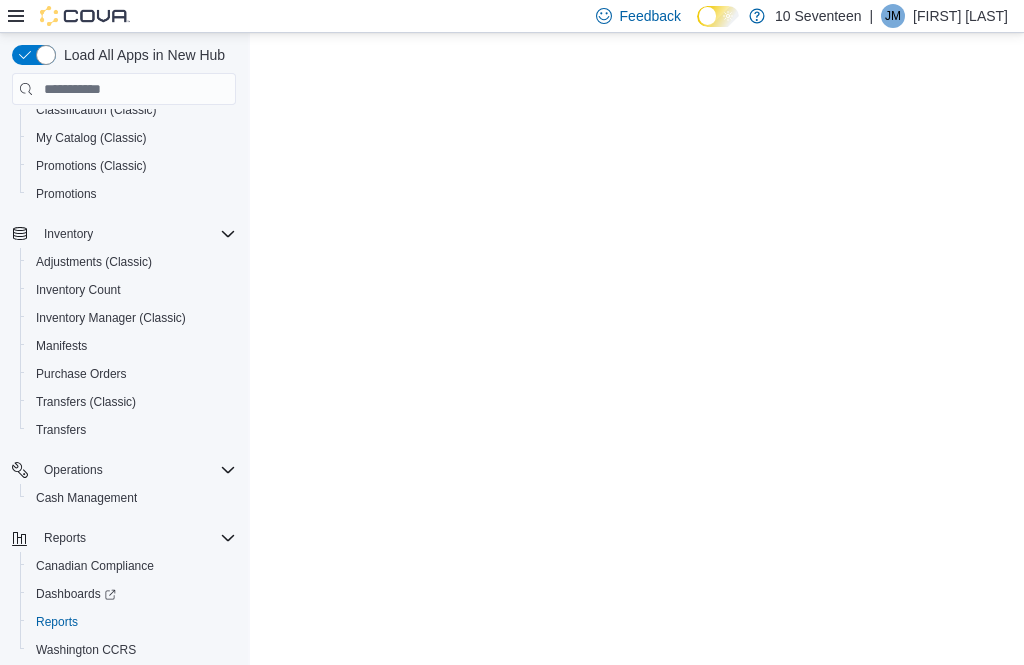 scroll, scrollTop: 171, scrollLeft: 0, axis: vertical 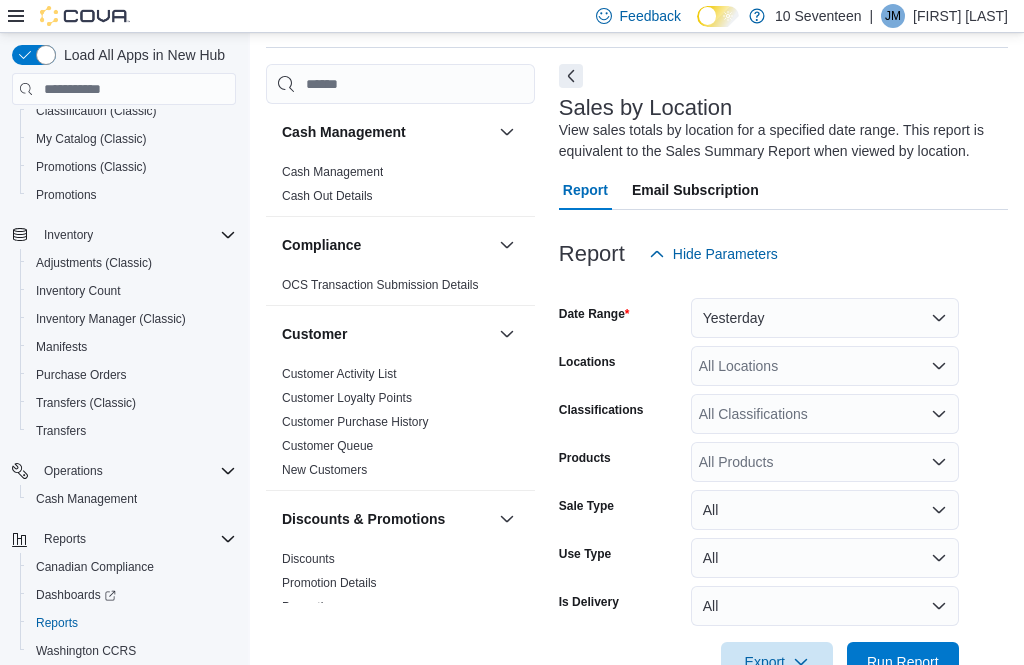 click on "Yesterday" at bounding box center [825, 318] 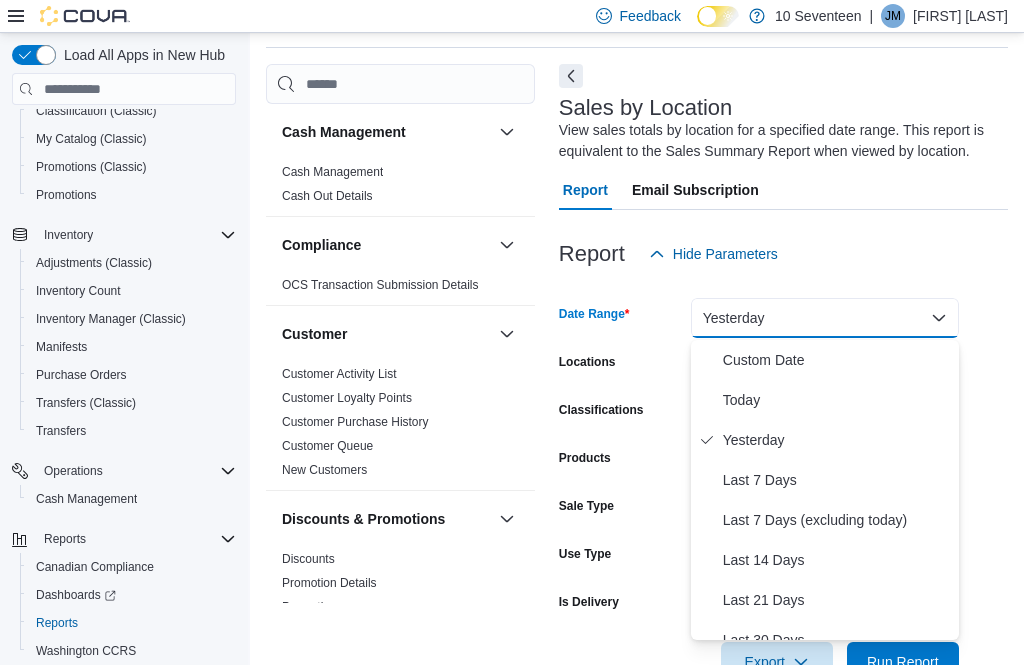 click on "Today" at bounding box center (837, 400) 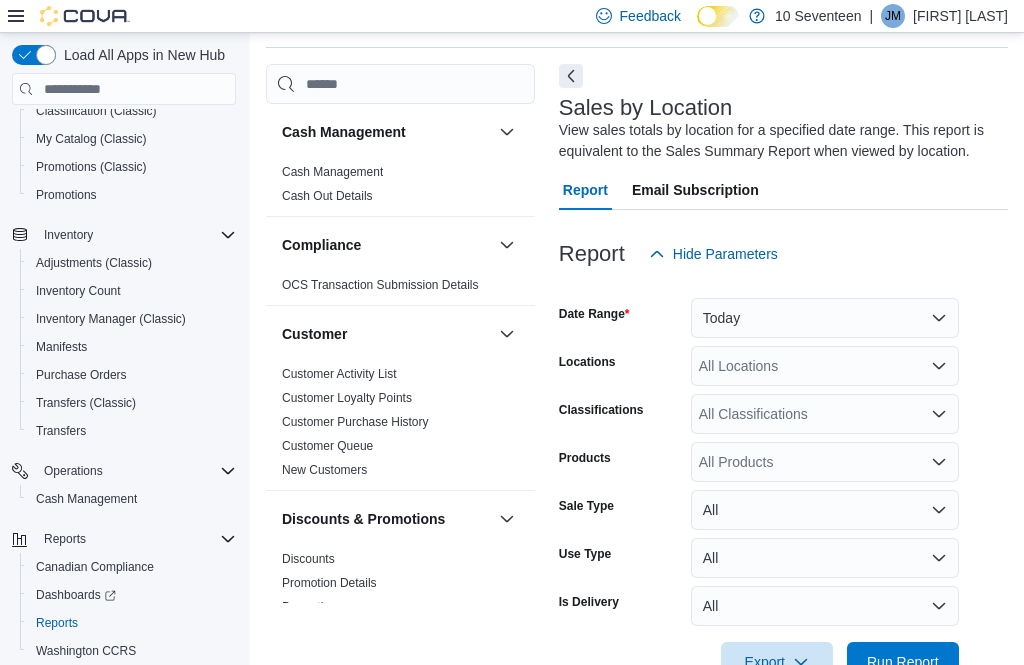 click on "Run Report" at bounding box center [903, 662] 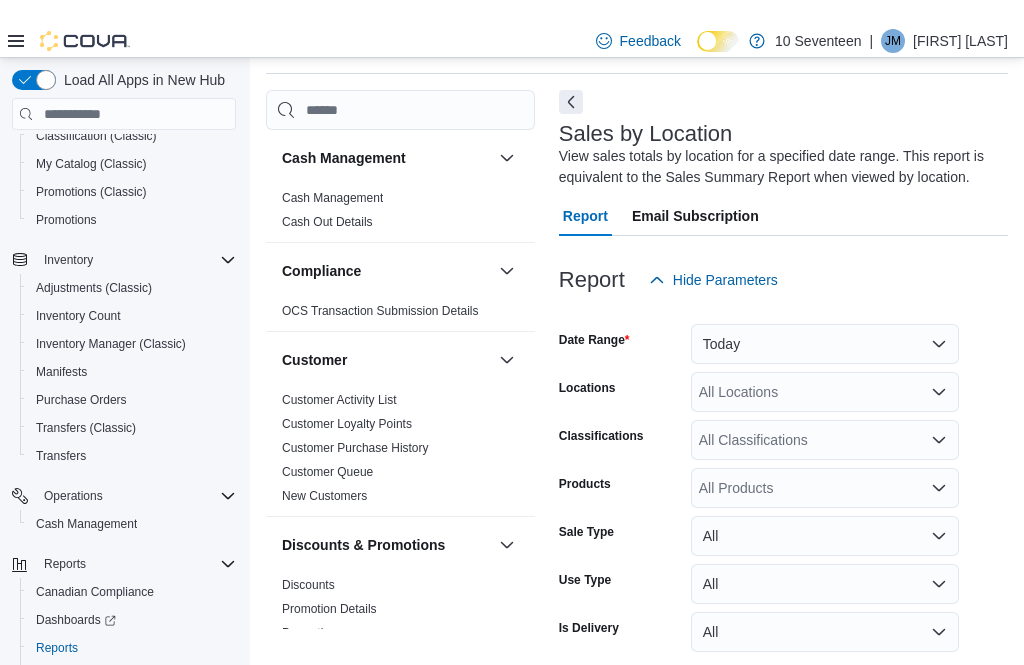 scroll, scrollTop: 38, scrollLeft: 0, axis: vertical 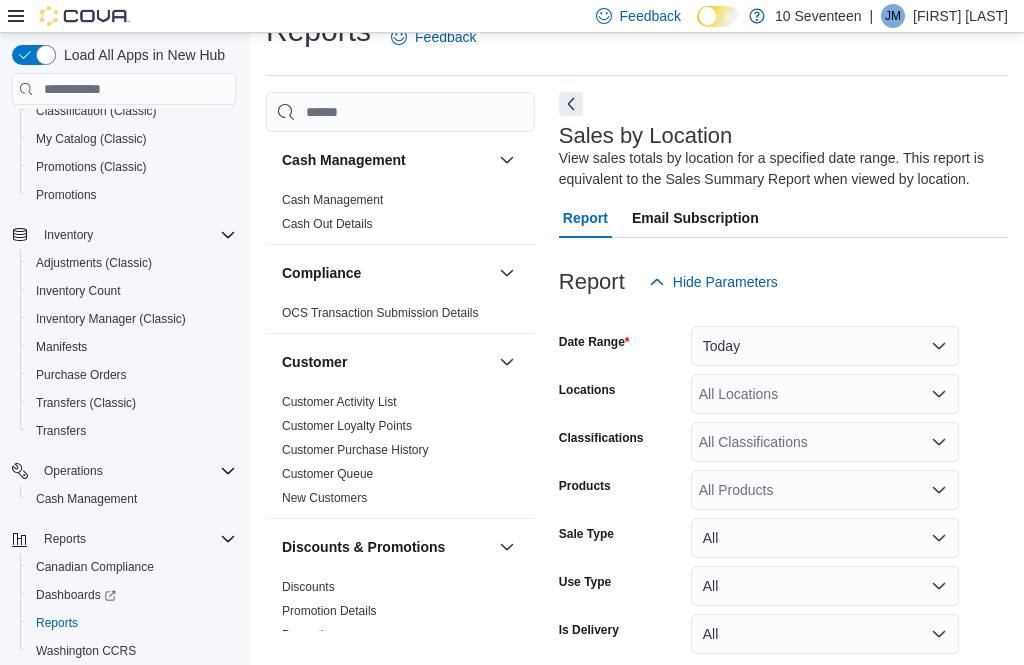 click on "Run Report" at bounding box center (903, 690) 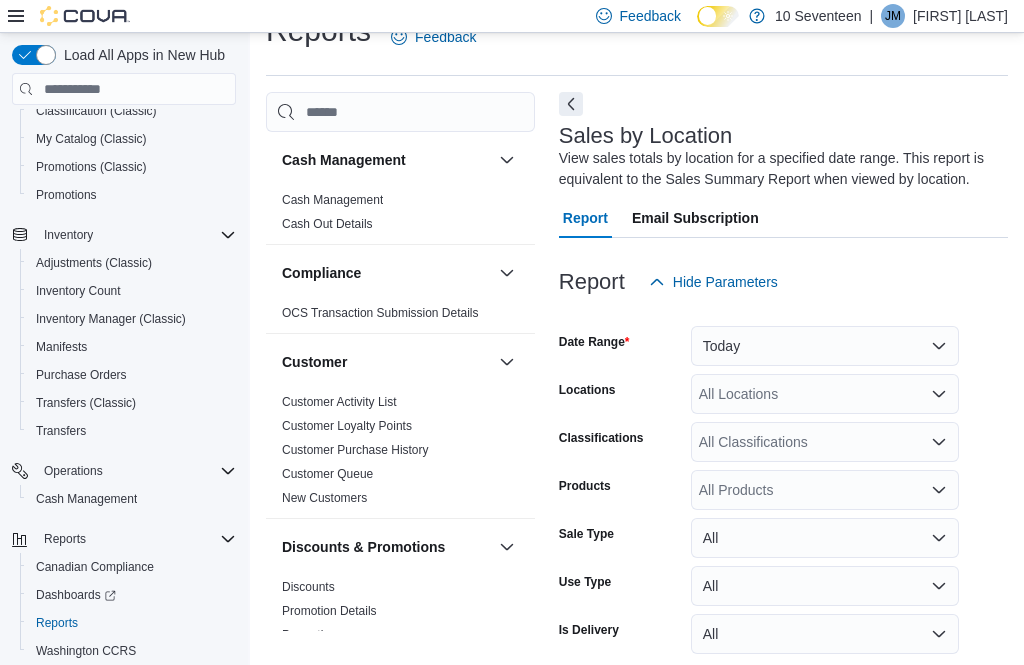 click on "Run Report" at bounding box center [903, 690] 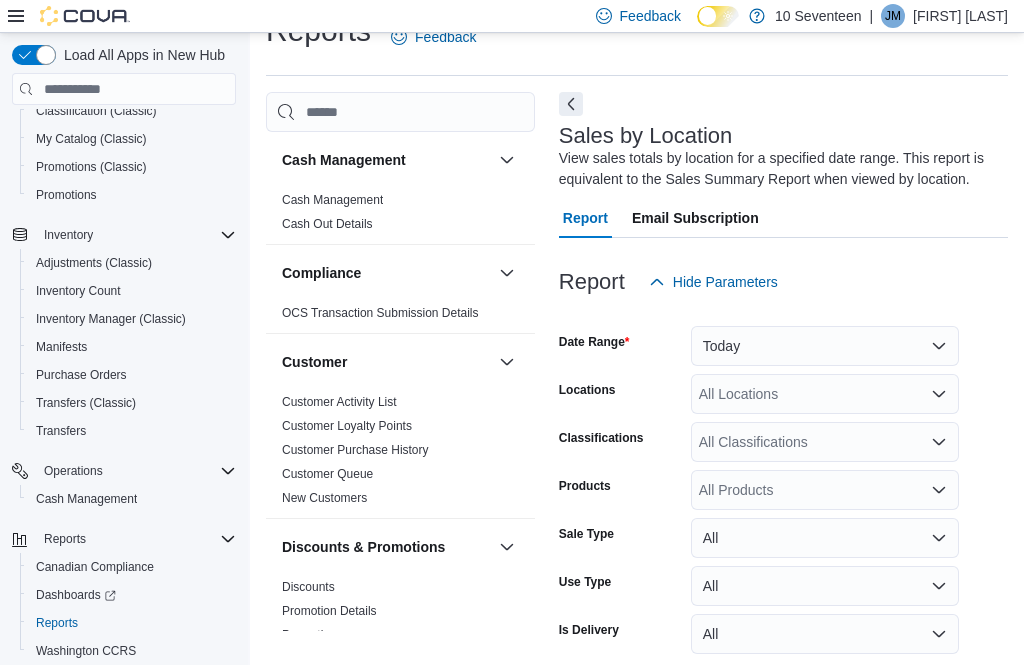 click on "Run Report" at bounding box center (903, 690) 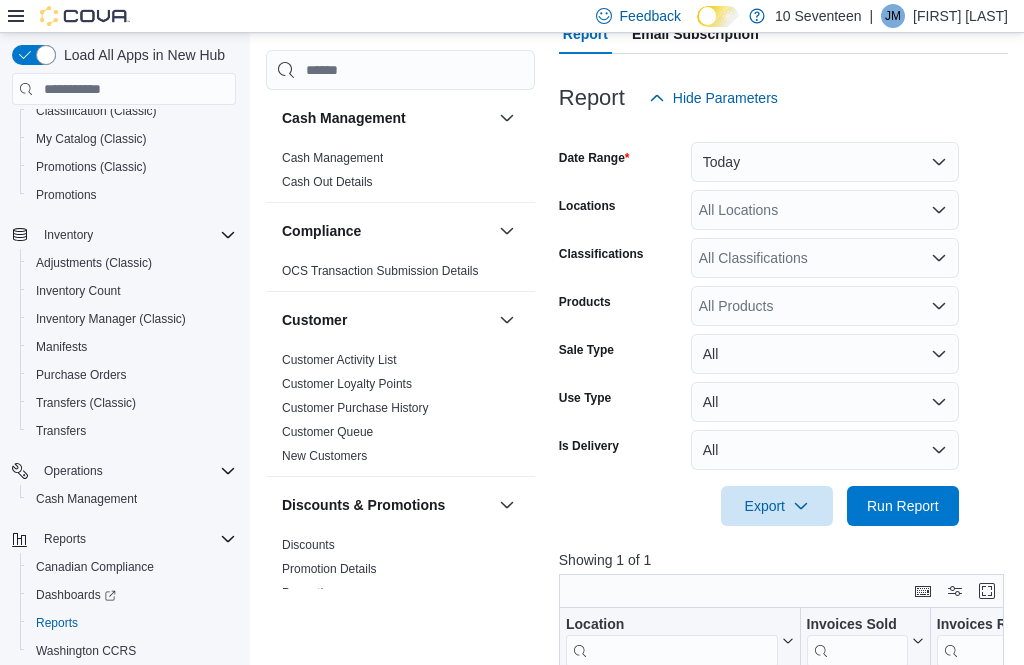 scroll, scrollTop: 401, scrollLeft: 0, axis: vertical 